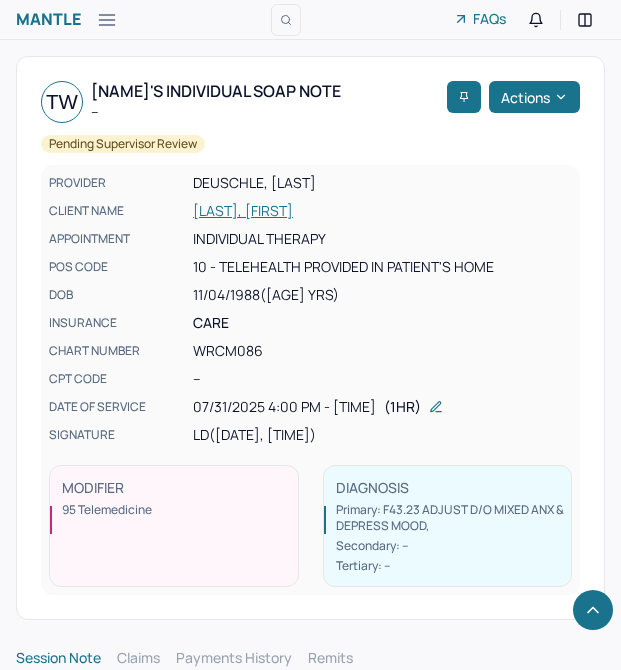 scroll, scrollTop: 1569, scrollLeft: 0, axis: vertical 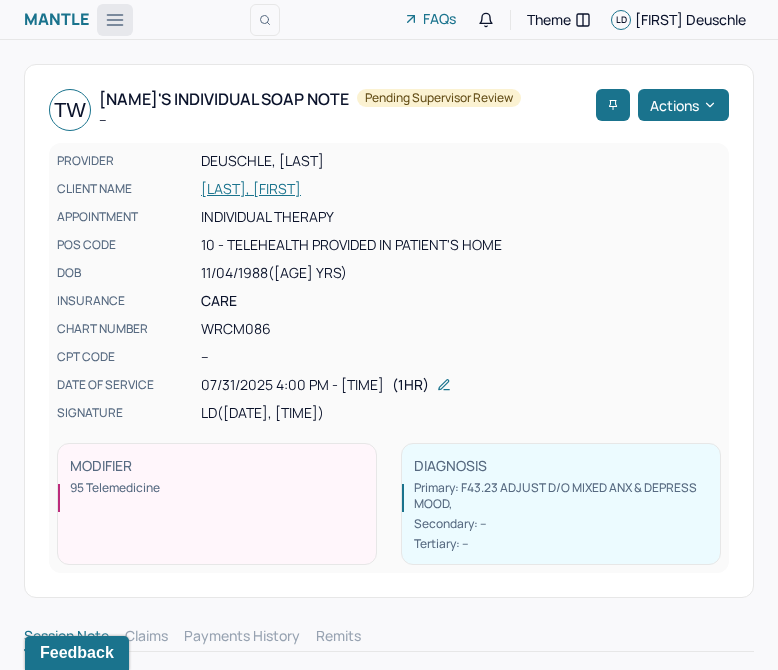 click 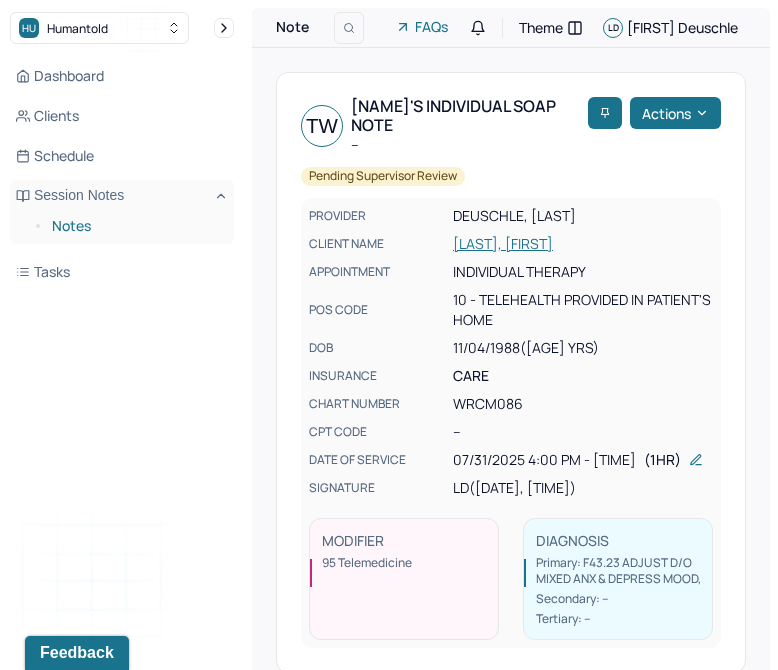 click on "Notes" at bounding box center (135, 226) 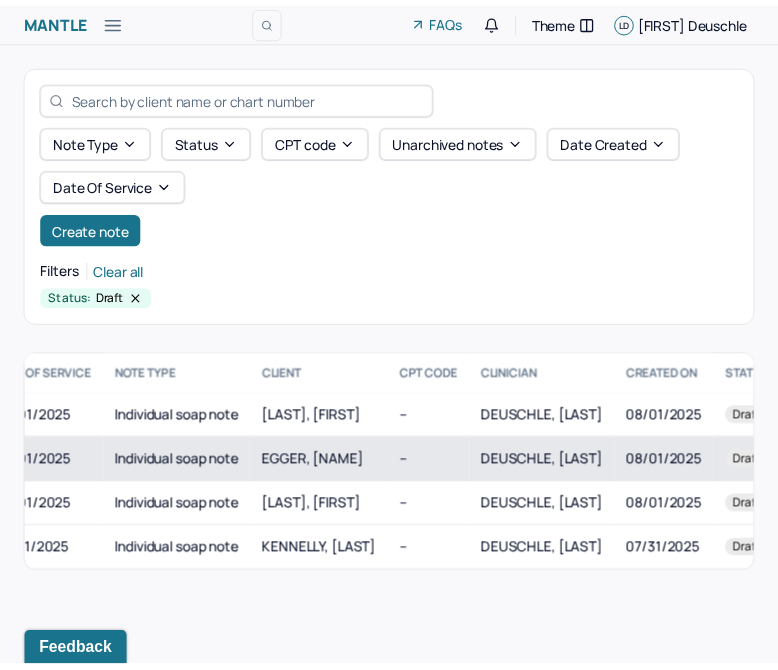 scroll, scrollTop: 0, scrollLeft: 90, axis: horizontal 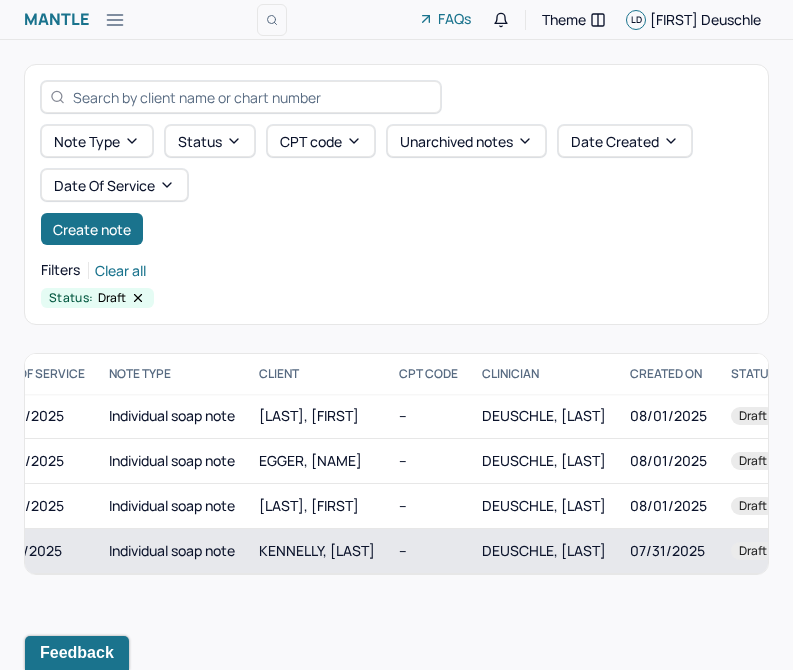 click on "KENNELLY, [LAST]" at bounding box center (317, 551) 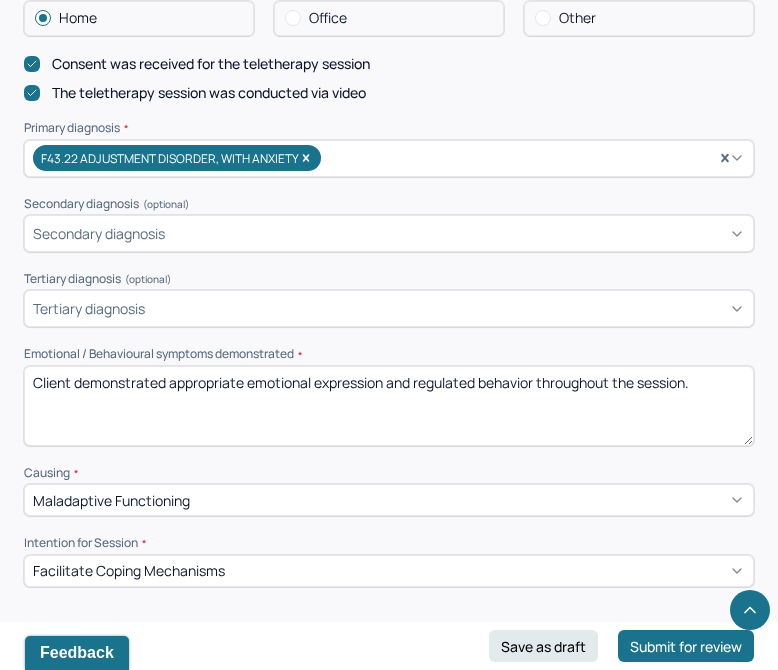 scroll, scrollTop: 615, scrollLeft: 0, axis: vertical 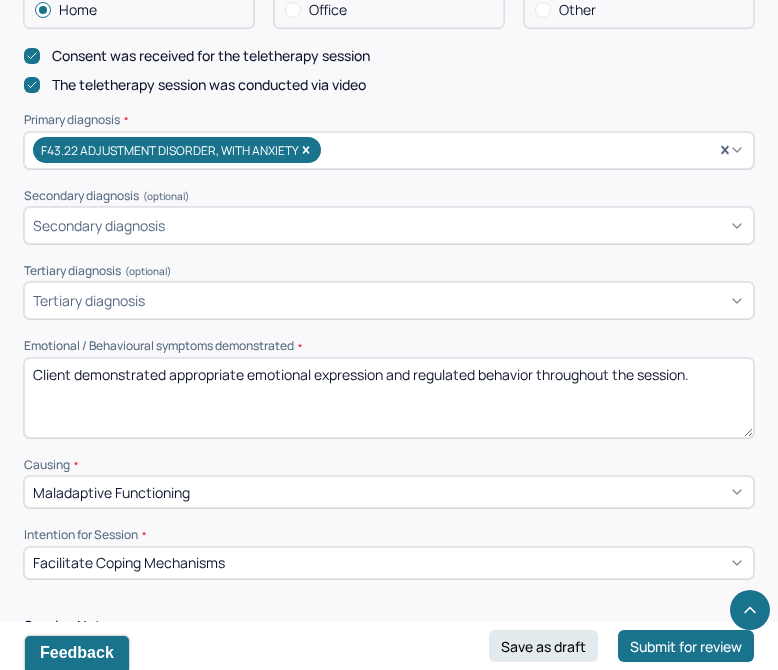 drag, startPoint x: 712, startPoint y: 370, endPoint x: 77, endPoint y: 380, distance: 635.07874 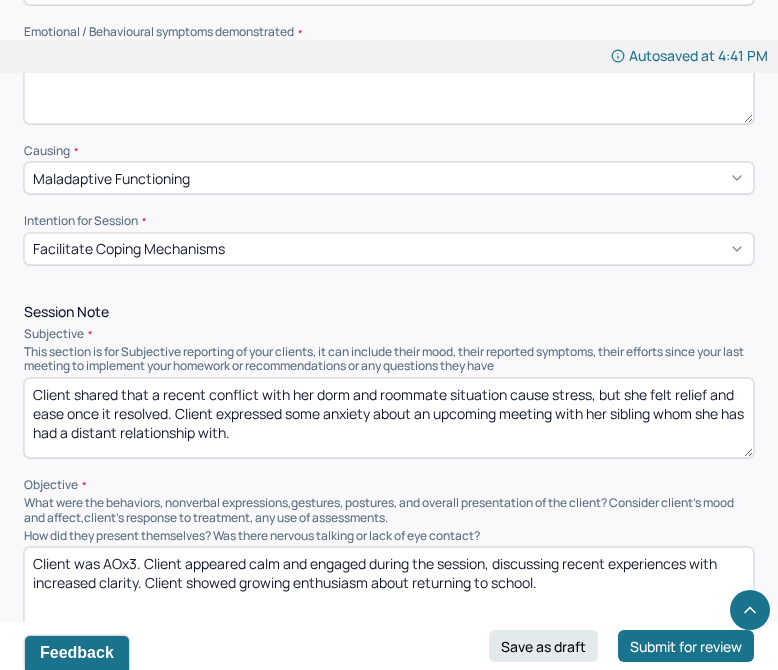 scroll, scrollTop: 946, scrollLeft: 0, axis: vertical 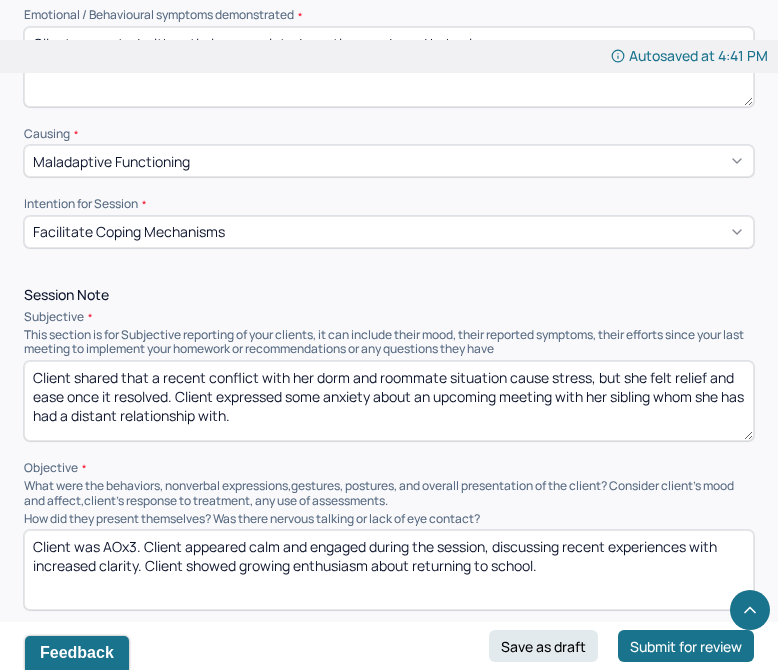 type on "Client presented with optimism, regulated emotions and good behavior." 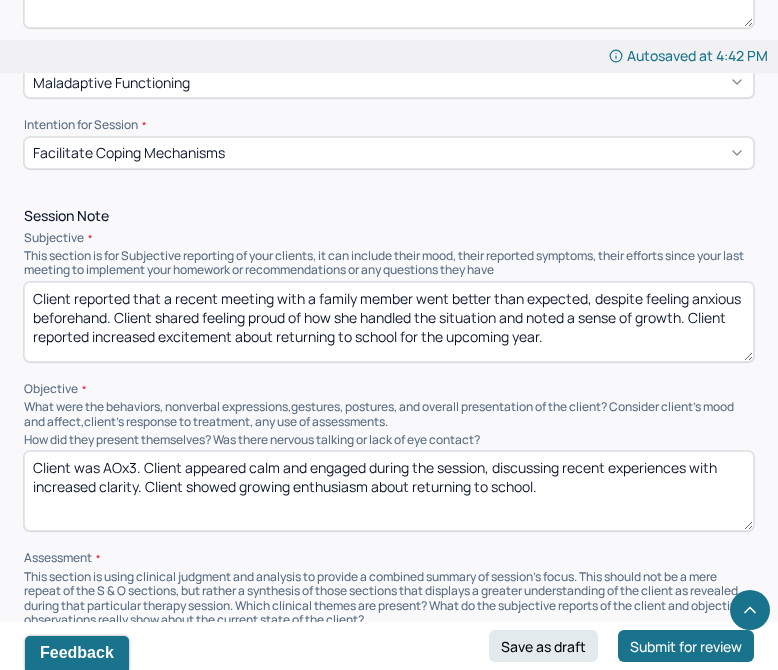 scroll, scrollTop: 1037, scrollLeft: 0, axis: vertical 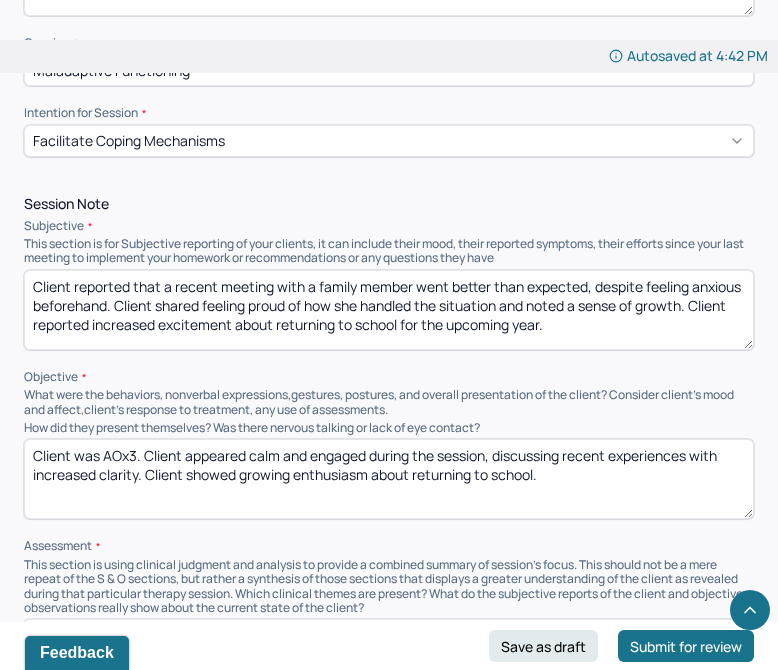 type on "Client reported that a recent meeting with a family member went better than expected, despite feeling anxious beforehand. Client shared feeling proud of how she handled the situation and noted a sense of growth. Client reported increased excitement about returning to school for the upcoming year." 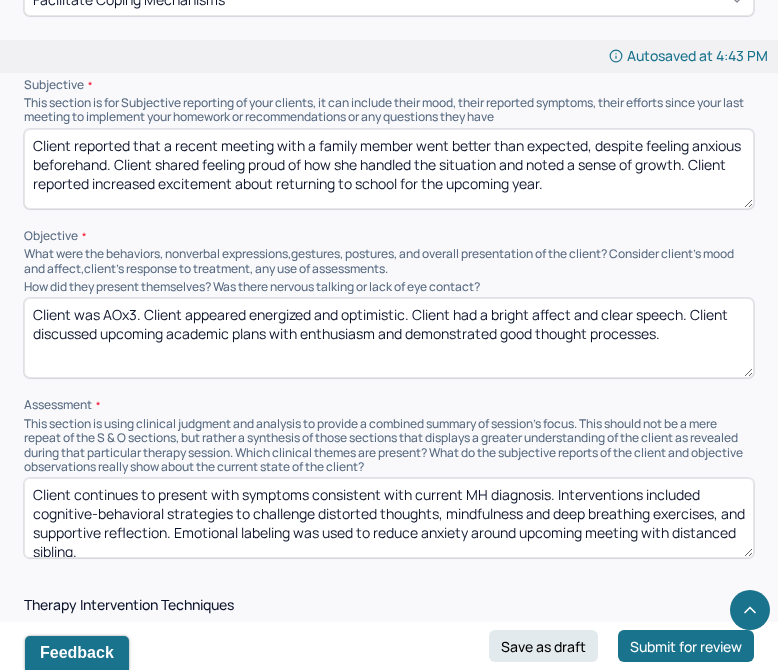 scroll, scrollTop: 1226, scrollLeft: 0, axis: vertical 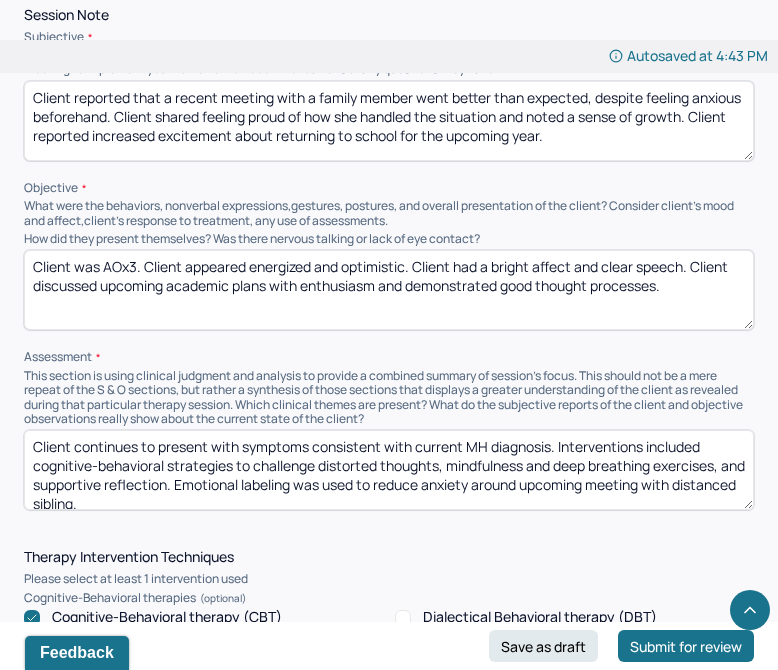 type on "Client was AOx3. Client appeared energized and optimistic. Client had a bright affect and clear speech. Client discussed upcoming academic plans with enthusiasm and demonstrated good thought processes." 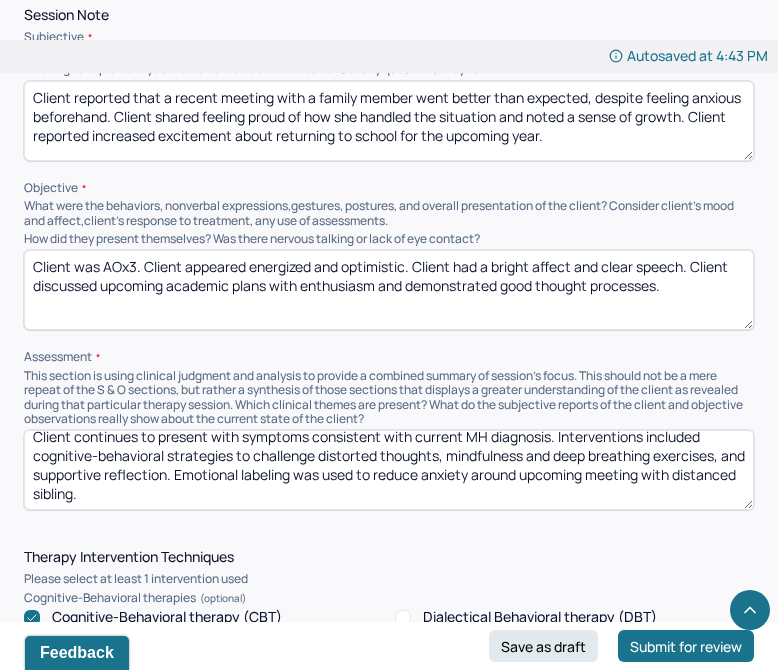 scroll, scrollTop: 0, scrollLeft: 0, axis: both 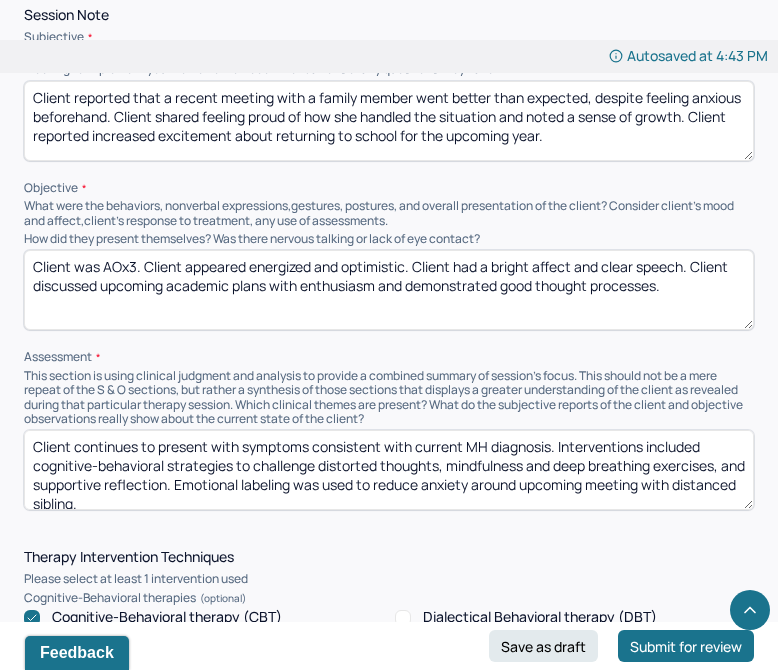 drag, startPoint x: 158, startPoint y: 501, endPoint x: 67, endPoint y: 443, distance: 107.912 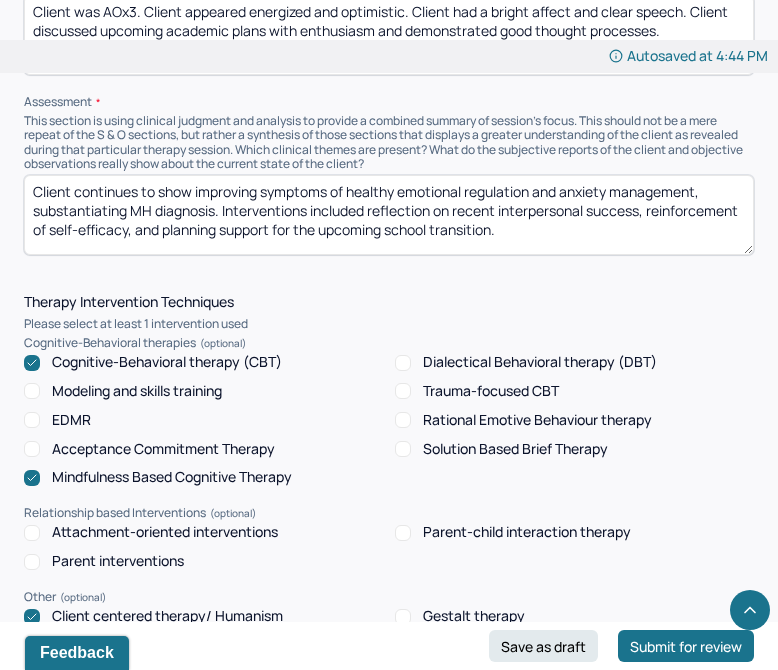 scroll, scrollTop: 1485, scrollLeft: 0, axis: vertical 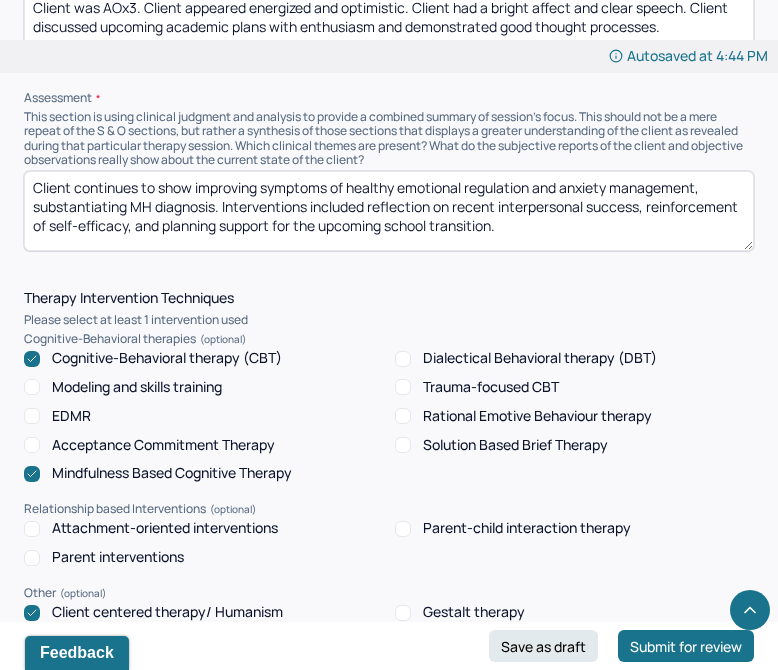 type on "Client continues to show improving symptoms of healthy emotional regulation and anxiety management, substantiating MH diagnosis. Interventions included reflection on recent interpersonal success, reinforcement of self-efficacy, and planning support for the upcoming school transition." 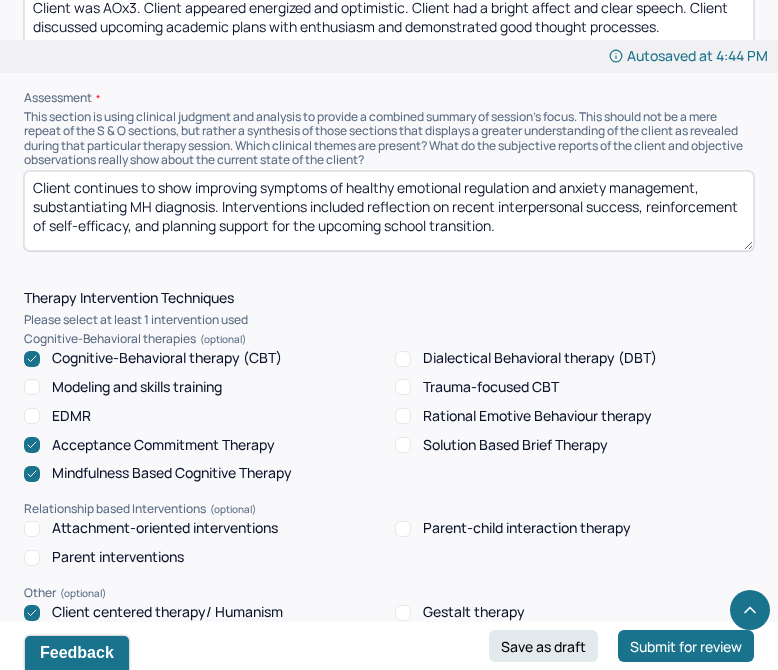 click on "Mindfulness Based Cognitive Therapy" at bounding box center [172, 473] 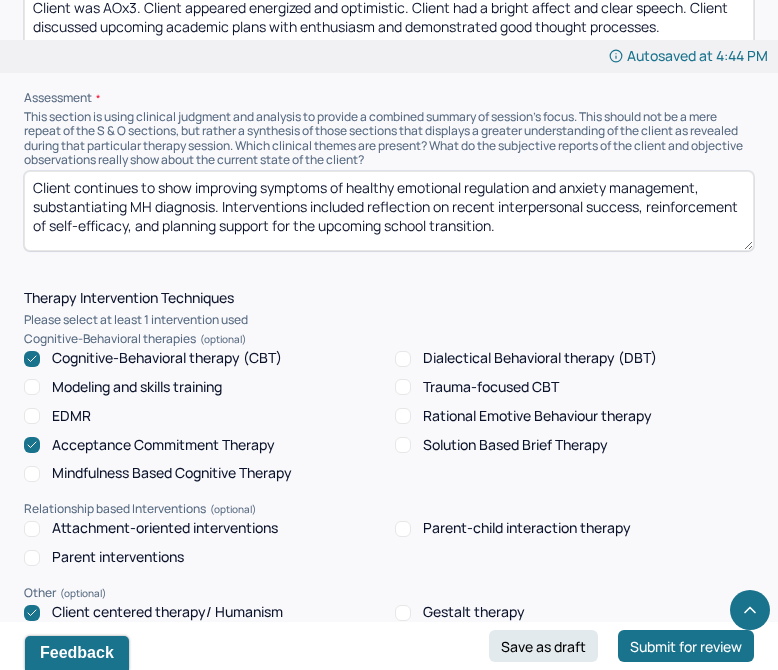 click on "Acceptance Commitment Therapy" at bounding box center [163, 445] 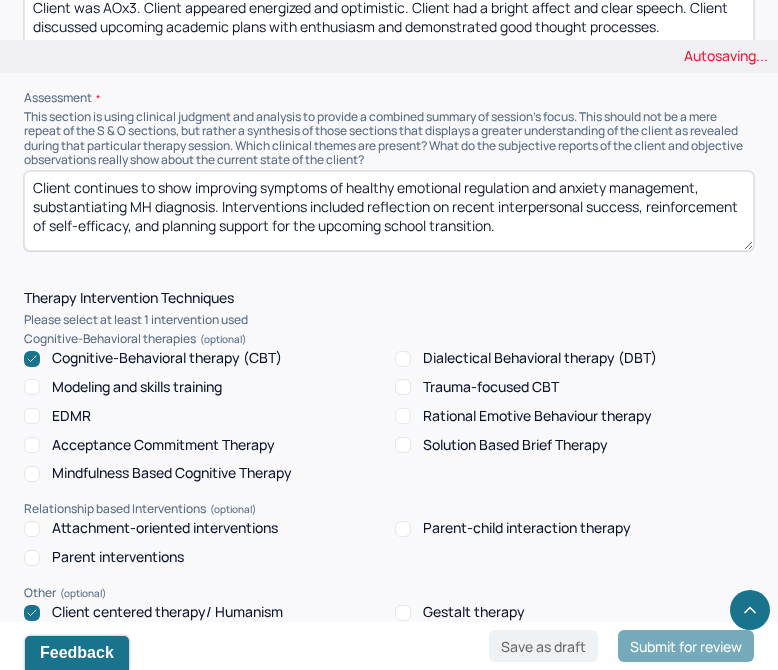 click on "Mindfulness Based Cognitive Therapy" at bounding box center (172, 473) 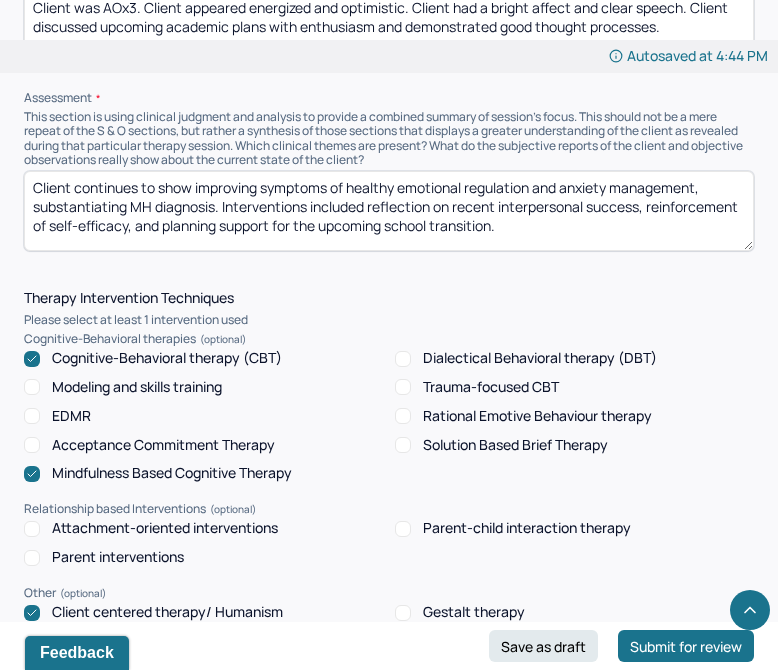 click on "Cognitive-Behavioral therapy (CBT)" at bounding box center [167, 358] 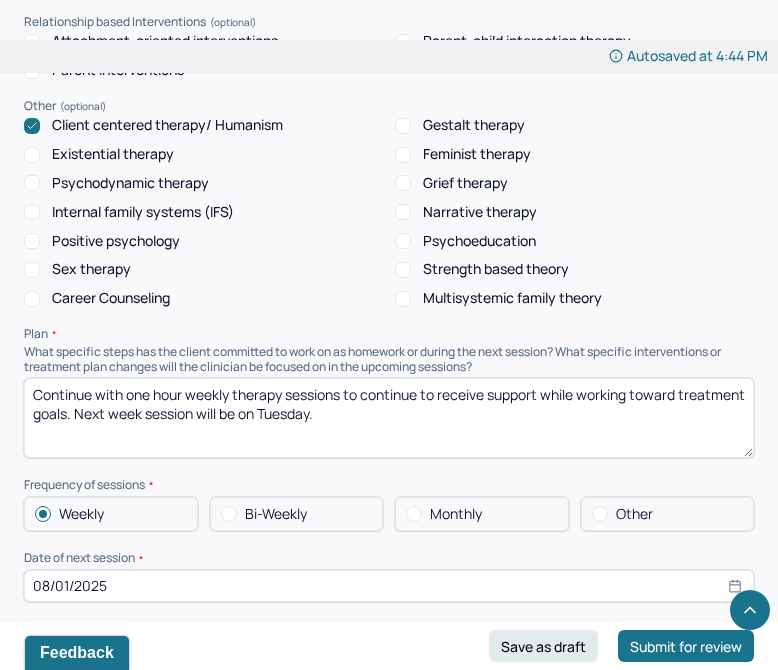 scroll, scrollTop: 1976, scrollLeft: 0, axis: vertical 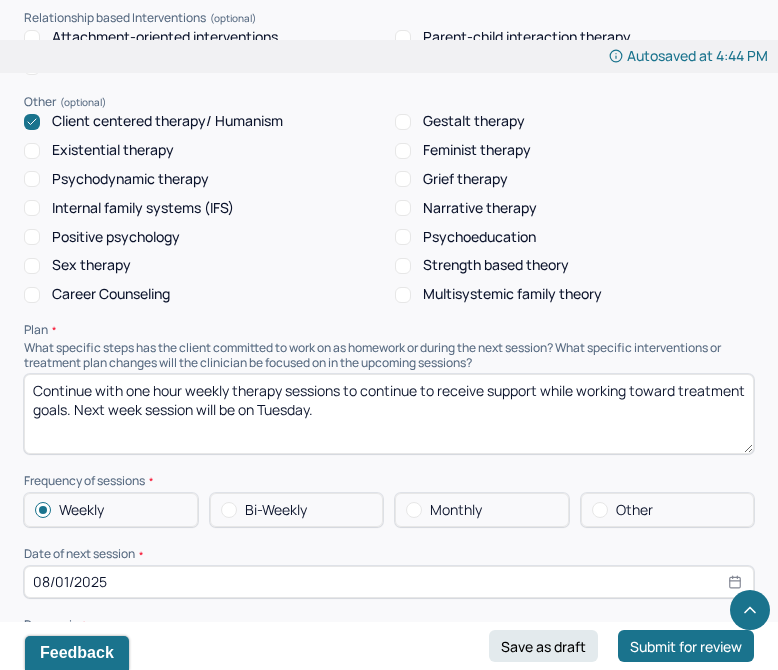 drag, startPoint x: 431, startPoint y: 428, endPoint x: 100, endPoint y: 394, distance: 332.74164 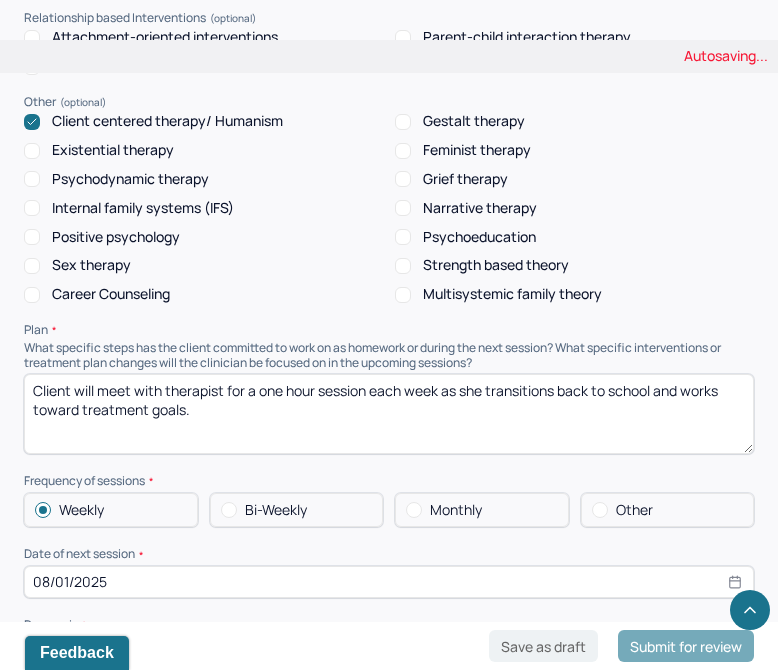type on "Client will meet with therapist for a one hour session each week as she transitions back to school and works toward treatment goals." 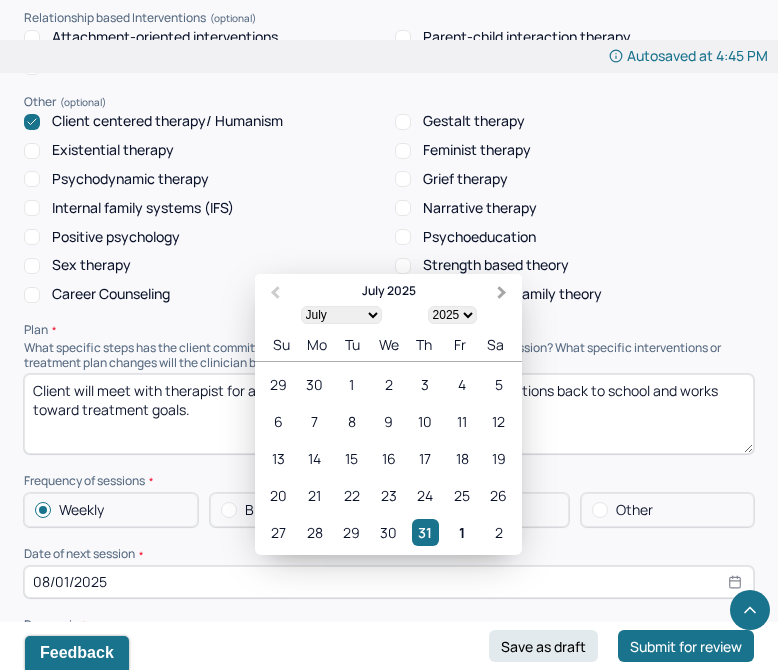 click on "Next Month" at bounding box center (502, 293) 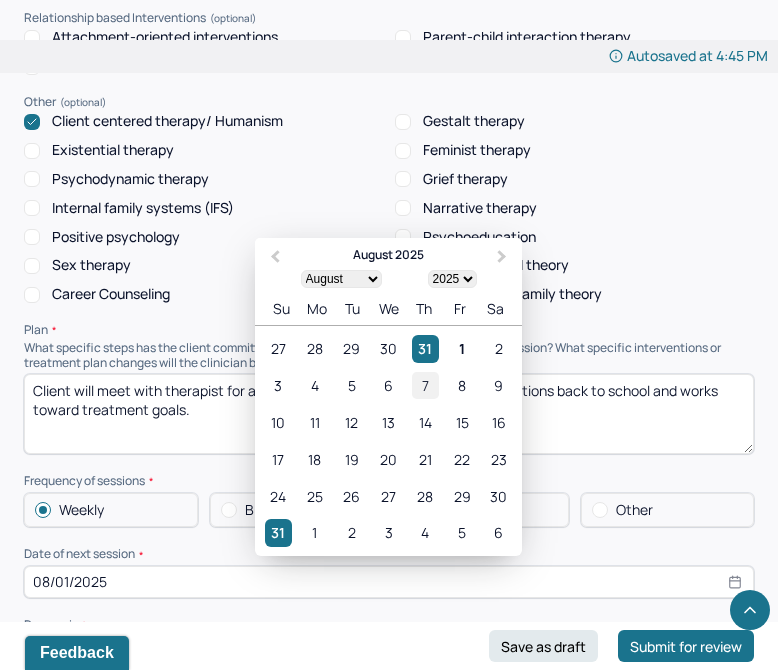 click on "7" at bounding box center [425, 385] 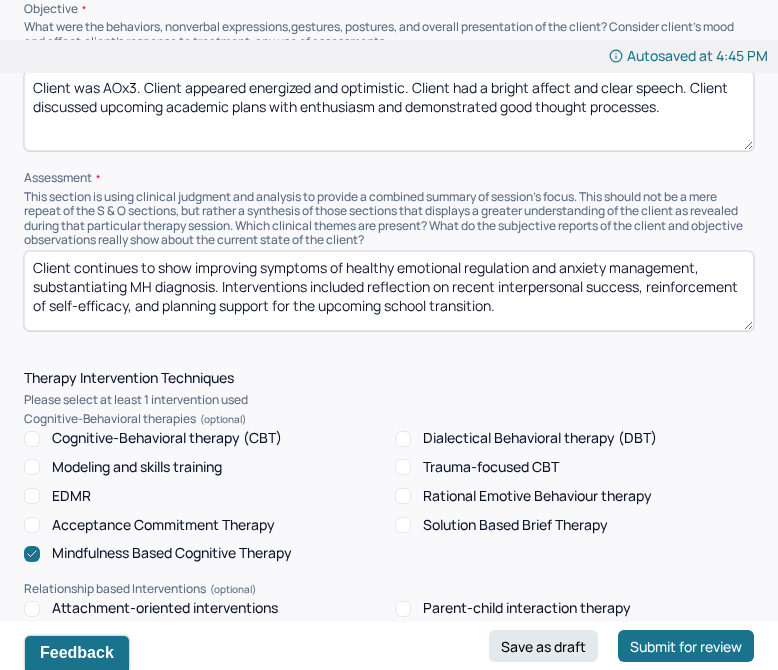 scroll, scrollTop: 0, scrollLeft: 0, axis: both 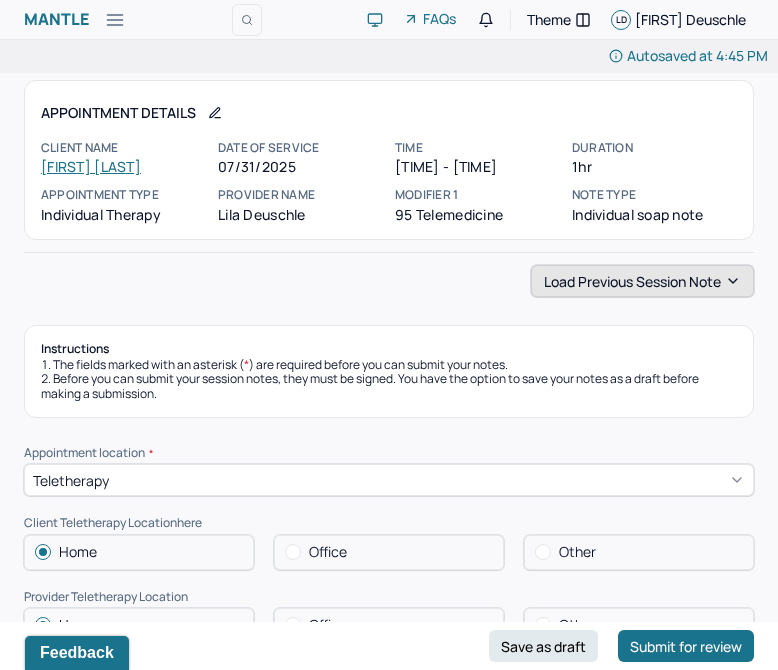 click on "Load previous session note" at bounding box center (642, 281) 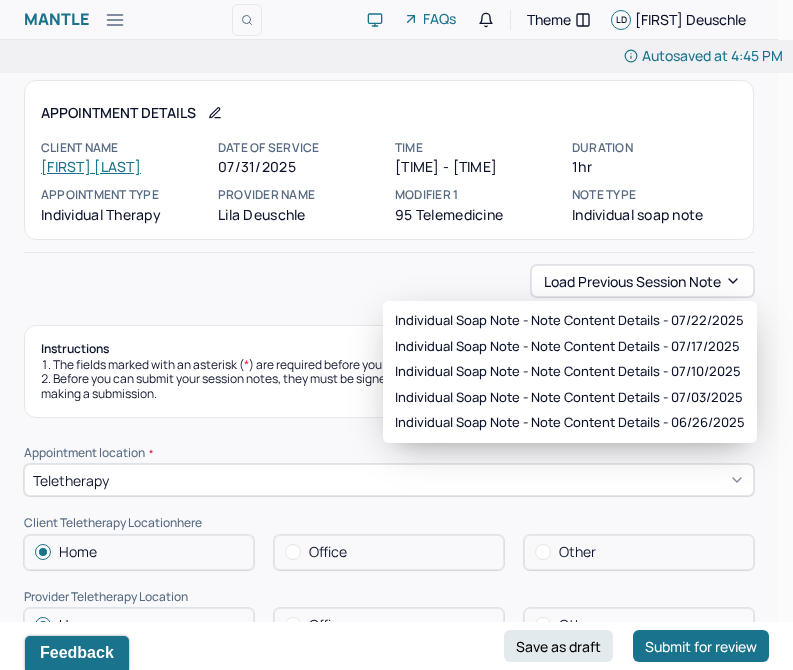 click on "Load previous session note" at bounding box center (389, 281) 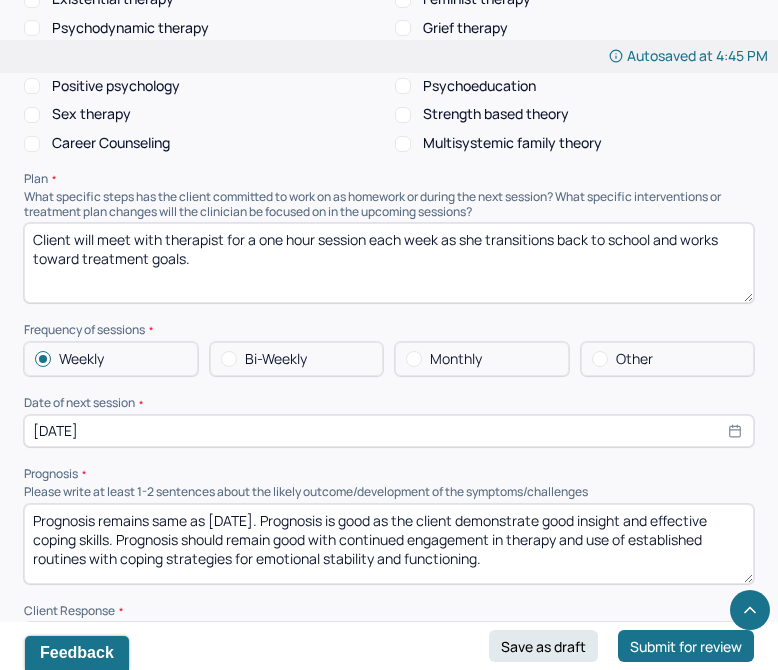 scroll, scrollTop: 2068, scrollLeft: 0, axis: vertical 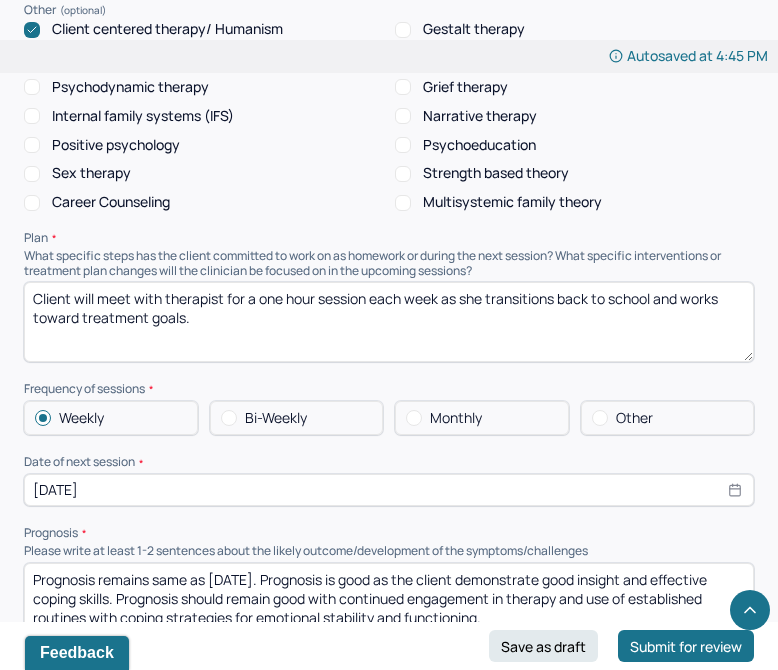 click on "Prognosis remains same as [DATE]. Prognosis is good as the client demonstrate good insight and effective coping skills. Prognosis should remain good with continued engagement in therapy and use of established routines with coping strategies for emotional stability and functioning." at bounding box center (389, 603) 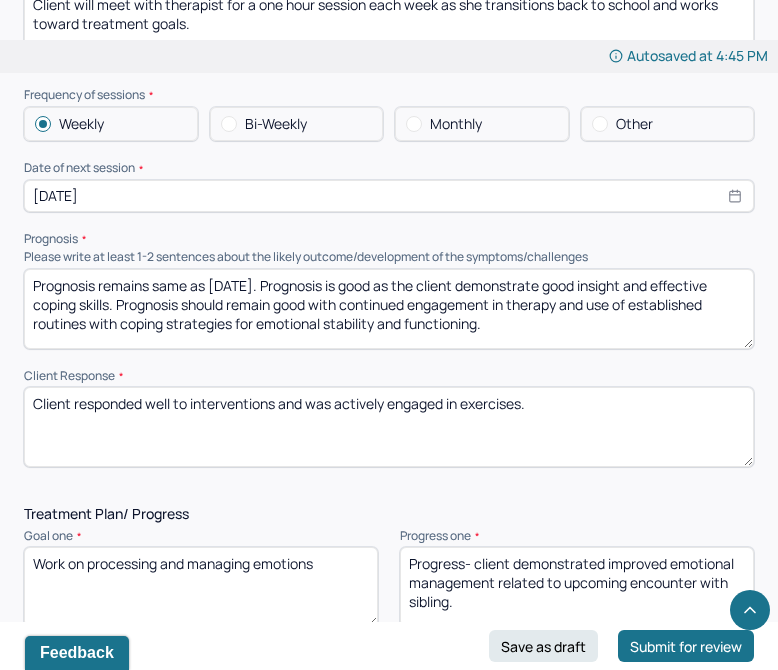scroll, scrollTop: 2439, scrollLeft: 0, axis: vertical 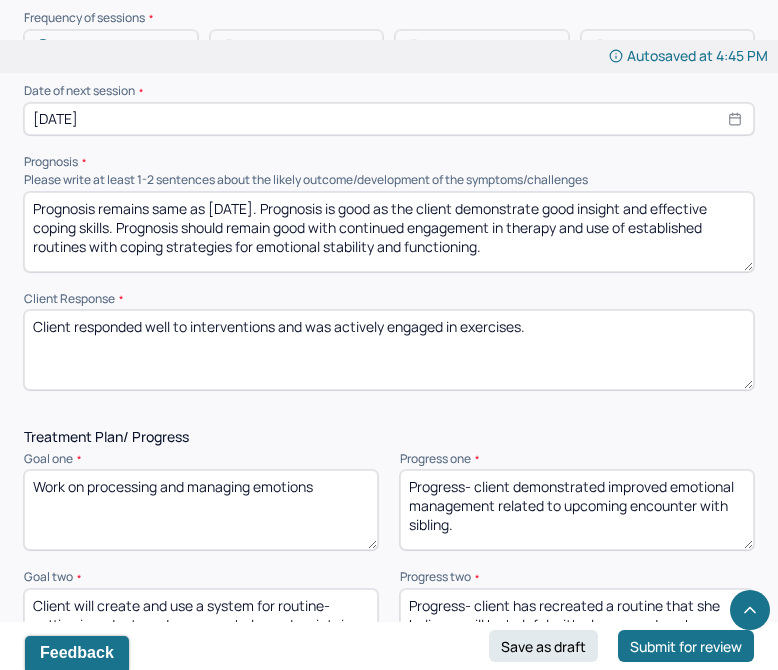 type on "Prognosis remains same as [DATE]. Prognosis is good as the client demonstrate good insight and effective coping skills. Prognosis should remain good with continued engagement in therapy and use of established routines with coping strategies for emotional stability and functioning." 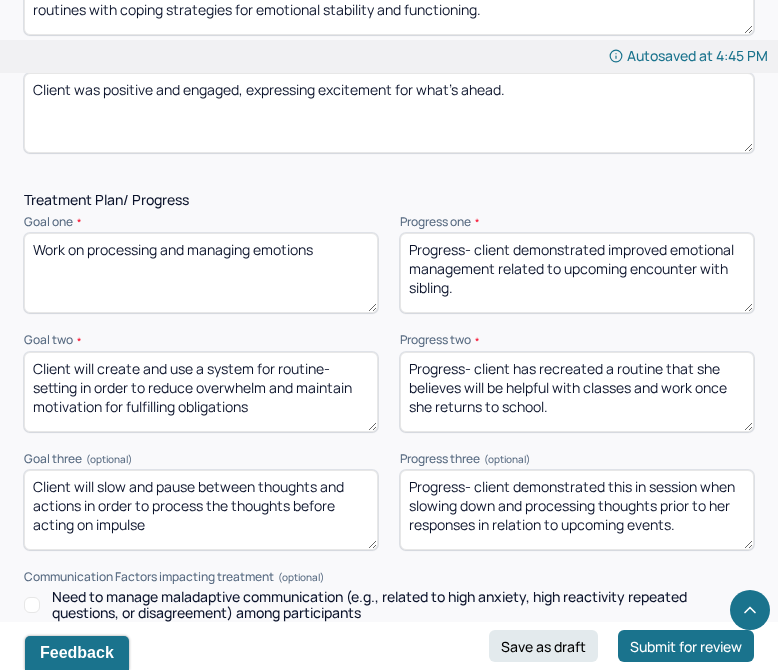 scroll, scrollTop: 2682, scrollLeft: 0, axis: vertical 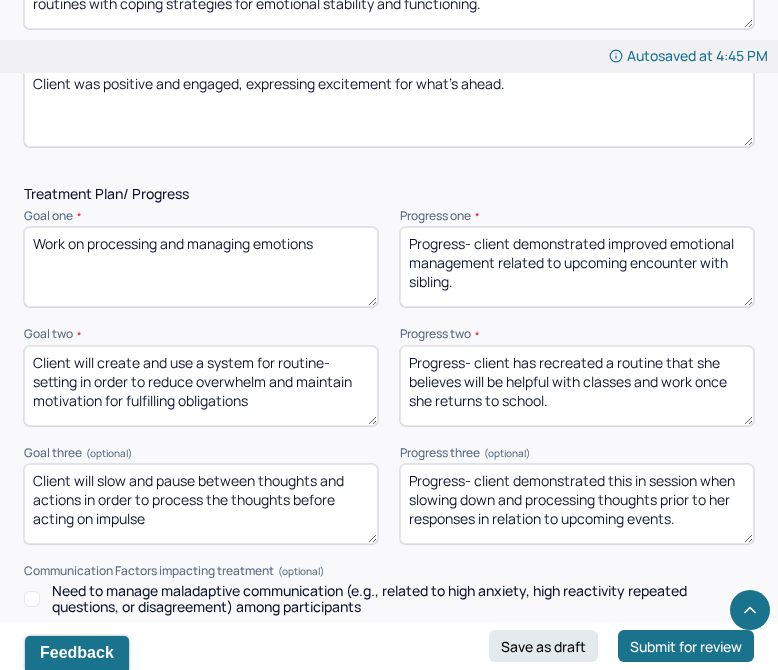 type on "Client was positive and engaged, expressing excitement for what's ahead." 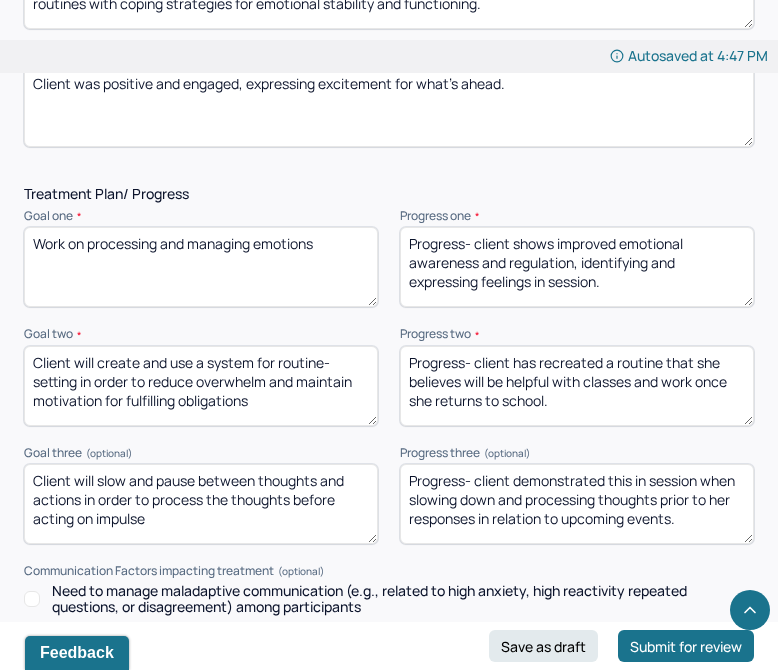 type on "Progress- client shows improved emotional awareness and regulation, identifying and expressing feelings in session." 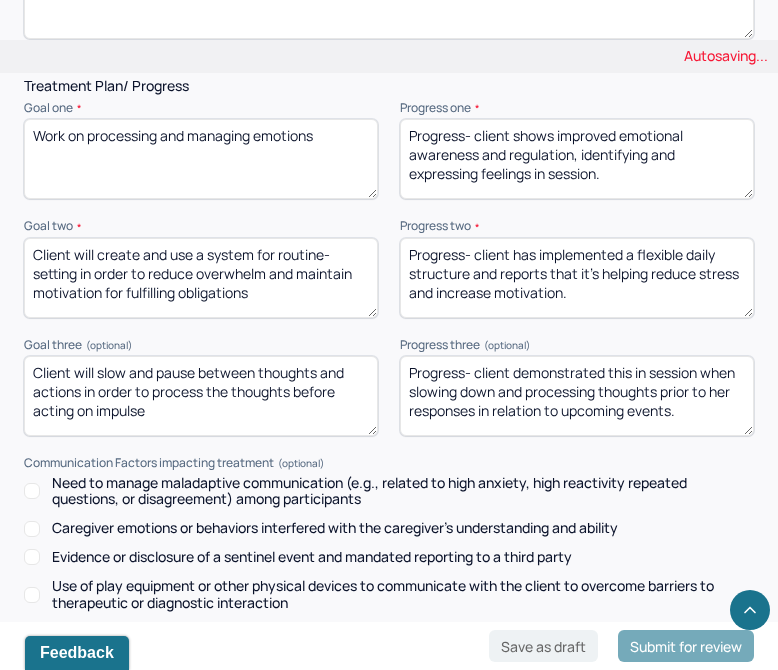 scroll, scrollTop: 2801, scrollLeft: 0, axis: vertical 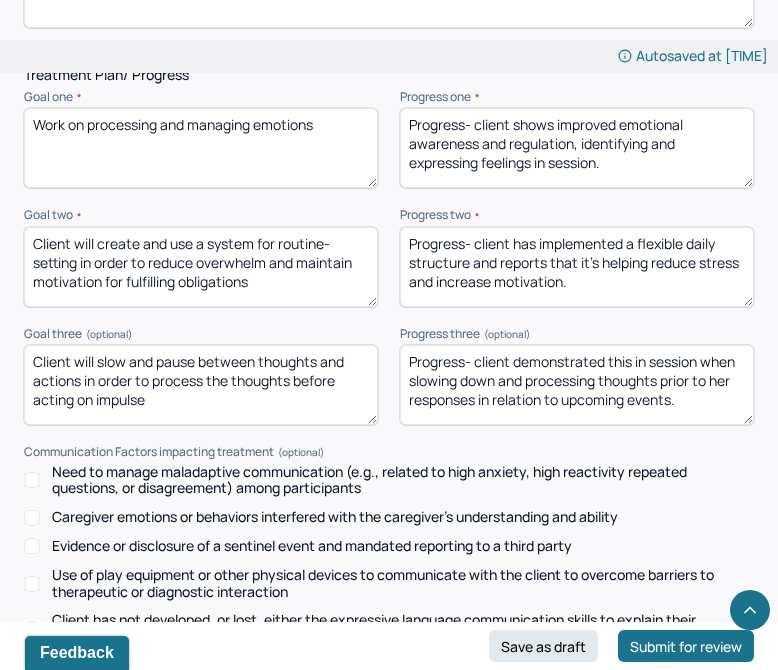 type on "Progress- client has implemented a flexible daily structure and reports that it's helping reduce stress and increase motivation." 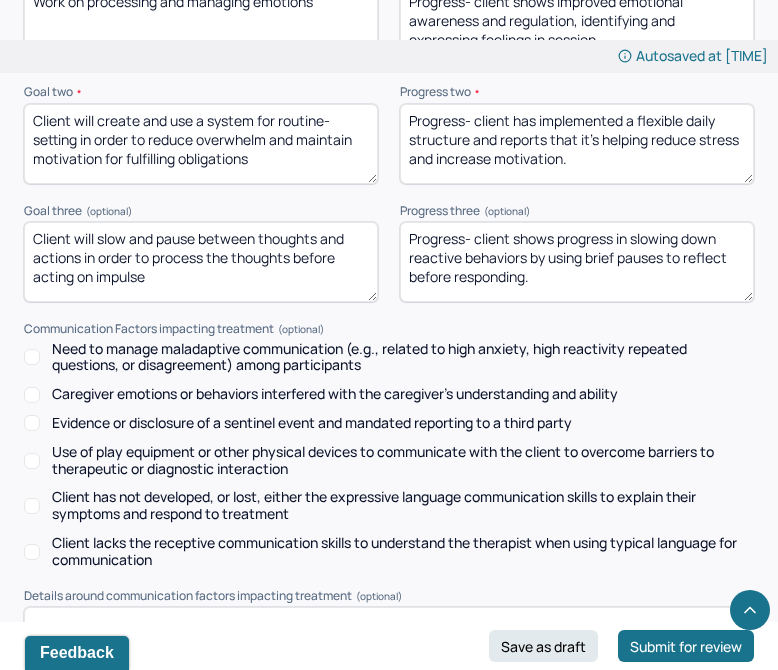 scroll, scrollTop: 3149, scrollLeft: 0, axis: vertical 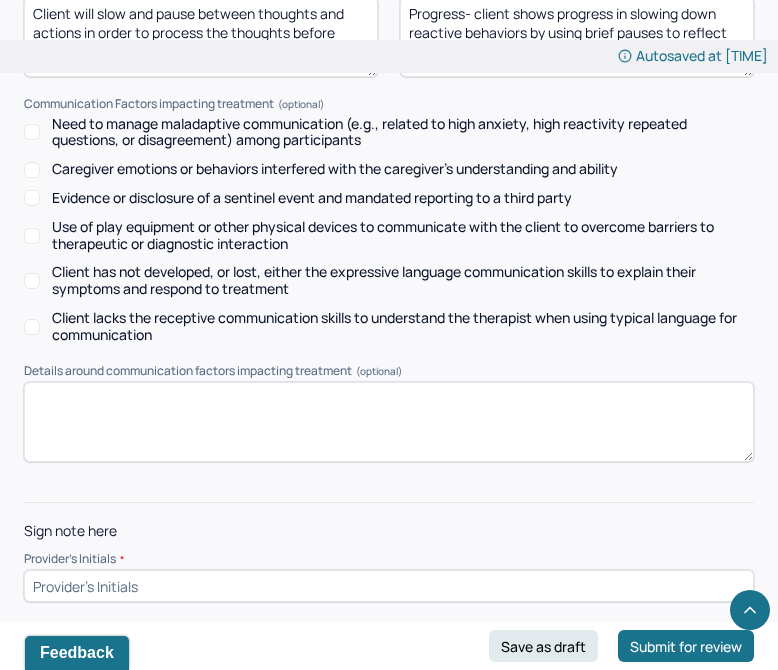 type on "Progress- client shows progress in slowing down reactive behaviors by using brief pauses to reflect before responding." 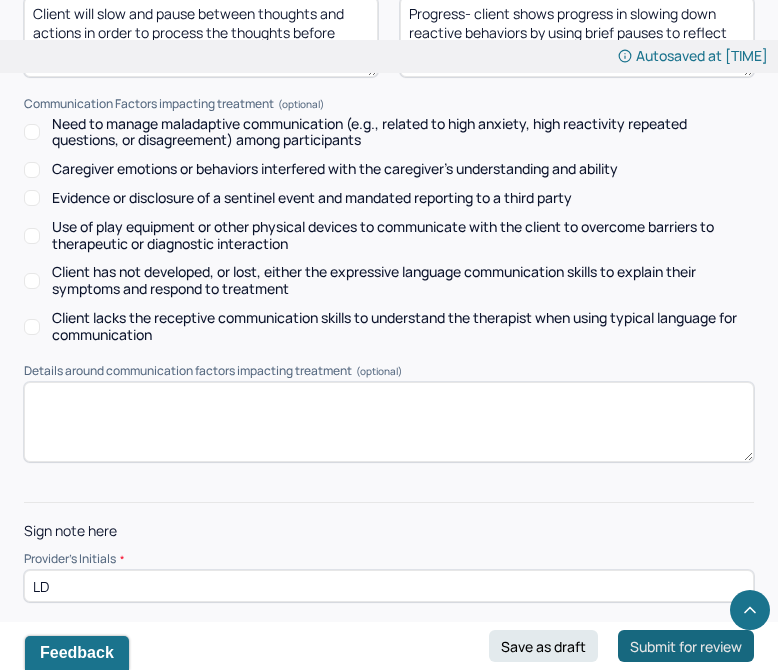 type on "LD" 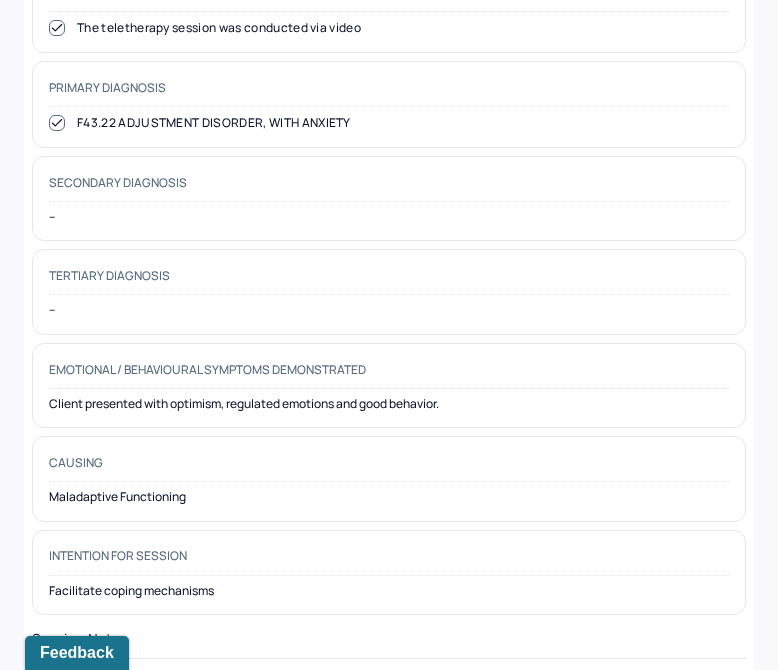 scroll, scrollTop: 0, scrollLeft: 0, axis: both 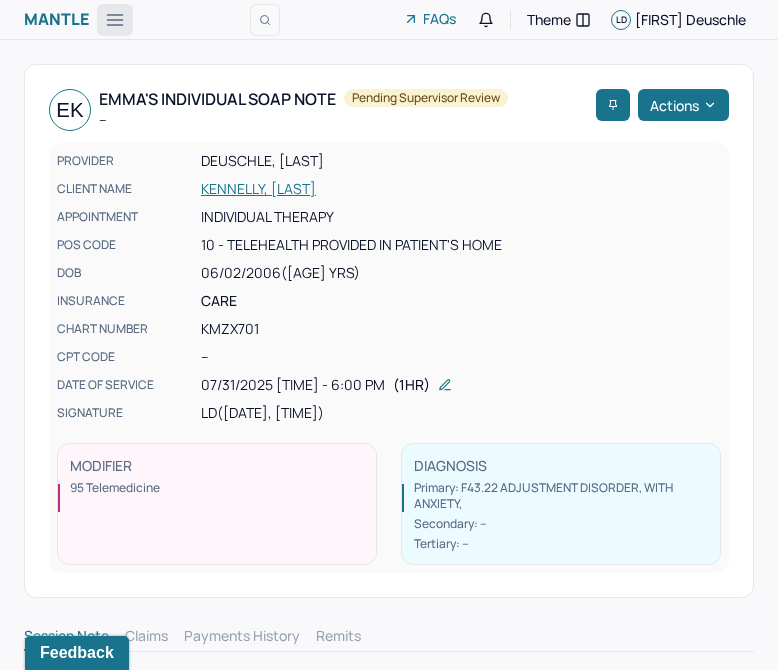 click 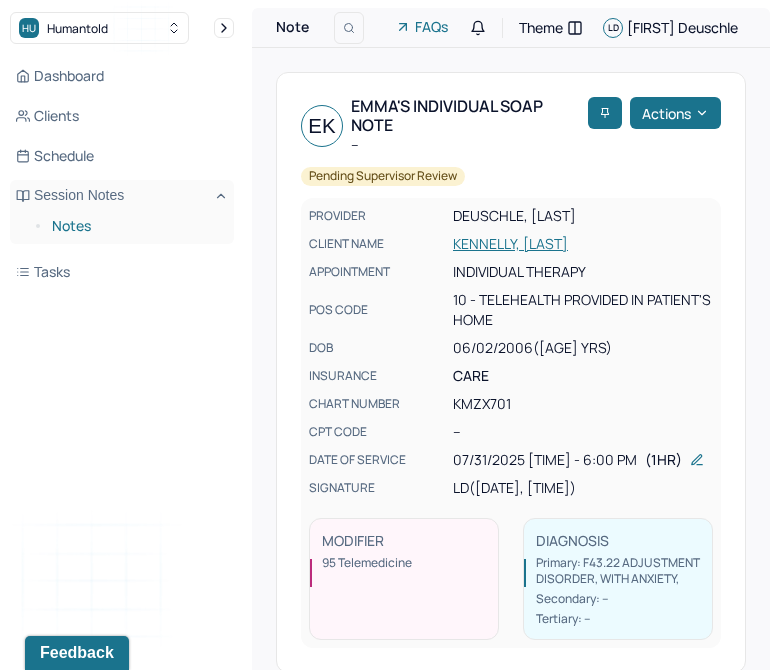 click on "Notes" at bounding box center (135, 226) 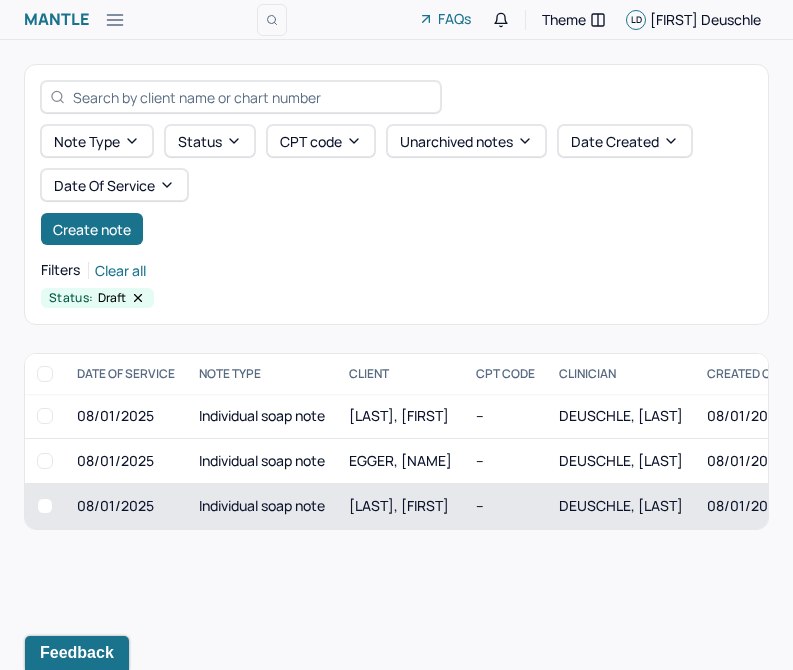 click on "[LAST], [FIRST]" at bounding box center [399, 505] 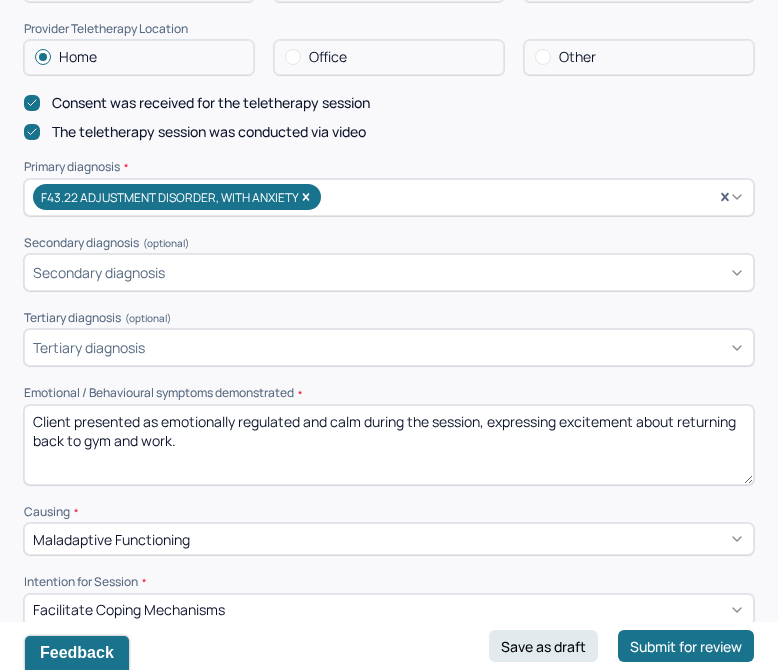 scroll, scrollTop: 582, scrollLeft: 0, axis: vertical 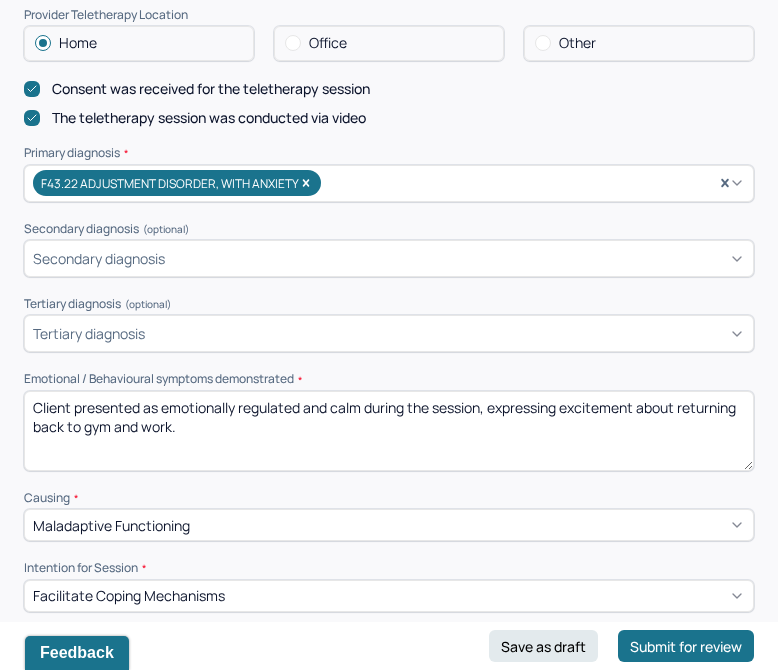 drag, startPoint x: 297, startPoint y: 453, endPoint x: 148, endPoint y: 411, distance: 154.80634 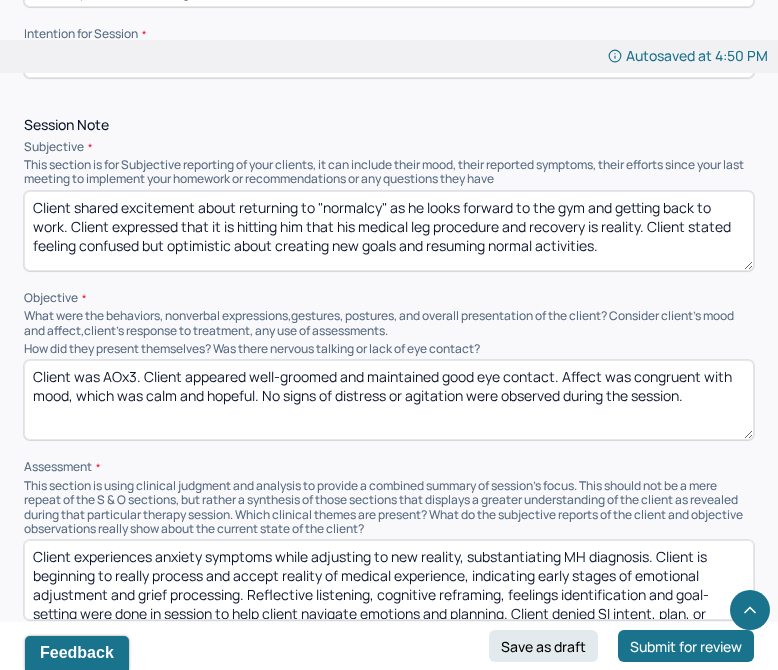 scroll, scrollTop: 1117, scrollLeft: 0, axis: vertical 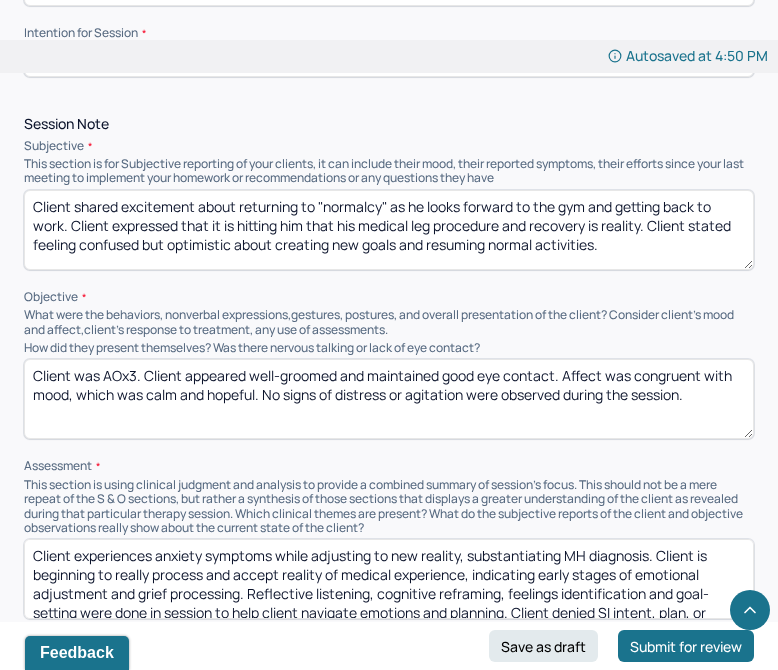 type on "Client presented with a stable mood with positivity and healthy behavioral symptoms." 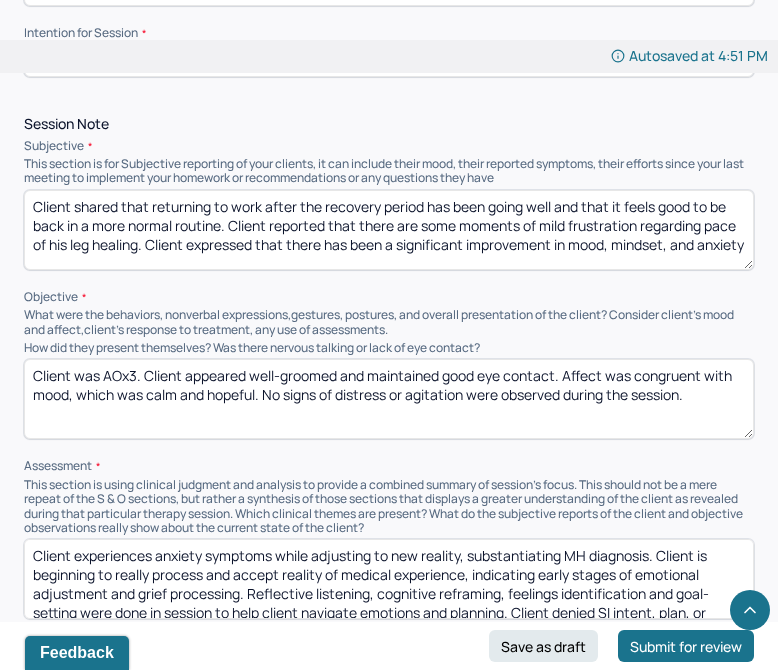 scroll, scrollTop: 4, scrollLeft: 0, axis: vertical 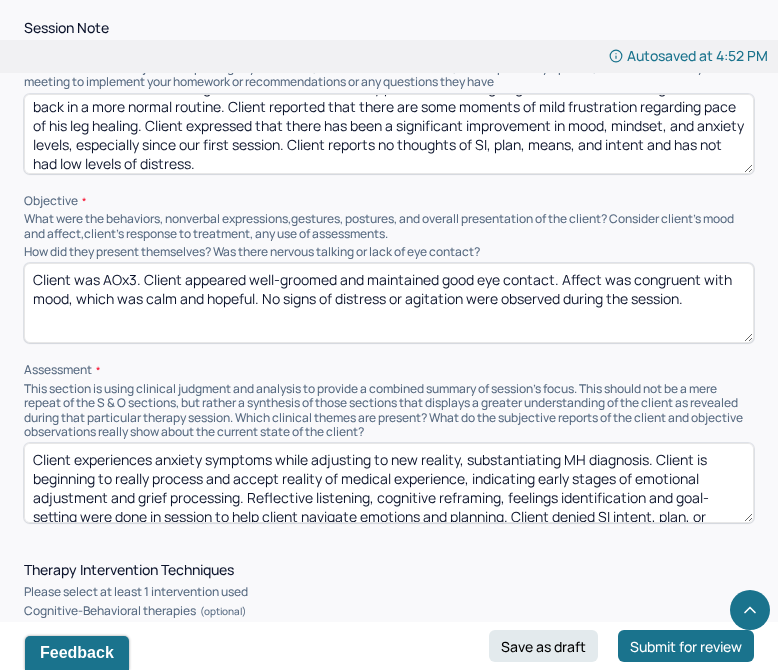 type on "Client shared that returning to work after the recovery period has been going well and that it feels good to be back in a more normal routine. Client reported that there are some moments of mild frustration regarding pace of his leg healing. Client expressed that there has been a significant improvement in mood, mindset, and anxiety levels, especially since our first session. Client reports no thoughts of SI, plan, means, and intent and has not had low levels of distress." 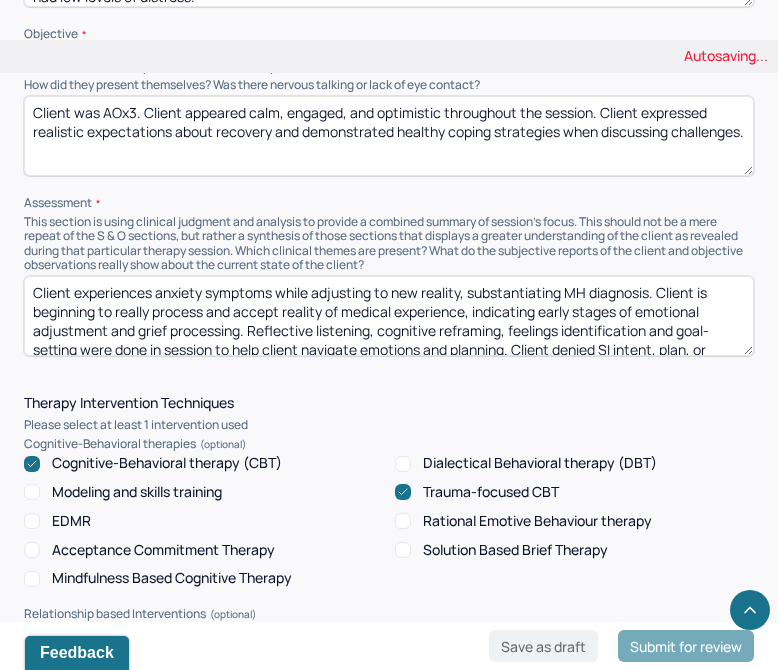 scroll, scrollTop: 1383, scrollLeft: 0, axis: vertical 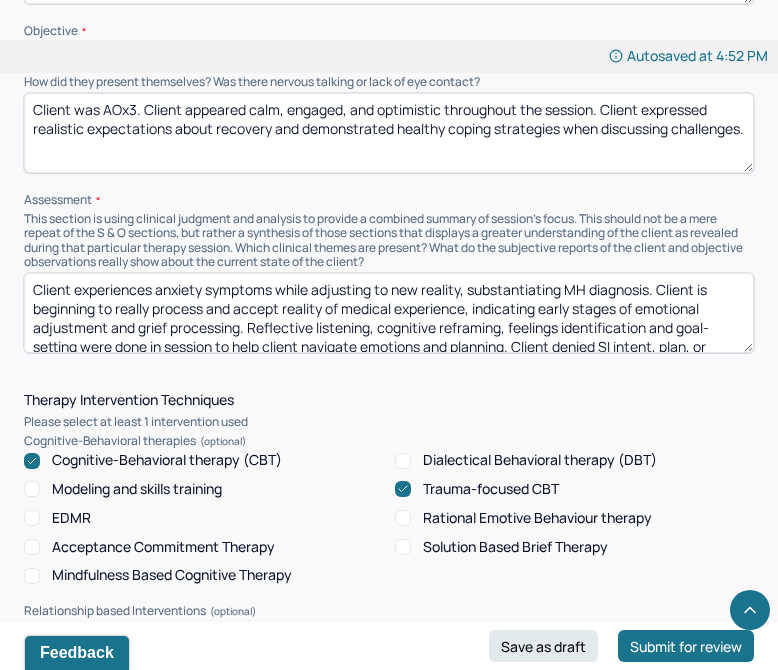 type on "Client was AOx3. Client appeared calm, engaged, and optimistic throughout the session. Client expressed realistic expectations about recovery and demonstrated healthy coping strategies when discussing challenges." 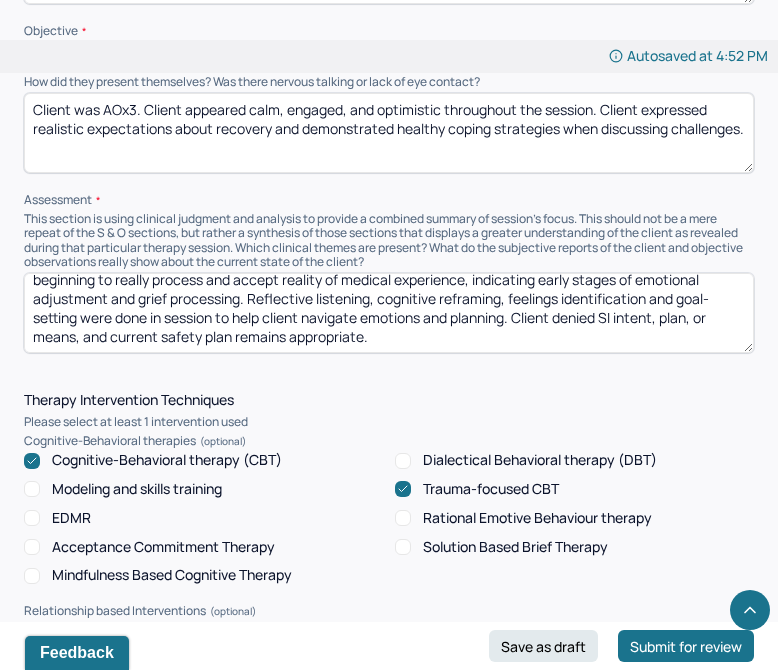 scroll, scrollTop: 0, scrollLeft: 0, axis: both 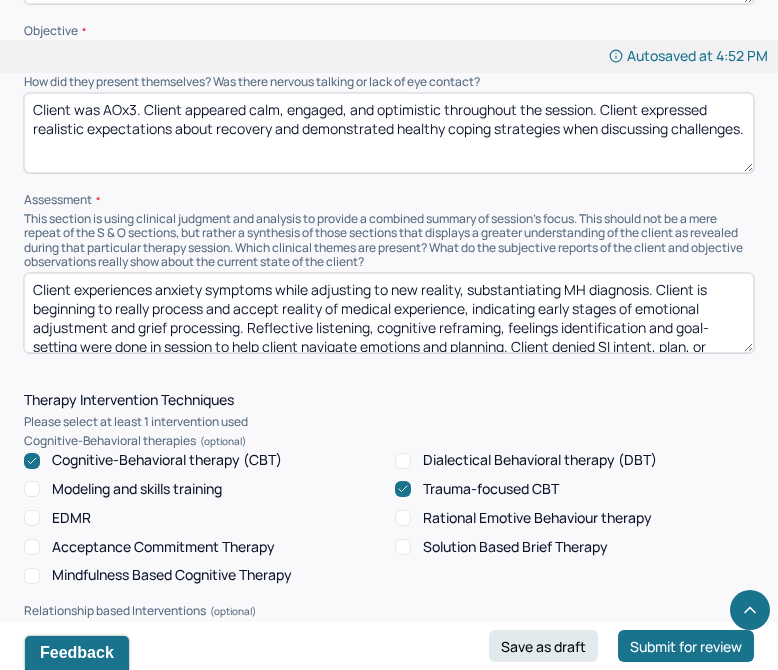 drag, startPoint x: 569, startPoint y: 348, endPoint x: -2, endPoint y: 272, distance: 576.0356 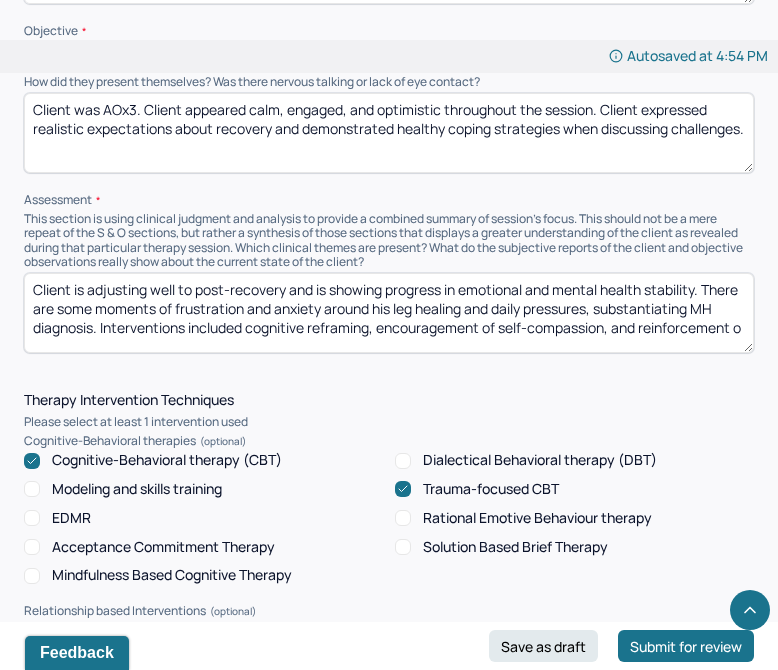 scroll, scrollTop: 5, scrollLeft: 0, axis: vertical 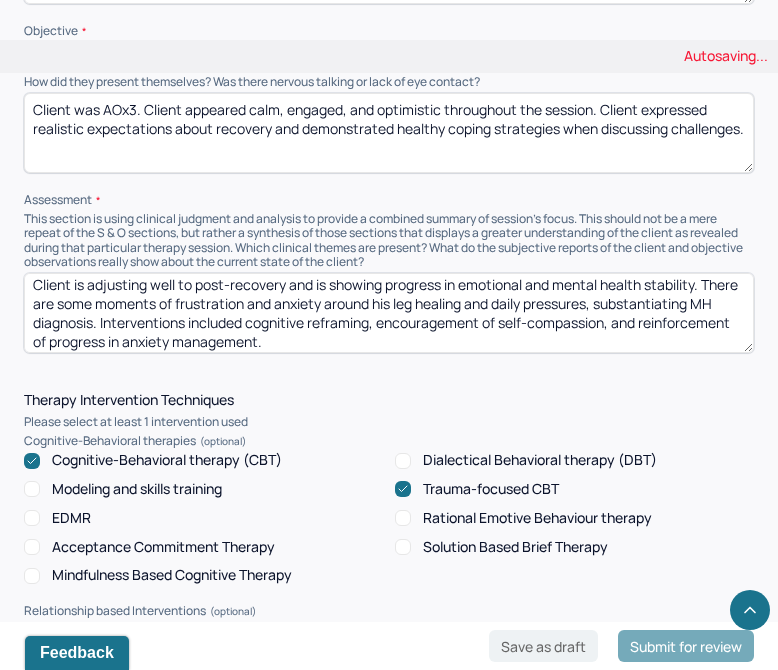 type on "Client is adjusting well to post-recovery and is showing progress in emotional and mental health stability. There are some moments of frustration and anxiety around his leg healing and daily pressures, substantiating MH diagnosis. Interventions included cognitive reframing, encouragement of self-compassion, and reinforcement of progress in anxiety management." 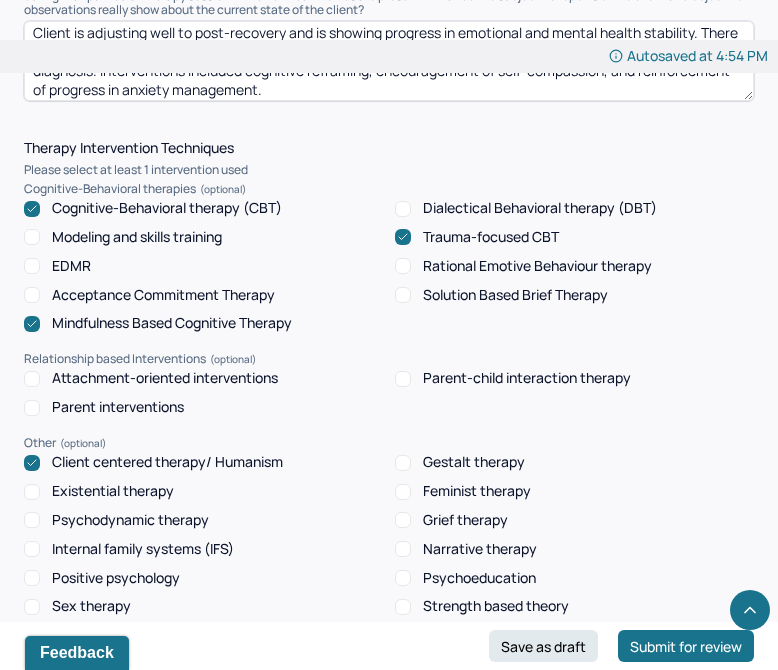 scroll, scrollTop: 1646, scrollLeft: 0, axis: vertical 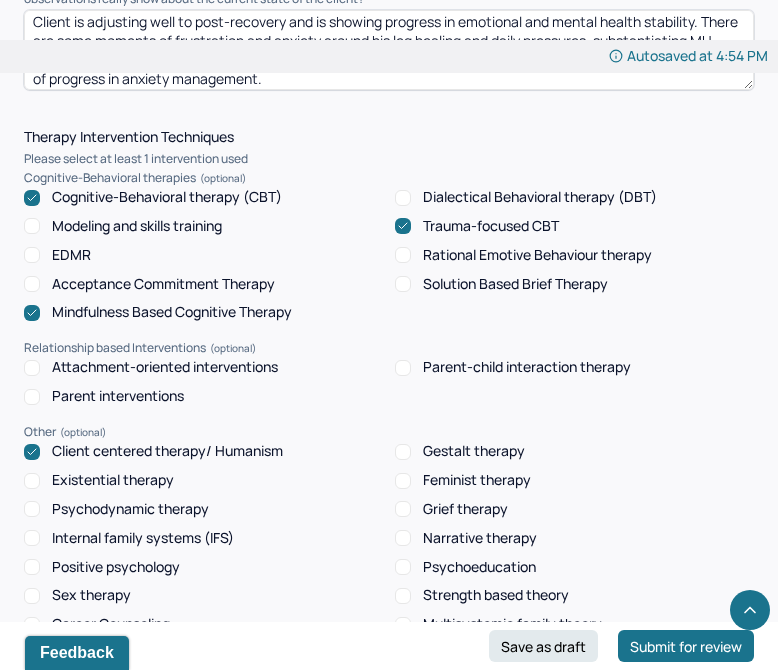 click on "Trauma-focused CBT" at bounding box center [491, 226] 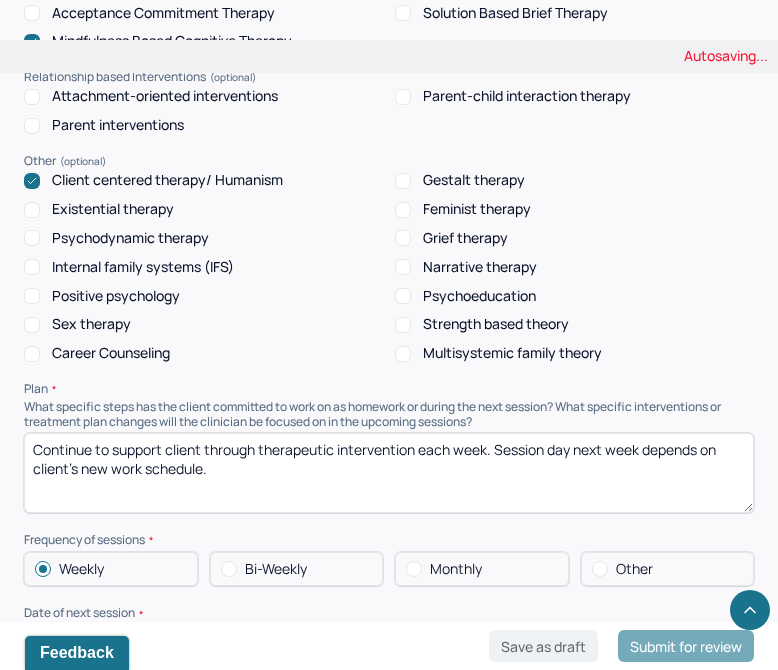 scroll, scrollTop: 1932, scrollLeft: 0, axis: vertical 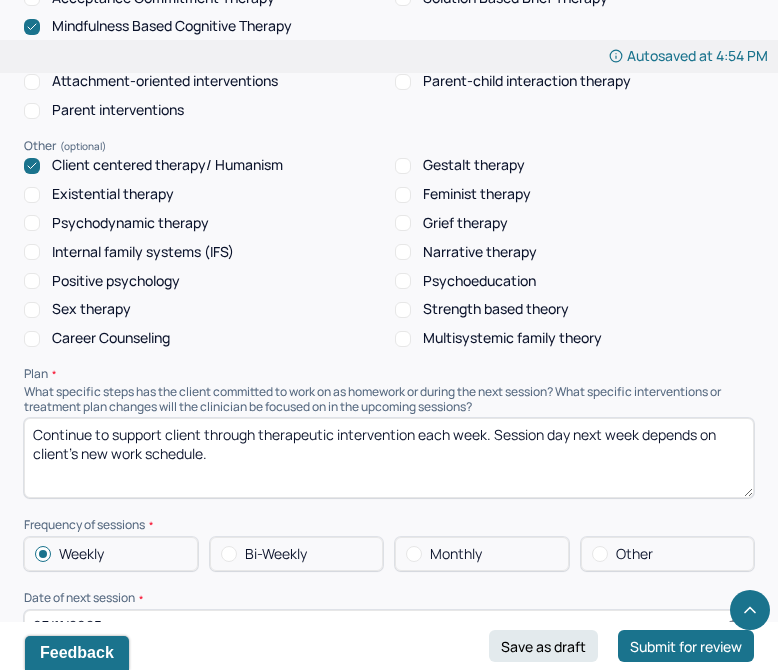 drag, startPoint x: 234, startPoint y: 464, endPoint x: 34, endPoint y: 420, distance: 204.7828 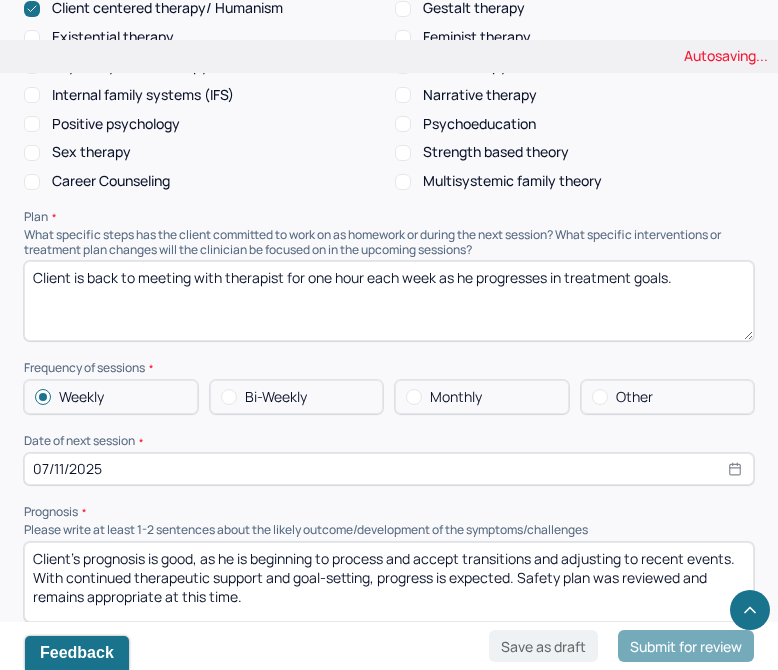 scroll, scrollTop: 2186, scrollLeft: 0, axis: vertical 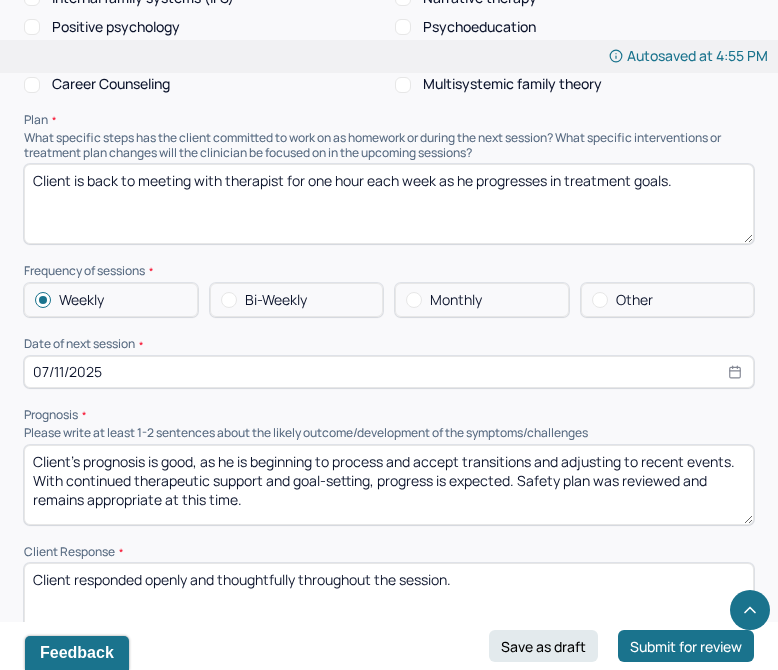type on "Client is back to meeting with therapist for one hour each week as he progresses in treatment goals." 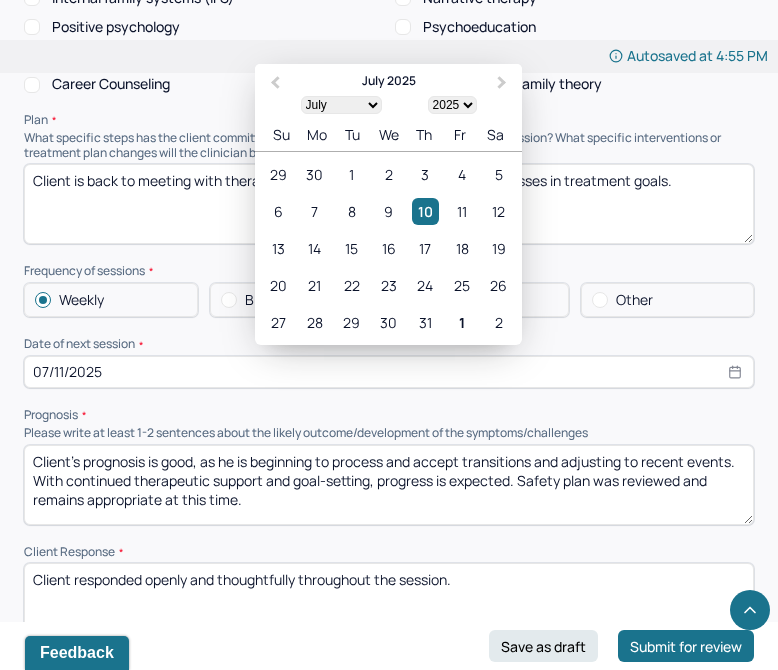 click on "07/11/2025" at bounding box center [389, 372] 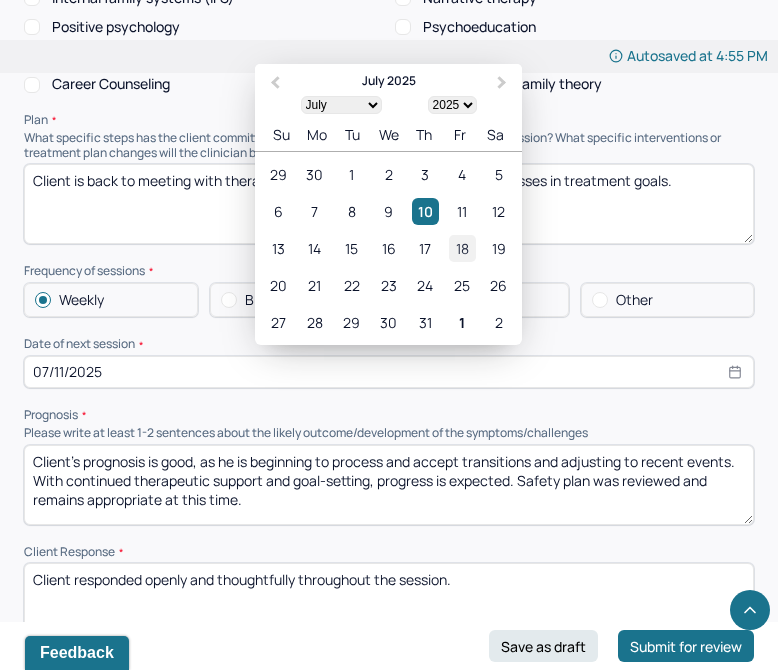 click on "18" at bounding box center (462, 248) 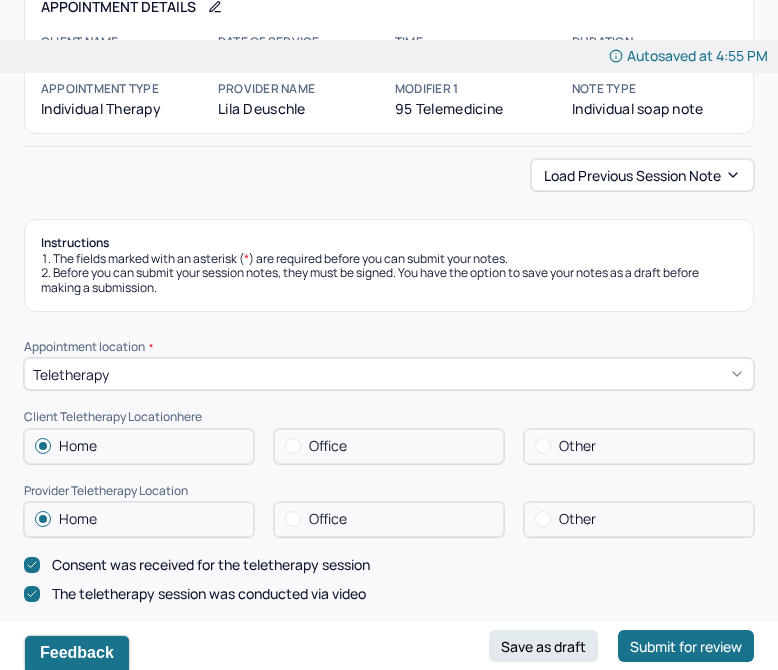 scroll, scrollTop: 0, scrollLeft: 0, axis: both 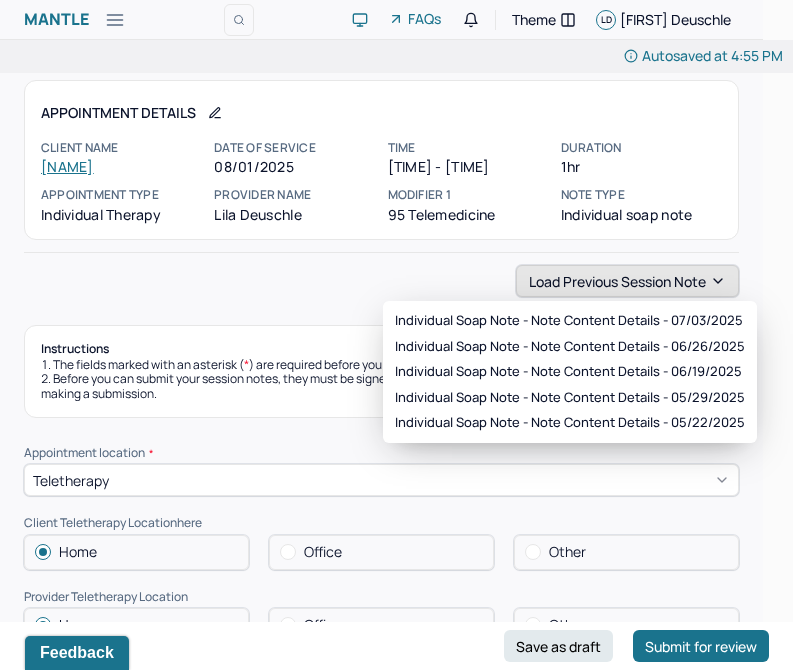 click on "Load previous session note" at bounding box center [627, 281] 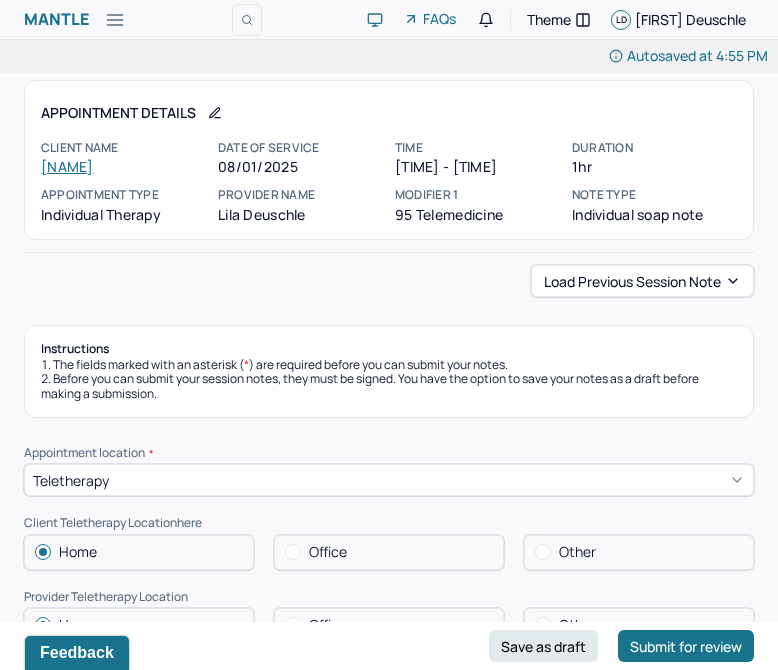 click on "Load previous session note" at bounding box center (389, 281) 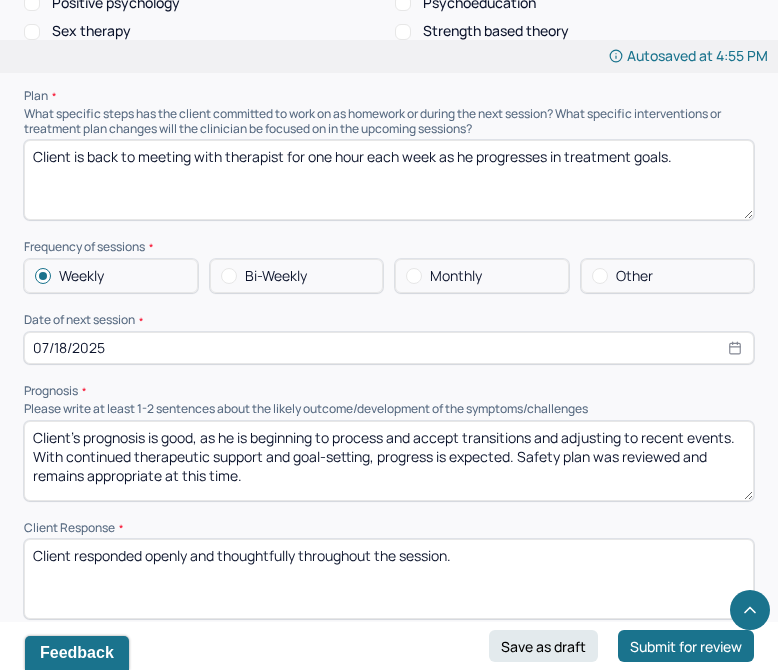 scroll, scrollTop: 2144, scrollLeft: 0, axis: vertical 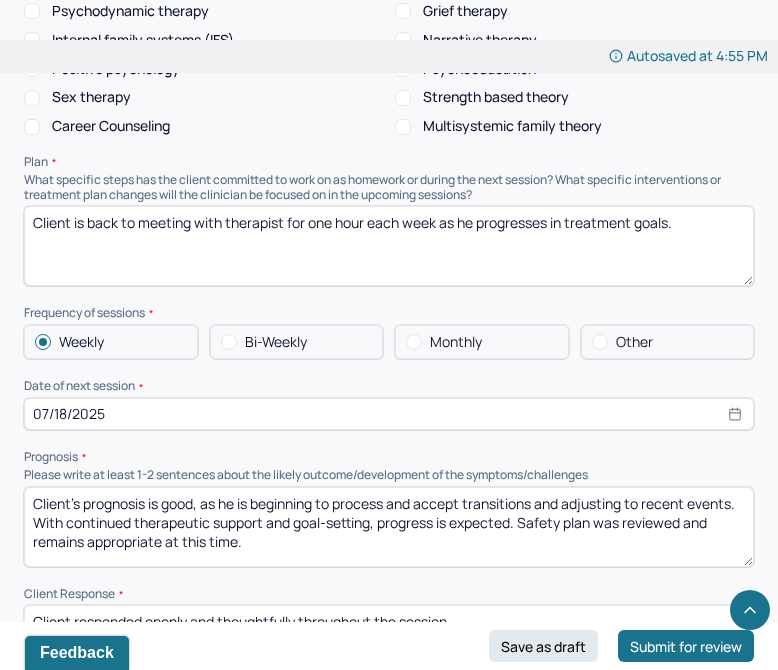 click on "Client is back to meeting with therapist for one hour each week as he progresses in treatment goals." at bounding box center (389, 246) 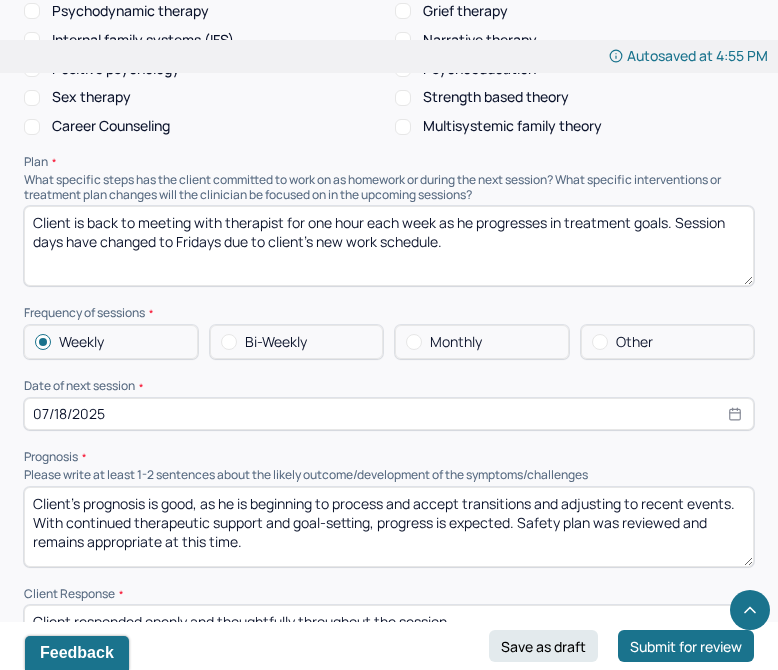 type on "Client is back to meeting with therapist for one hour each week as he progresses in treatment goals. Session days have changed to Fridays due to client's new work schedule." 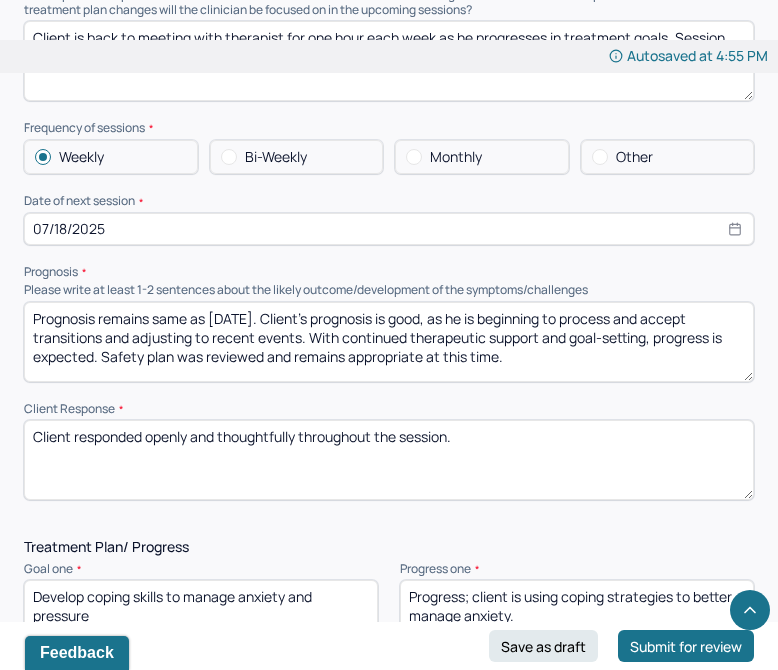 scroll, scrollTop: 2334, scrollLeft: 0, axis: vertical 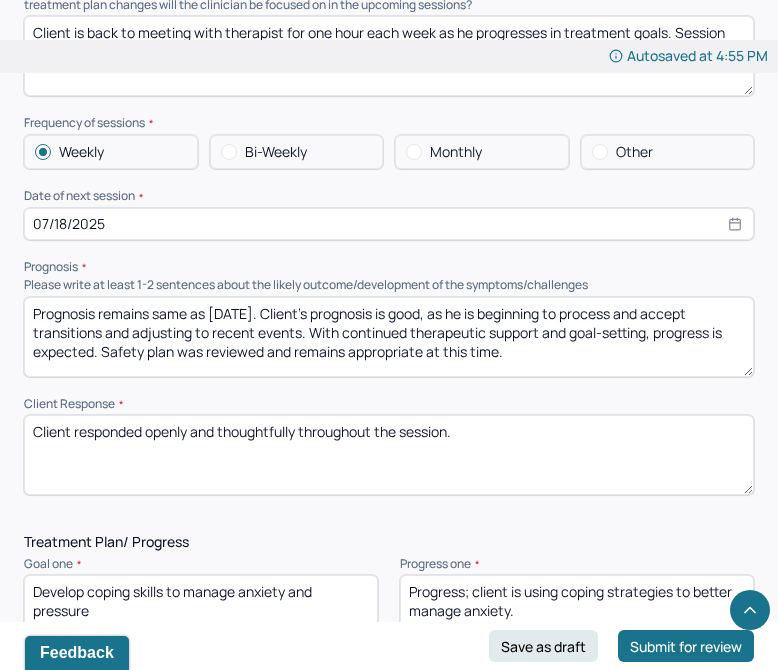 type on "Prognosis remains same as [DATE]. Client's prognosis is good, as he is beginning to process and accept transitions and adjusting to recent events. With continued therapeutic support and goal-setting, progress is expected. Safety plan was reviewed and remains appropriate at this time." 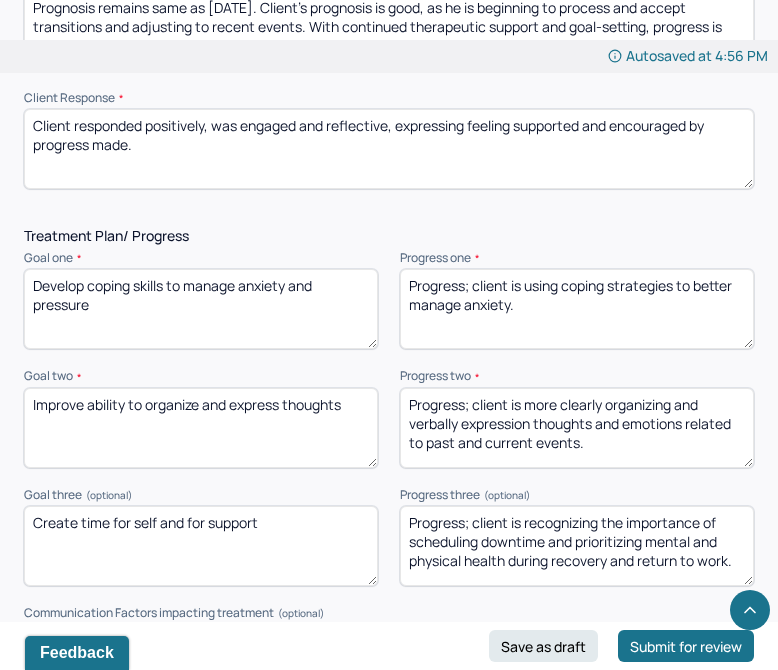 scroll, scrollTop: 2644, scrollLeft: 0, axis: vertical 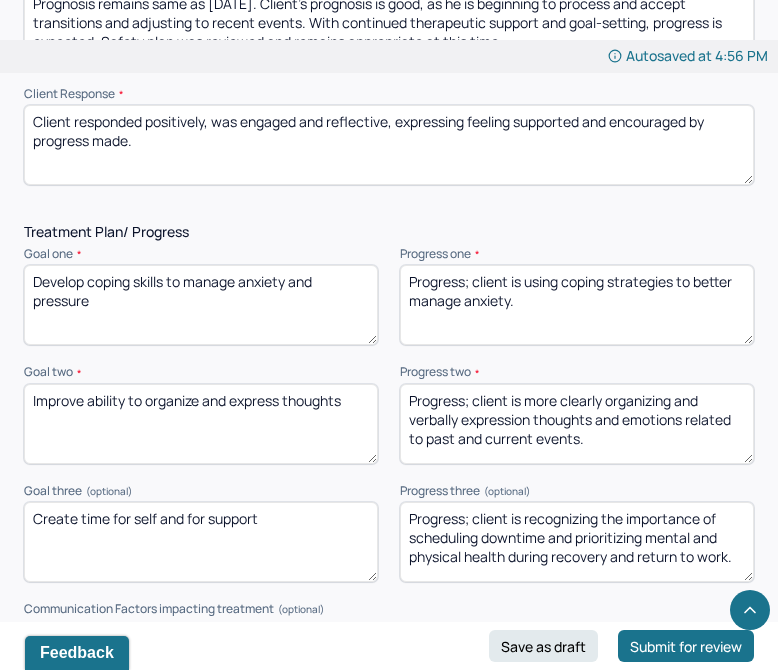type on "Client responded positively, was engaged and reflective, expressing feeling supported and encouraged by progress made." 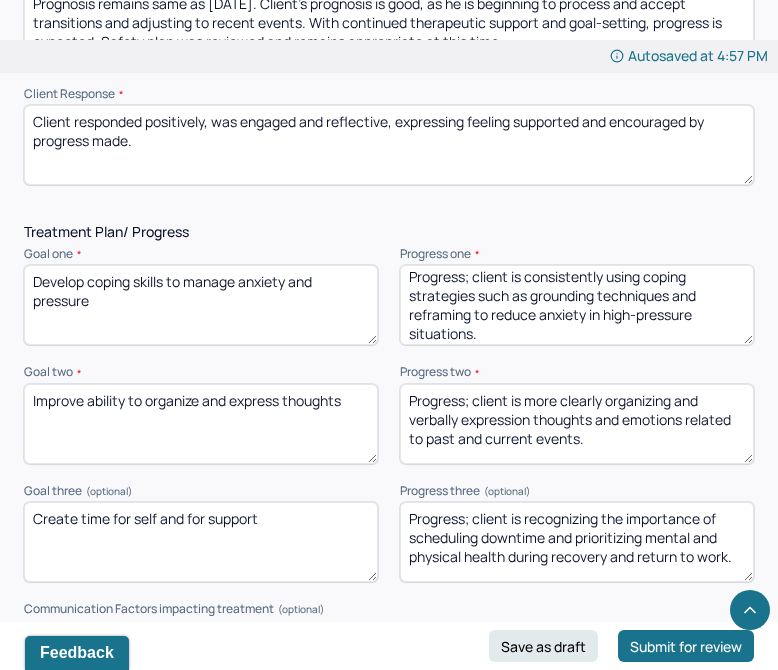 scroll, scrollTop: 10, scrollLeft: 0, axis: vertical 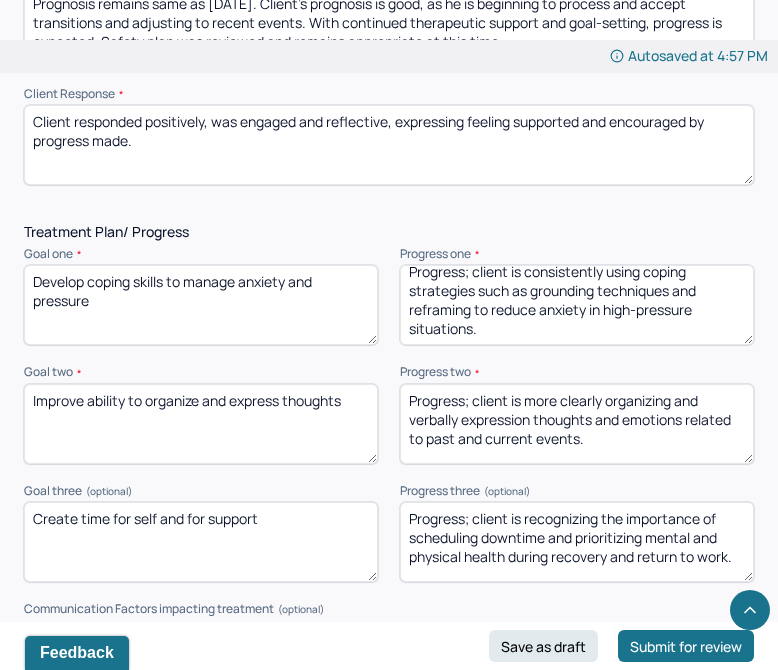 type on "Progress; client is consistently using coping strategies such as grounding techniques and reframing to reduce anxiety in high-pressure situations." 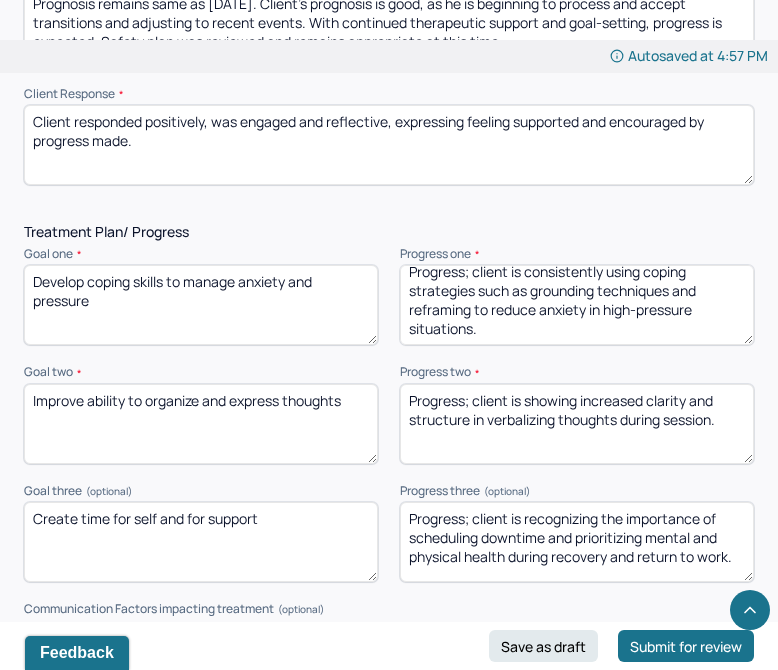 type on "Progress; client is showing increased clarity and structure in verbalizing thoughts during session." 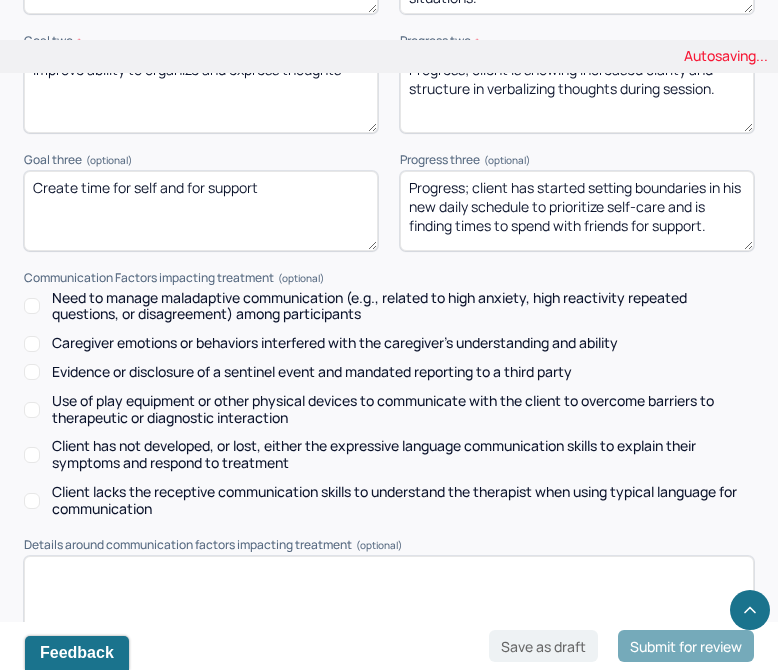 scroll, scrollTop: 3149, scrollLeft: 0, axis: vertical 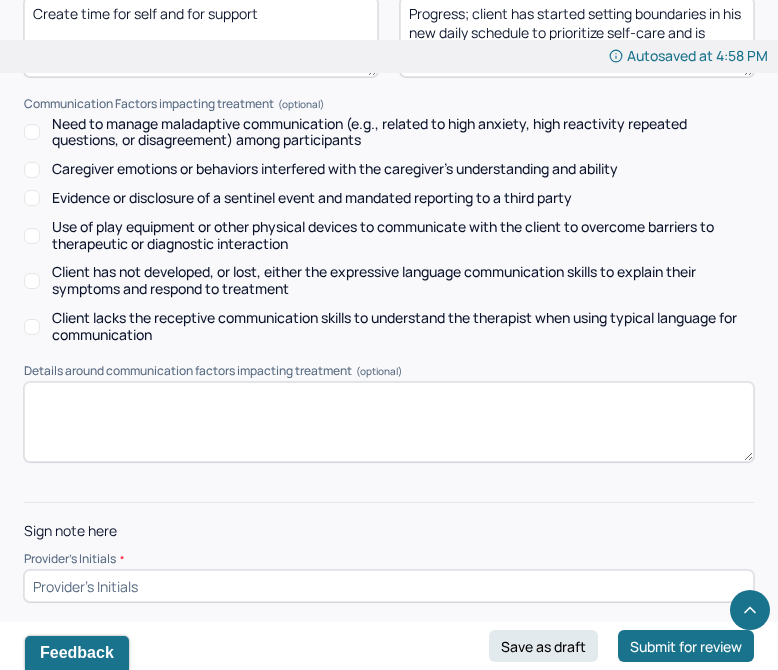 type on "Progress; client has started setting boundaries in his new daily schedule to prioritize self-care and is finding times to spend with friends for support." 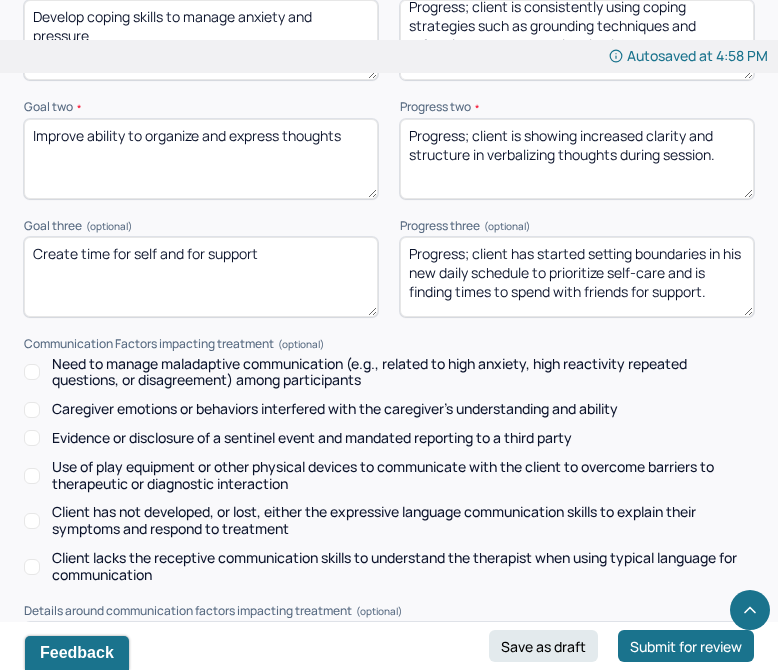 scroll, scrollTop: 3094, scrollLeft: 0, axis: vertical 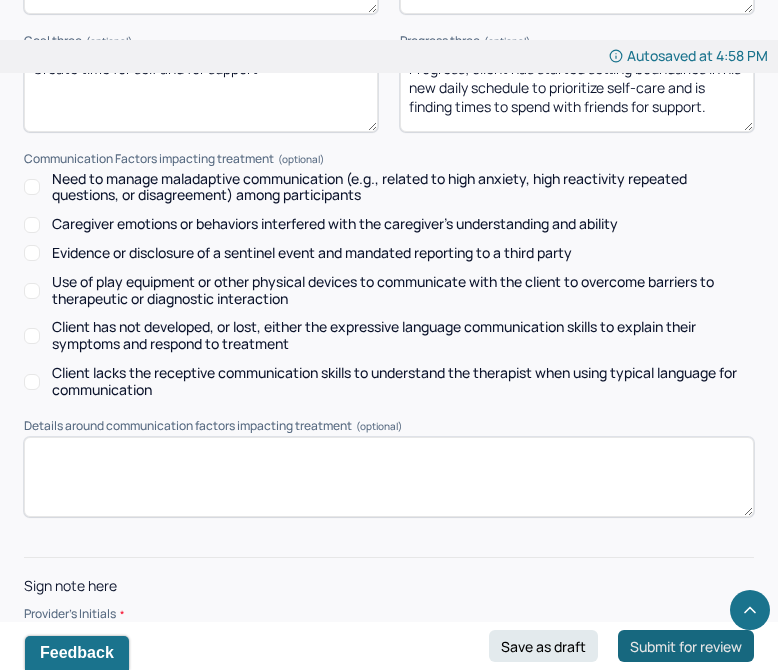 type on "LD" 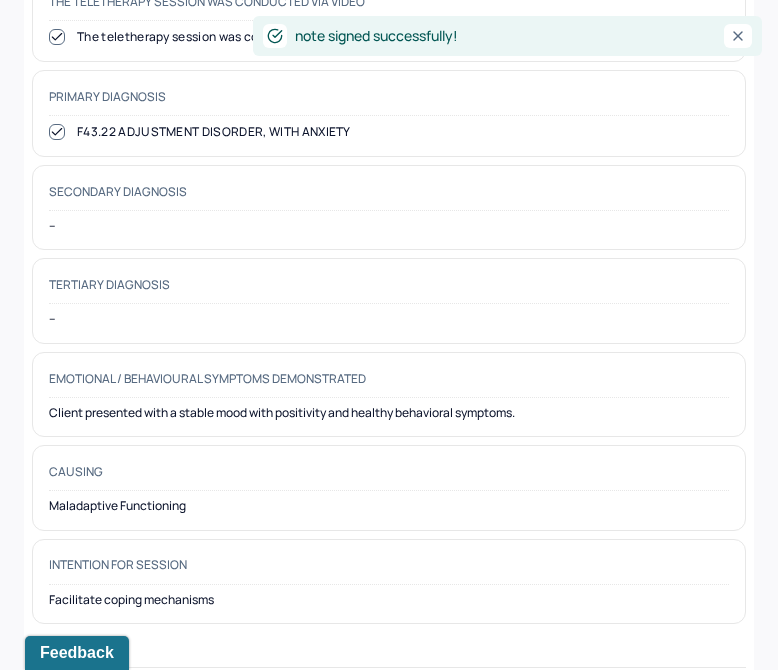 scroll, scrollTop: 0, scrollLeft: 0, axis: both 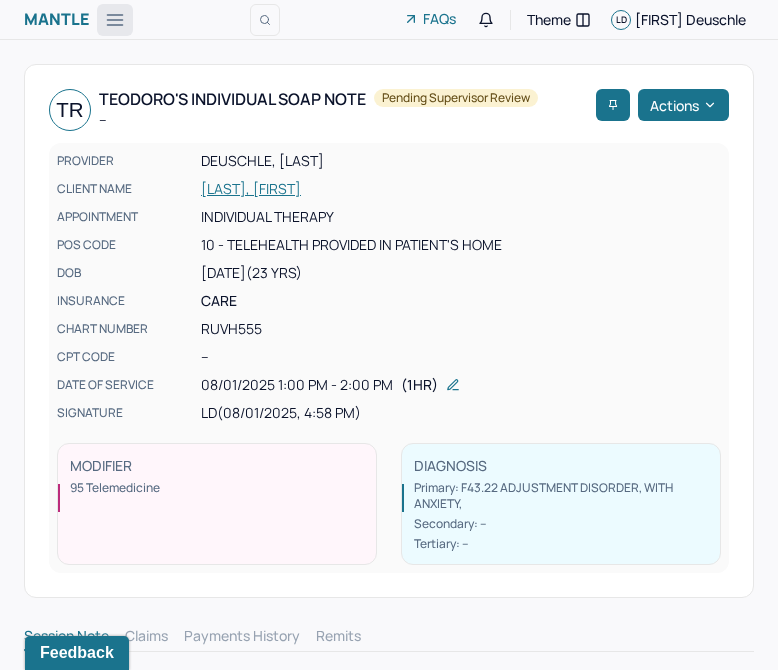 click at bounding box center (115, 20) 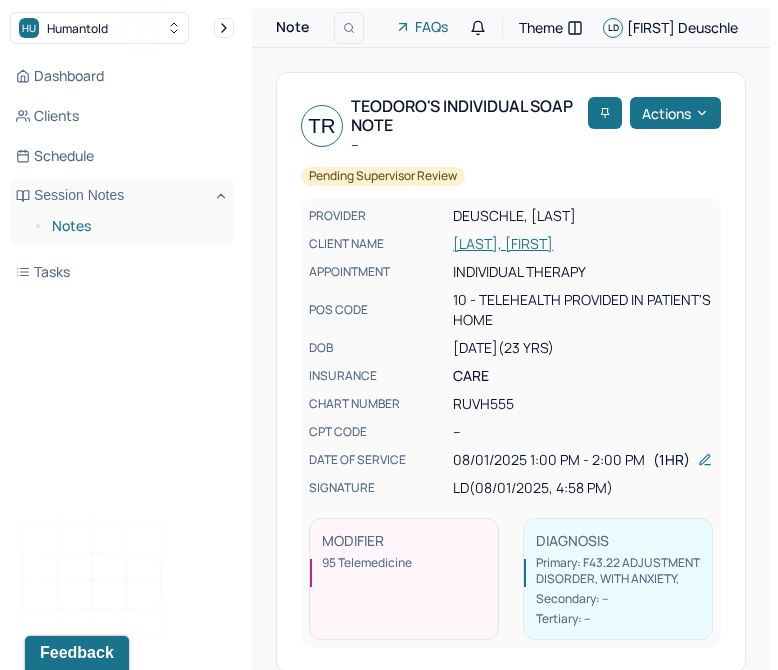 click on "Notes" at bounding box center (135, 226) 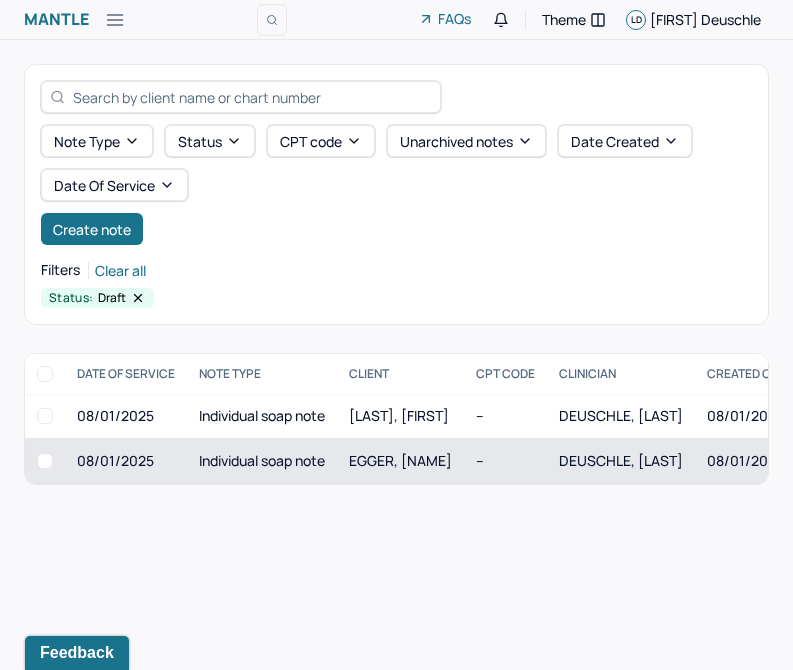 click on "Individual soap note" at bounding box center [262, 461] 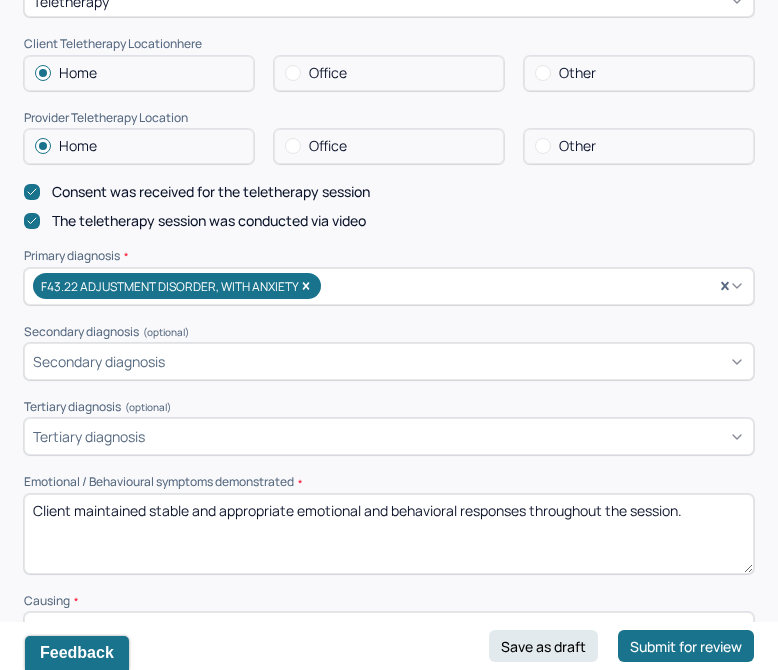 scroll, scrollTop: 483, scrollLeft: 0, axis: vertical 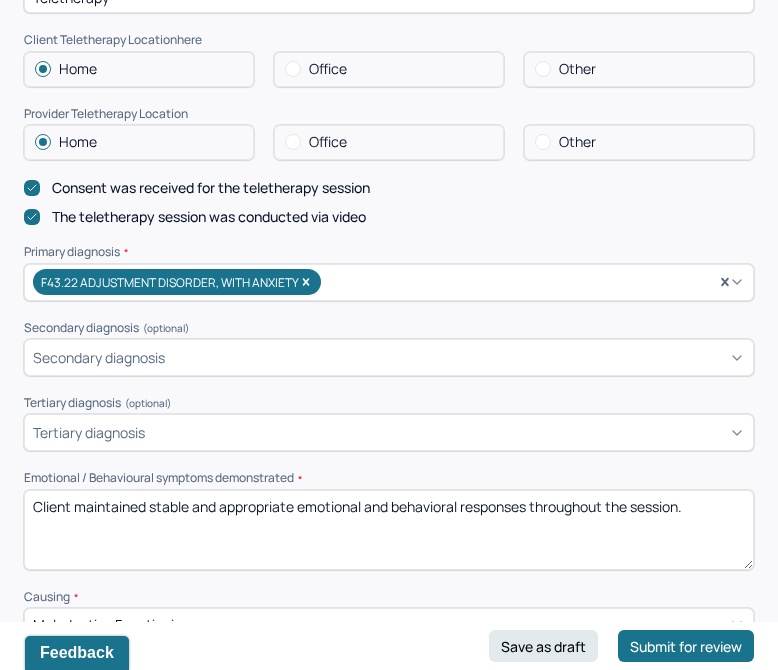 drag, startPoint x: 702, startPoint y: 512, endPoint x: 84, endPoint y: 510, distance: 618.00323 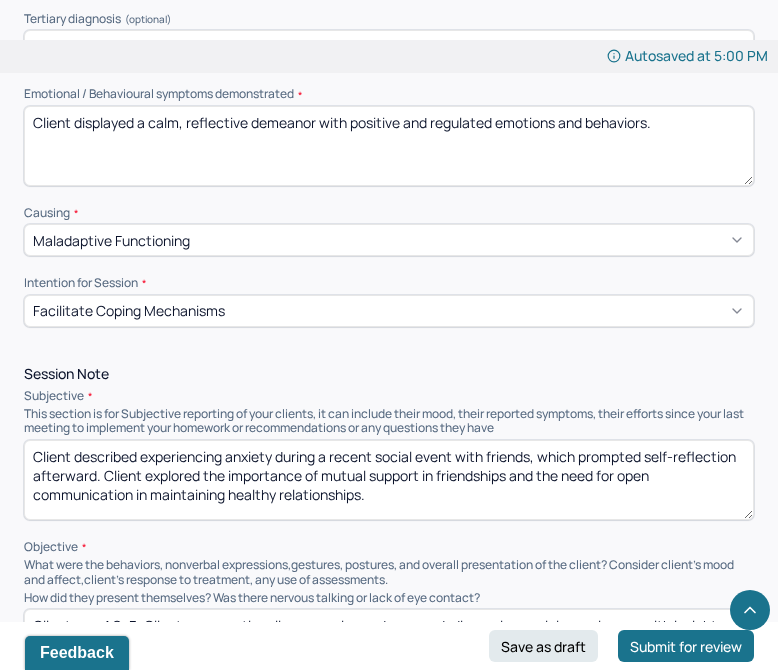 scroll, scrollTop: 874, scrollLeft: 0, axis: vertical 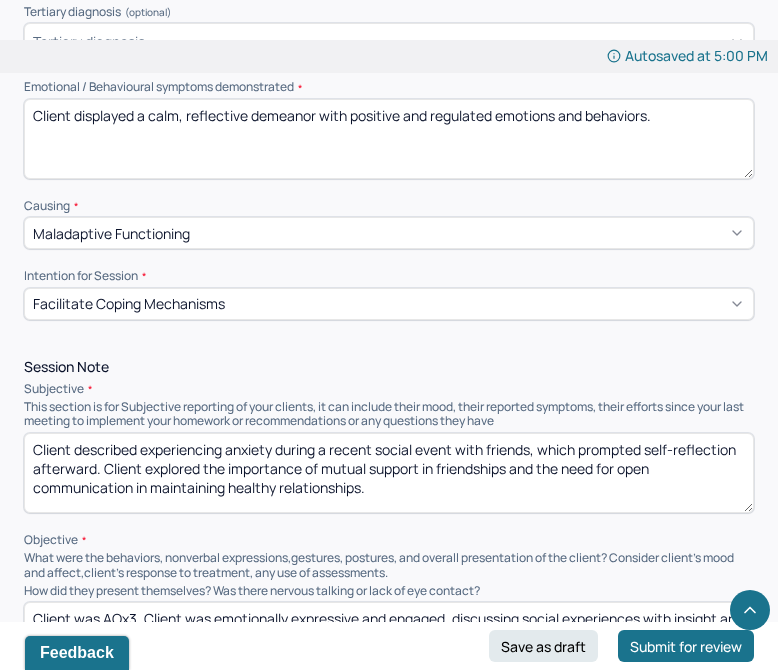 type on "Client displayed a calm, reflective demeanor with positive and regulated emotions and behaviors." 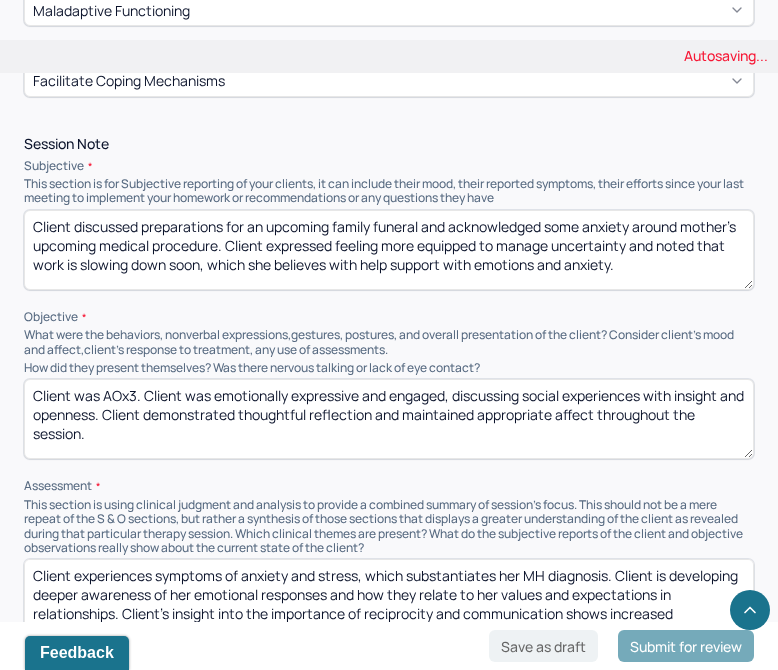 scroll, scrollTop: 1252, scrollLeft: 0, axis: vertical 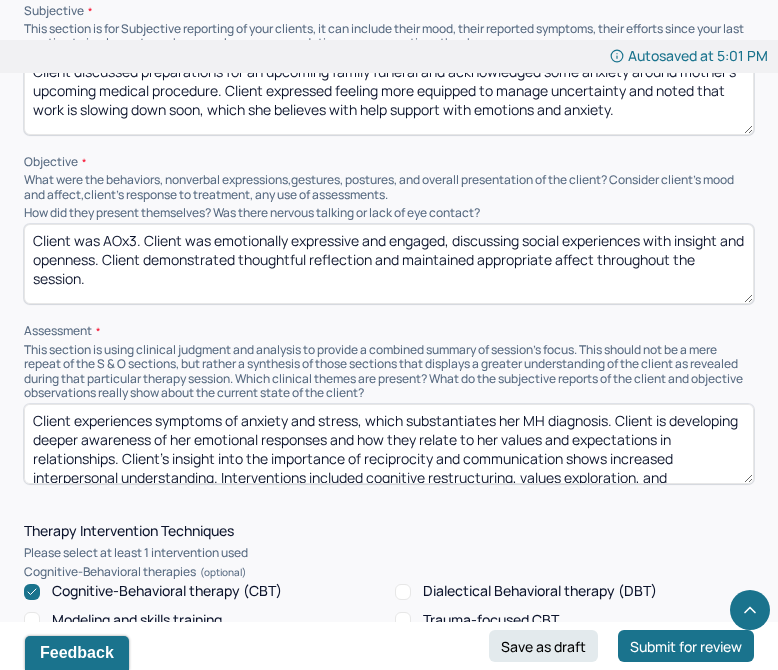 type on "Client discussed preparations for an upcoming family funeral and acknowledged some anxiety around mother's upcoming medical procedure. Client expressed feeling more equipped to manage uncertainty and noted that work is slowing down soon, which she believes with help support with emotions and anxiety." 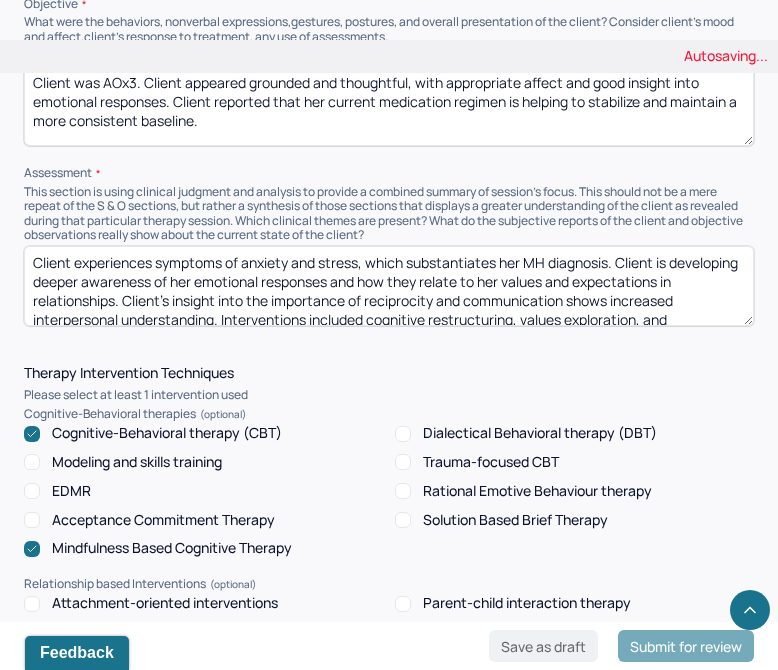 scroll, scrollTop: 1407, scrollLeft: 0, axis: vertical 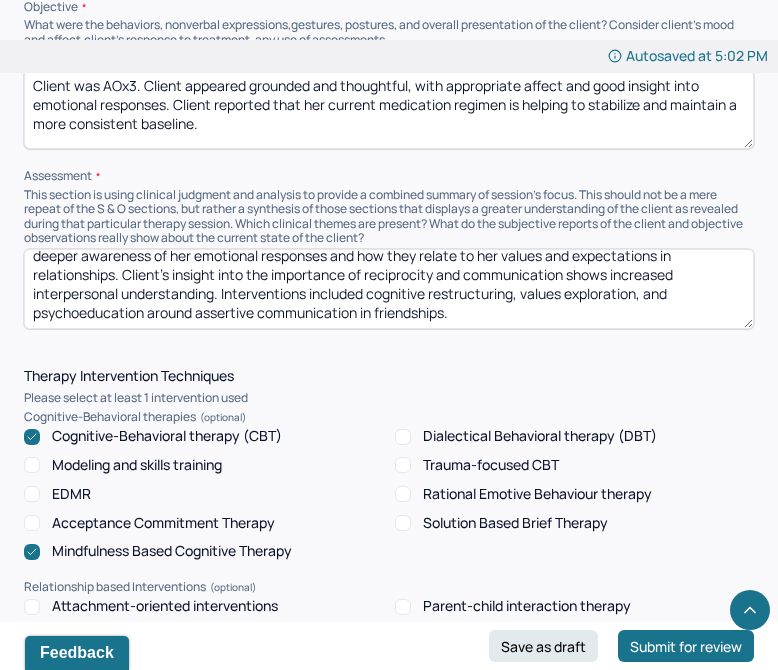 type on "Client was AOx3. Client appeared grounded and thoughtful, with appropriate affect and good insight into emotional responses. Client reported that her current medication regimen is helping to stabilize and maintain a more consistent baseline." 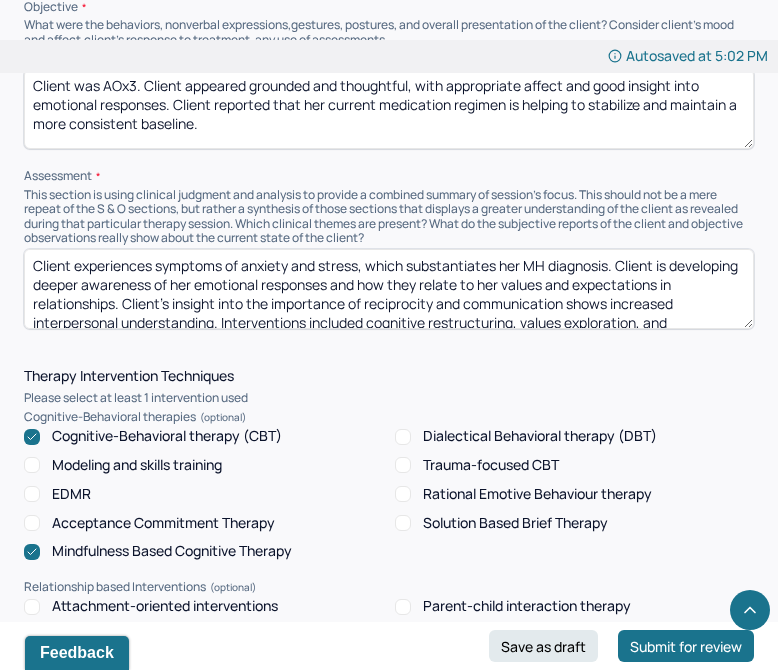 drag, startPoint x: 495, startPoint y: 320, endPoint x: 77, endPoint y: 261, distance: 422.14334 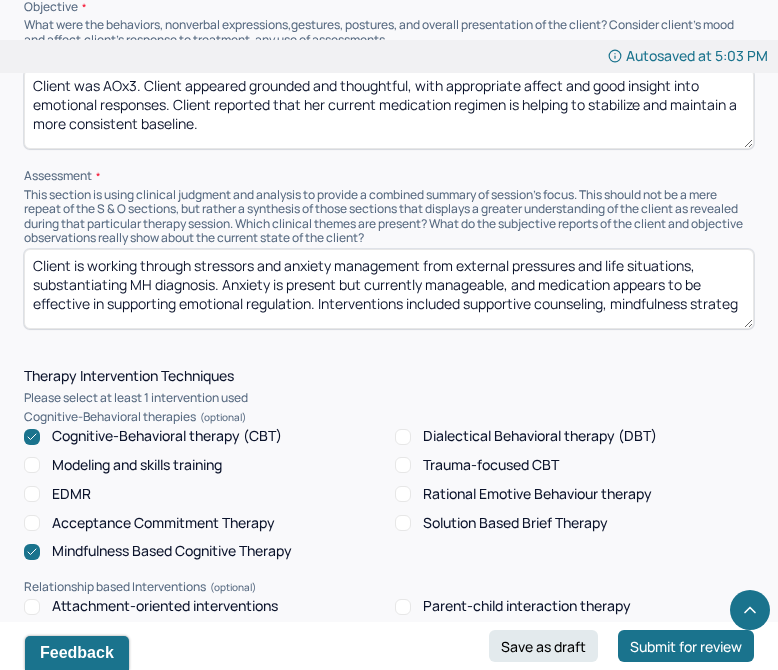 scroll, scrollTop: 5, scrollLeft: 0, axis: vertical 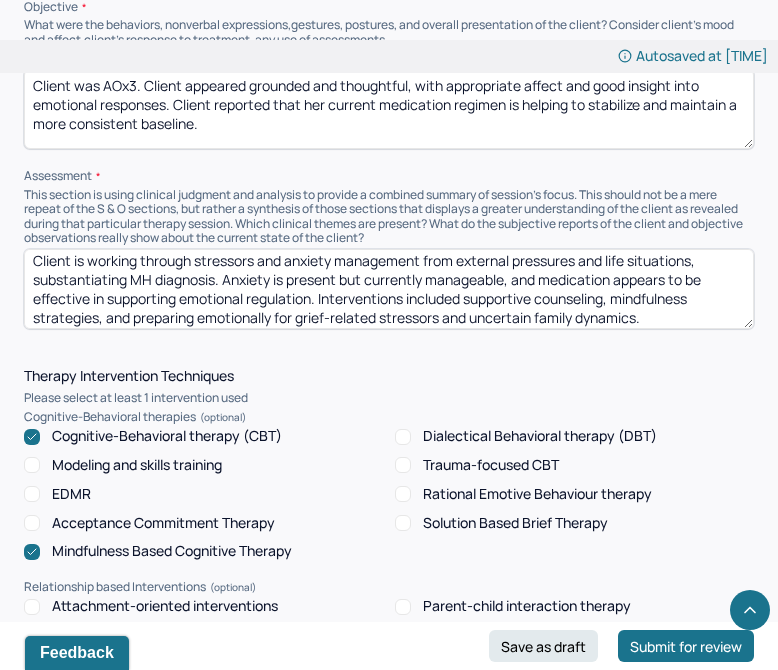 type on "Client is working through stressors and anxiety management from external pressures and life situations, substantiating MH diagnosis. Anxiety is present but currently manageable, and medication appears to be effective in supporting emotional regulation. Interventions included supportive counseling, mindfulness strategies, and preparing emotionally for grief-related stressors and uncertain family dynamics." 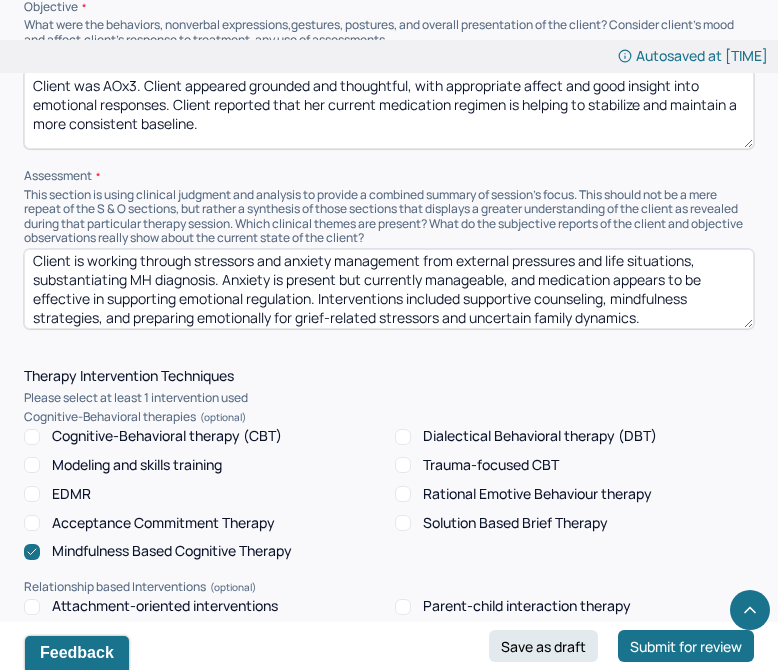 click on "Modeling and skills training" at bounding box center [137, 465] 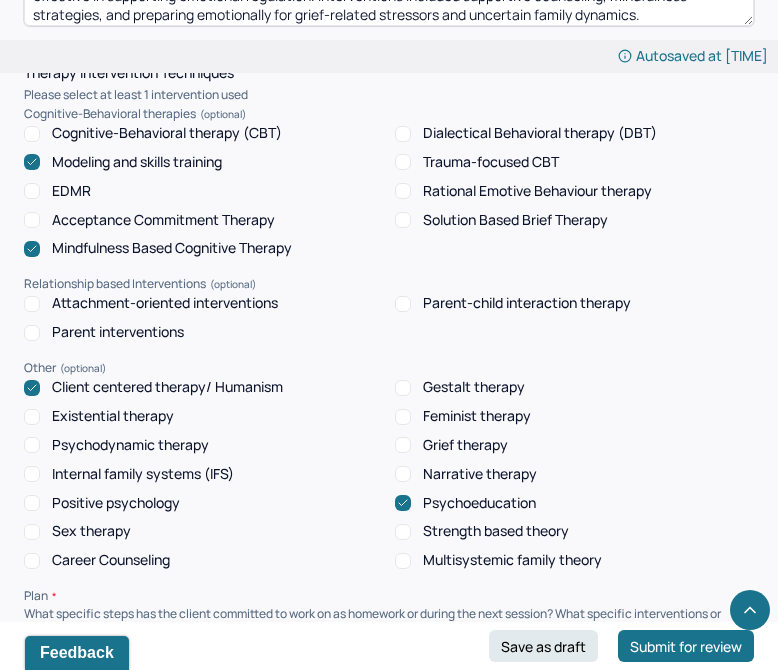 scroll, scrollTop: 1713, scrollLeft: 0, axis: vertical 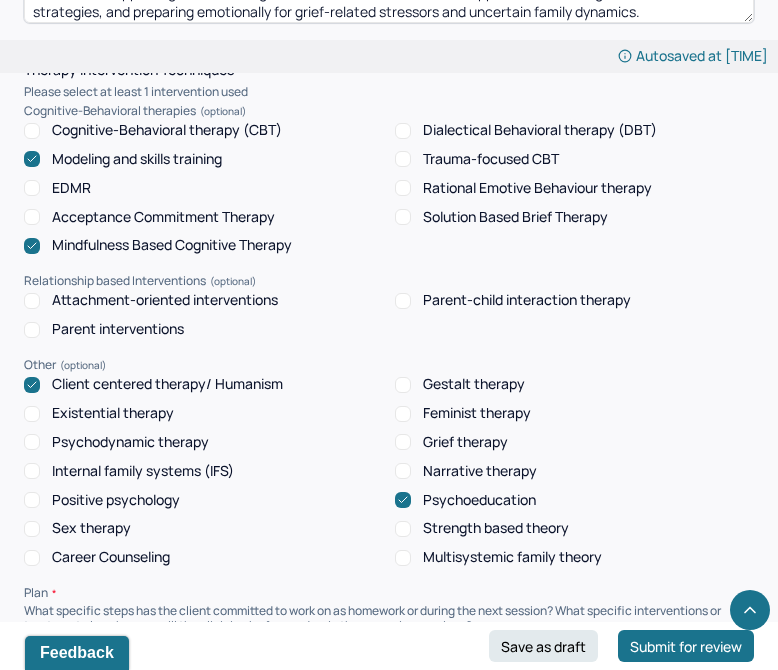 click on "Psychoeducation" at bounding box center (479, 500) 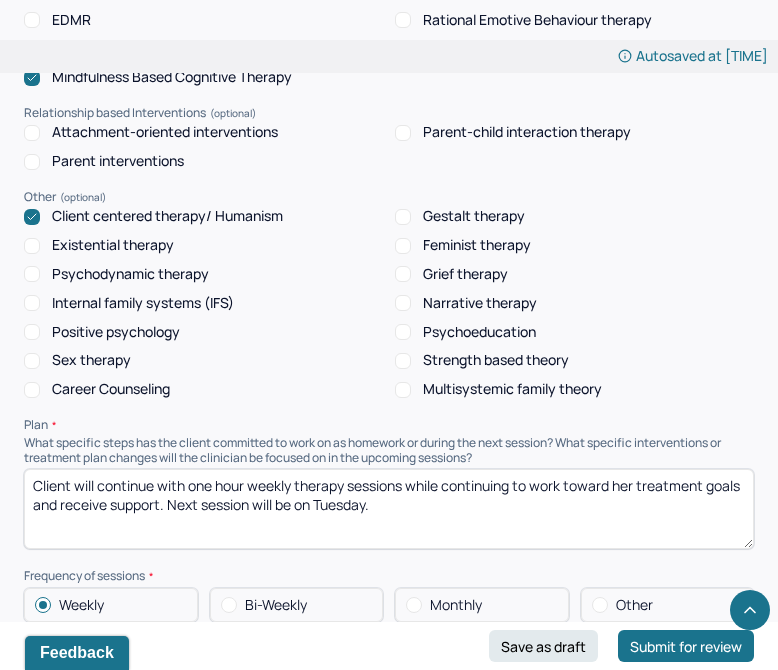 scroll, scrollTop: 1886, scrollLeft: 0, axis: vertical 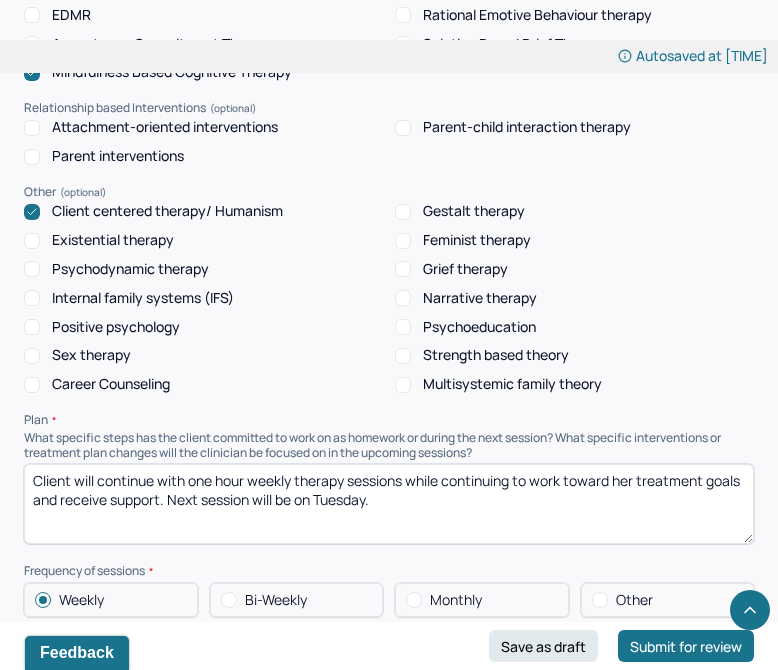 drag, startPoint x: 474, startPoint y: 498, endPoint x: 116, endPoint y: 480, distance: 358.45224 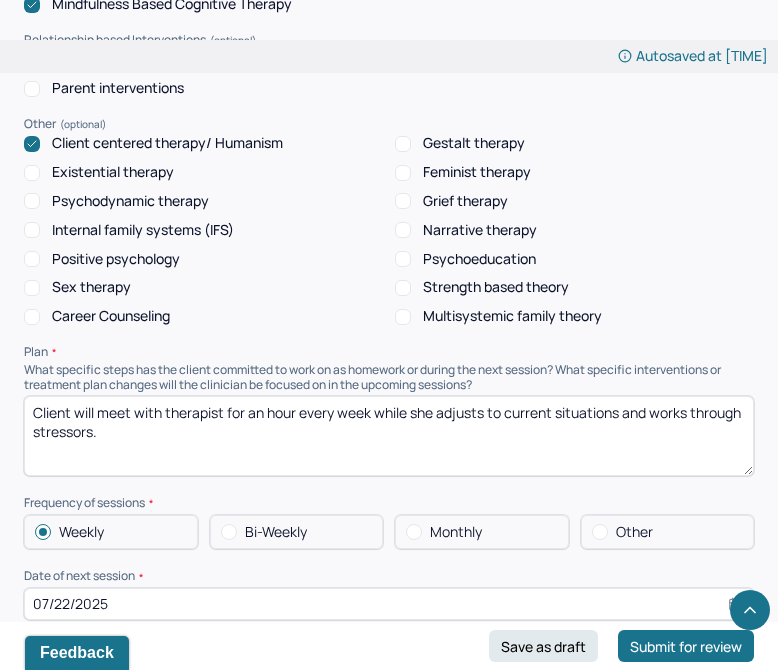 scroll, scrollTop: 2016, scrollLeft: 0, axis: vertical 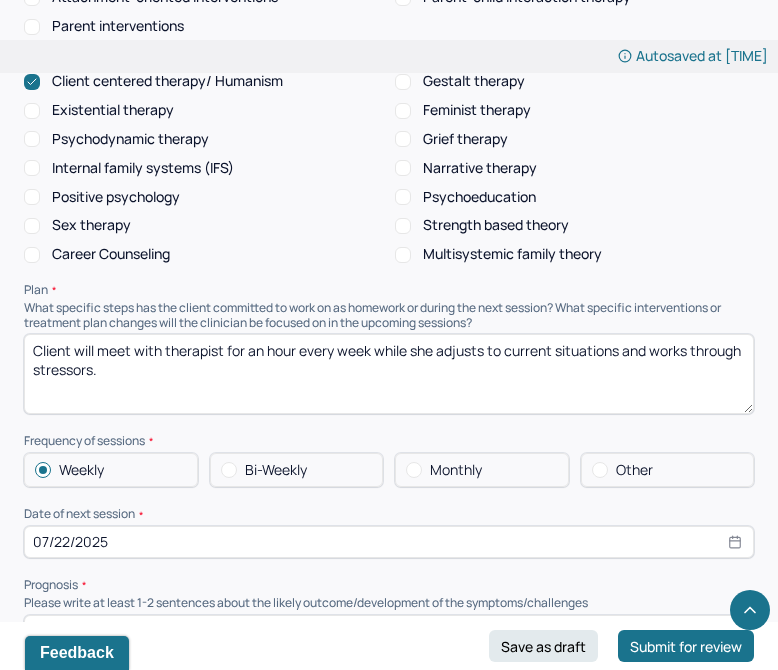 type on "Client will meet with therapist for an hour every week while she adjusts to current situations and works through stressors." 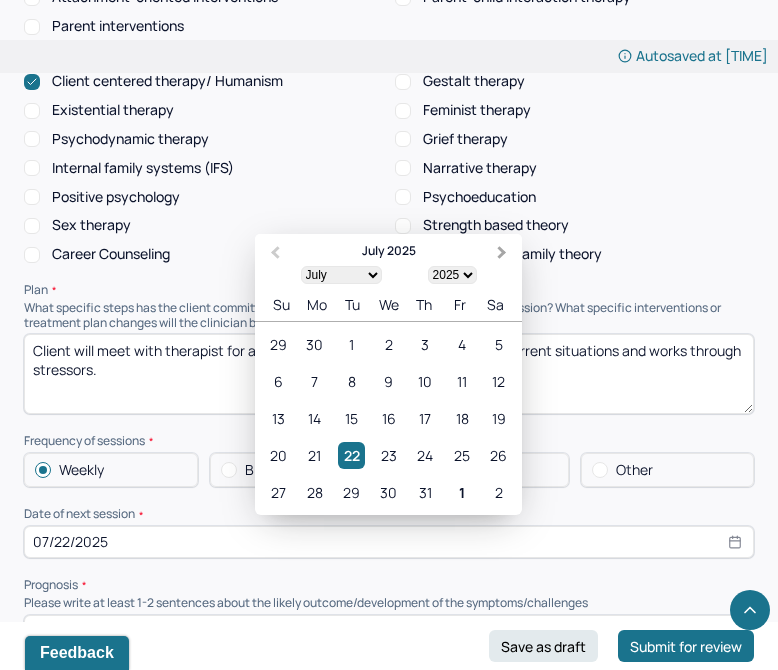 click on "Next Month" at bounding box center (504, 255) 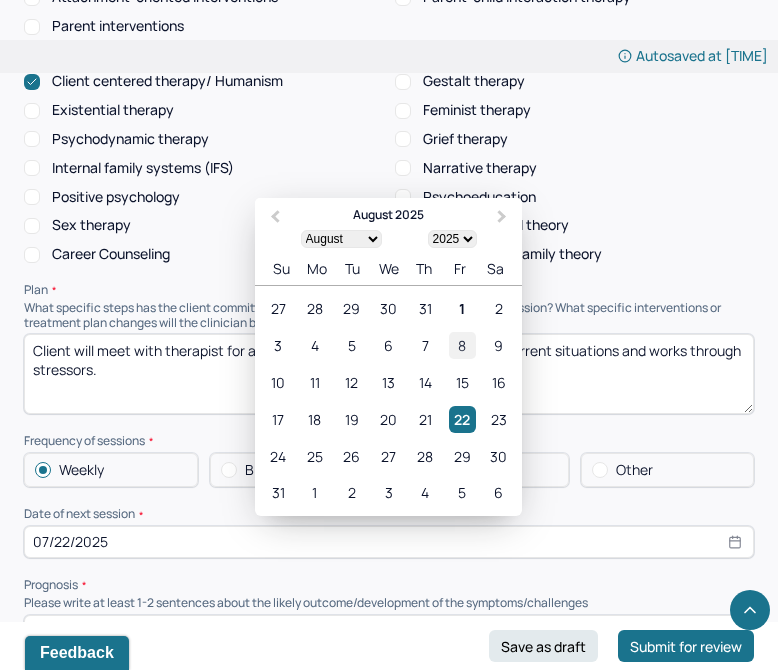 click on "8" at bounding box center [462, 345] 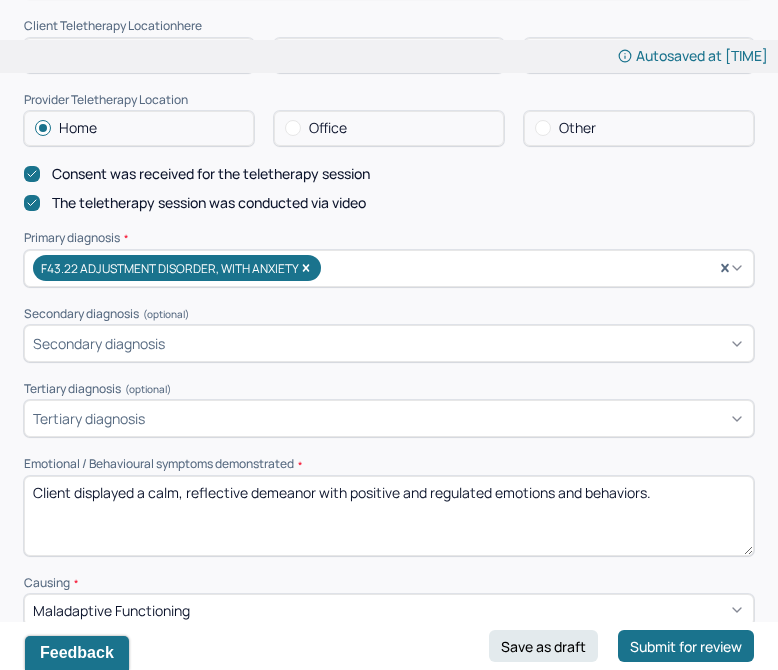 scroll, scrollTop: 0, scrollLeft: 0, axis: both 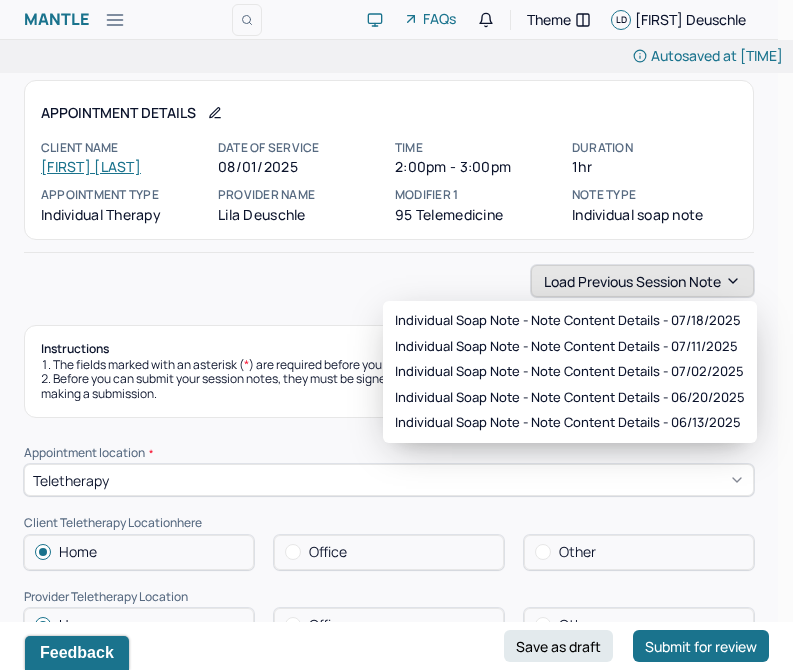 click on "Load previous session note" at bounding box center (642, 281) 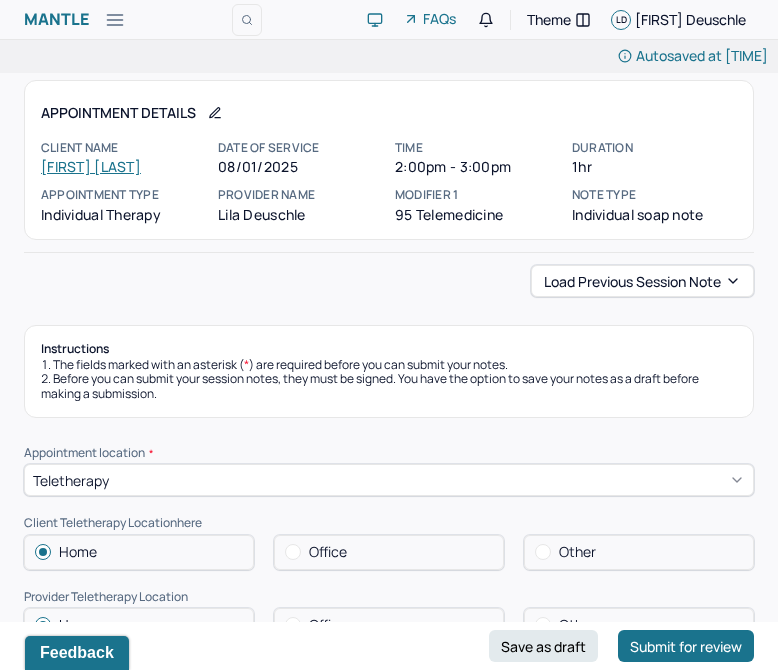 click on "Load previous session note" at bounding box center [389, 281] 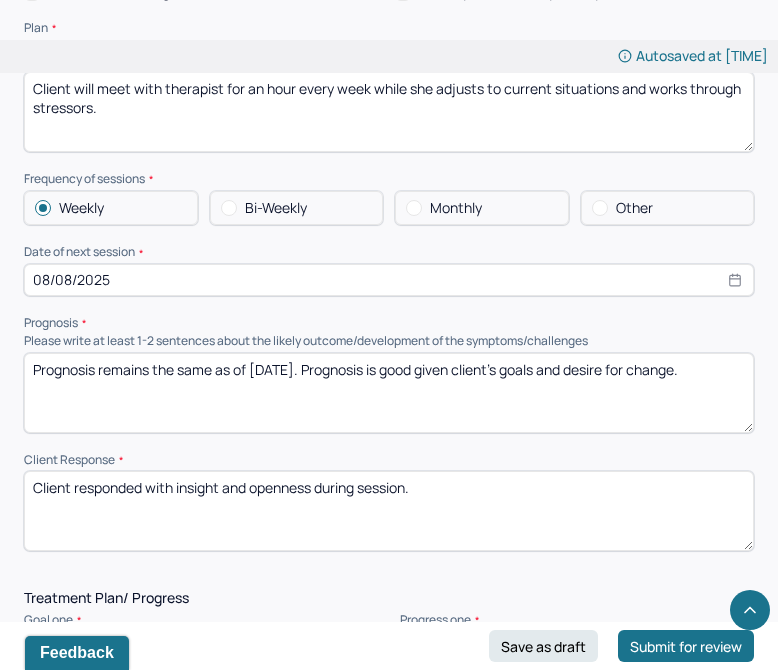 scroll, scrollTop: 2279, scrollLeft: 0, axis: vertical 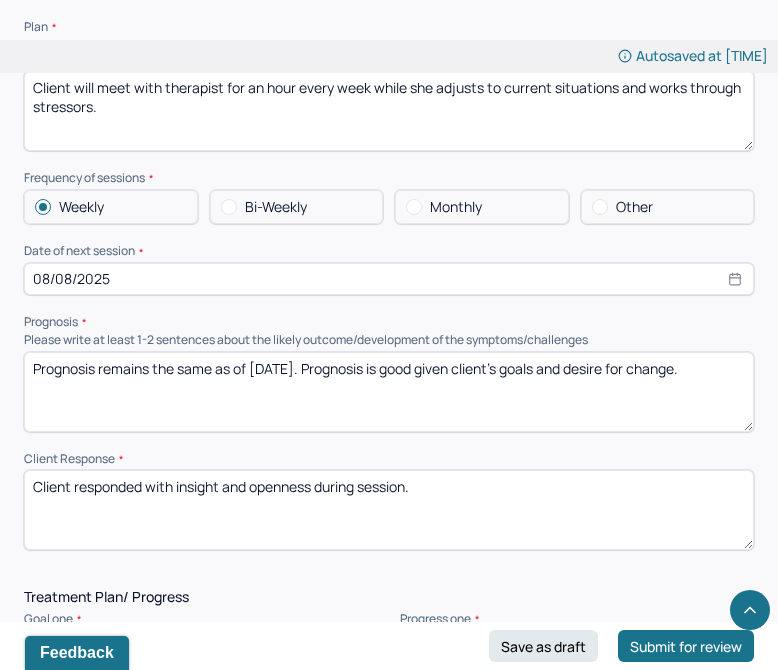 click on "Prognosis remains the same as of [DATE]. Prognosis is good given client's goals and desire for change." at bounding box center (389, 392) 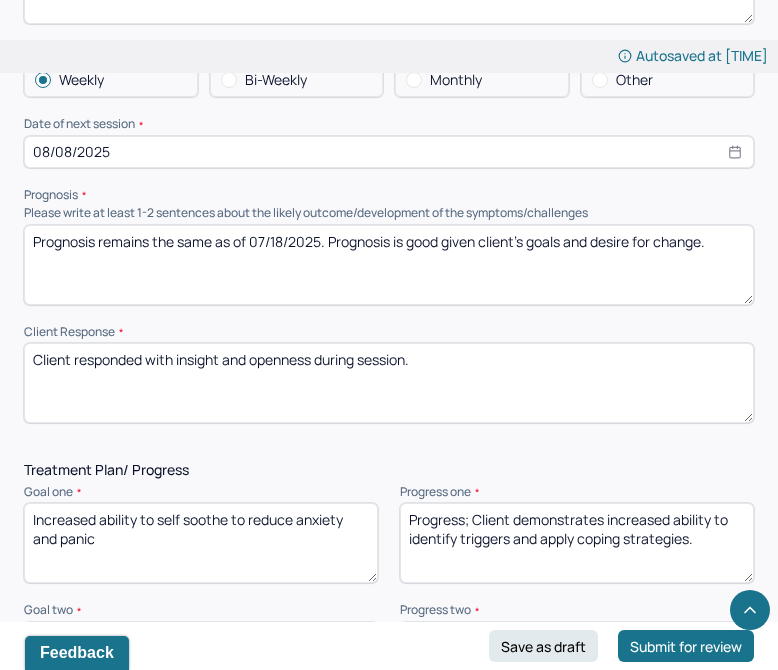 scroll, scrollTop: 2426, scrollLeft: 0, axis: vertical 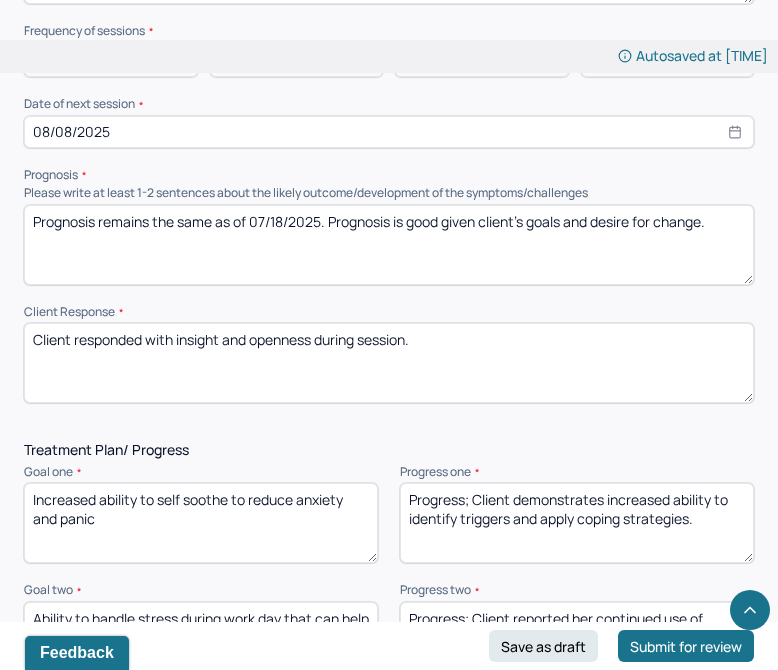 type on "Prognosis remains the same as of 07/18/2025. Prognosis is good given client's goals and desire for change." 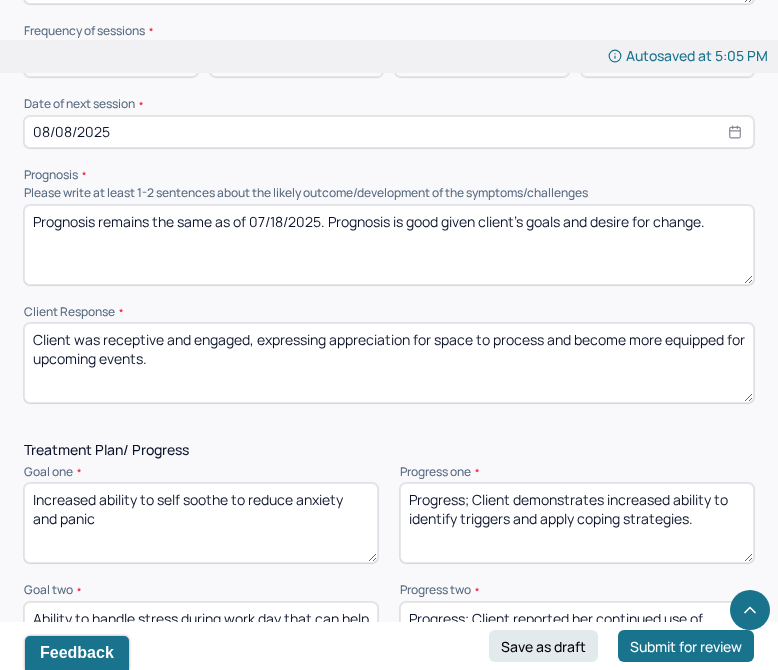 type on "Client was receptive and engaged, expressing appreciation for space to process and become more equipped for upcoming events." 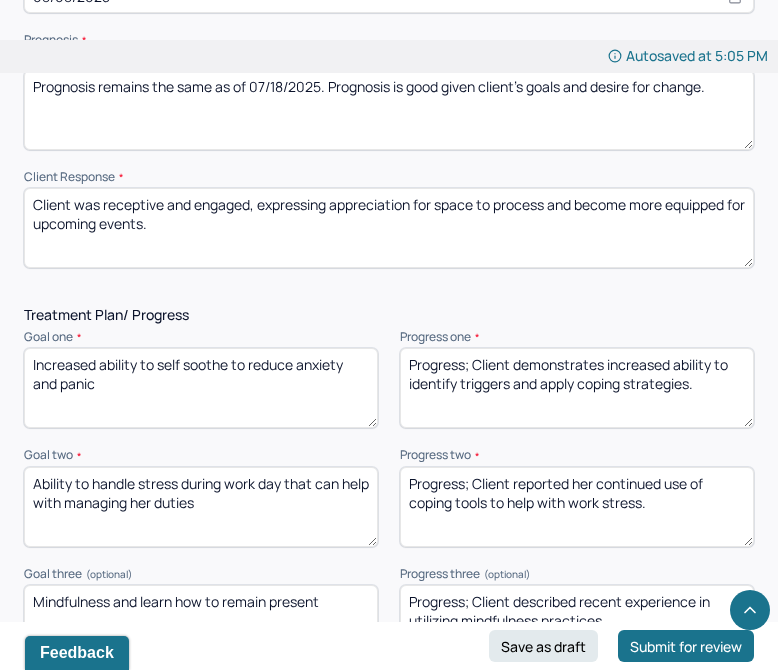 scroll, scrollTop: 2565, scrollLeft: 0, axis: vertical 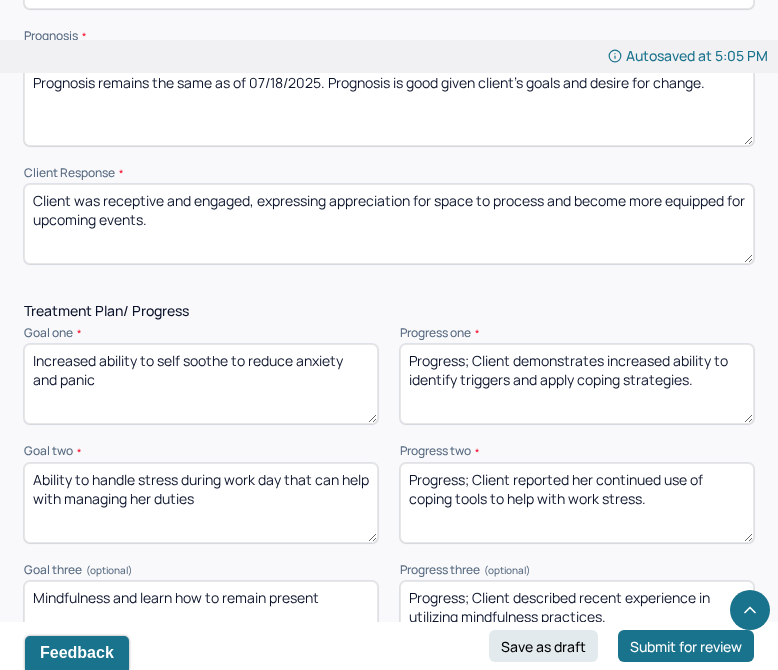 drag, startPoint x: 184, startPoint y: 405, endPoint x: 19, endPoint y: 343, distance: 176.264 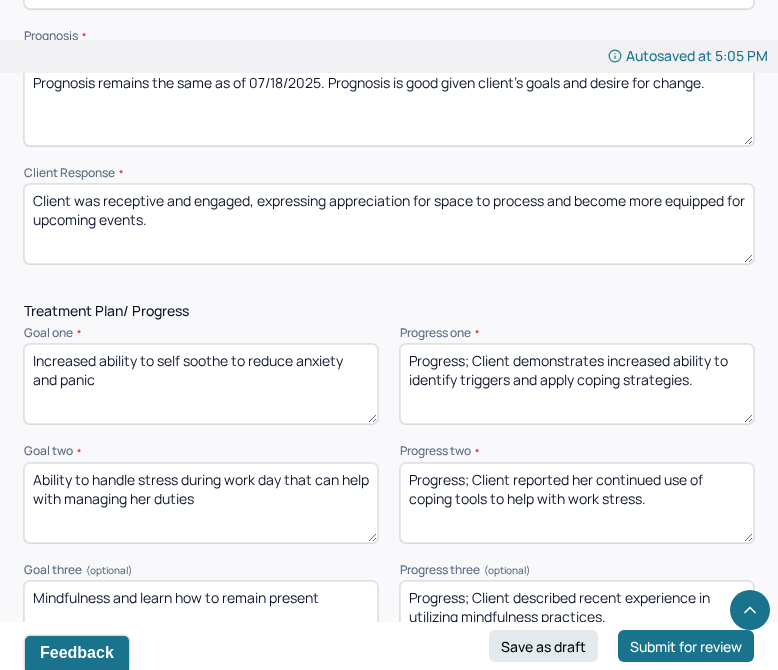 scroll, scrollTop: 2709, scrollLeft: 0, axis: vertical 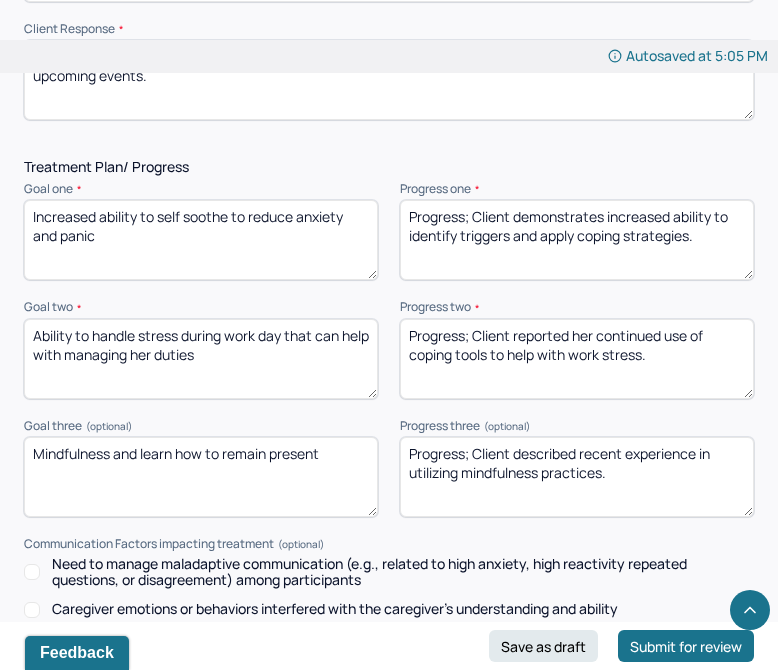 click on "Mindfulness and learn how to remain present" at bounding box center [201, 477] 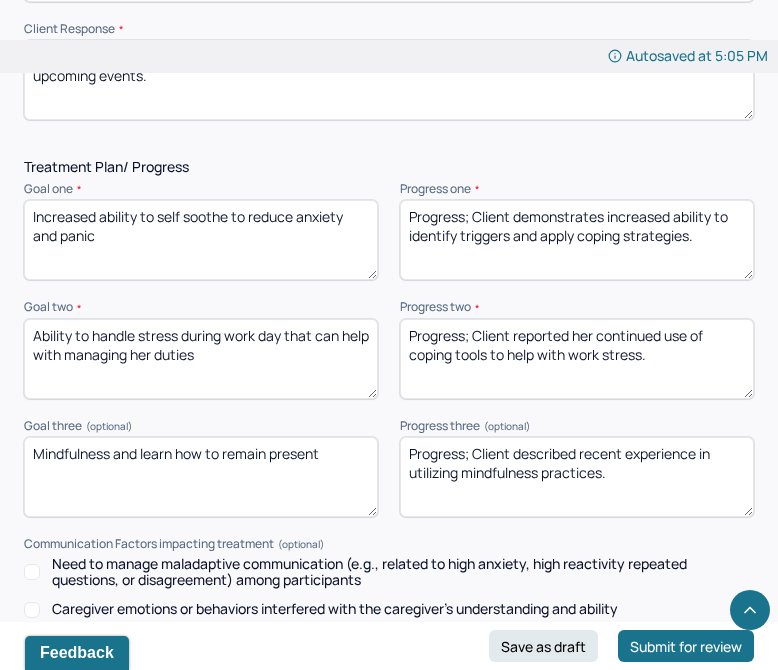 drag, startPoint x: 354, startPoint y: 463, endPoint x: 36, endPoint y: 453, distance: 318.1572 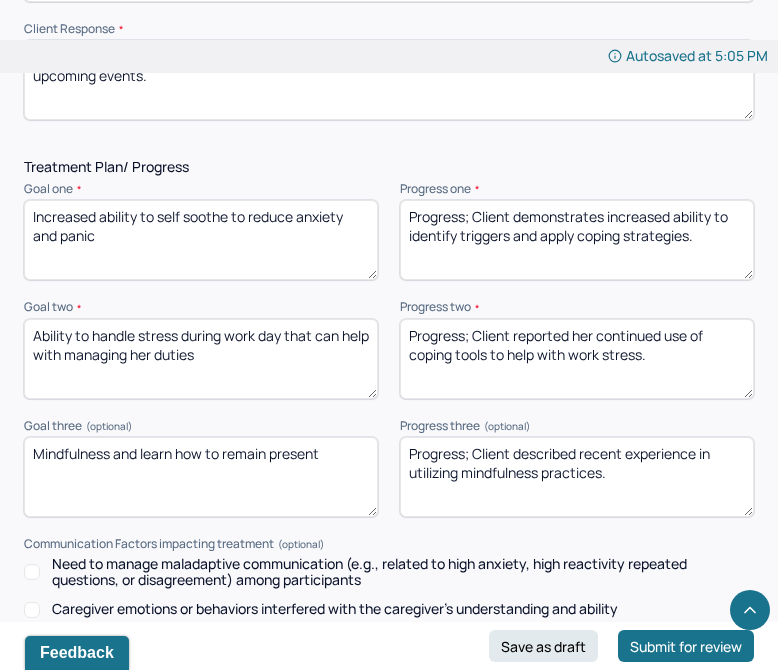 click on "Mindfulness and learn how to remain present" at bounding box center (201, 477) 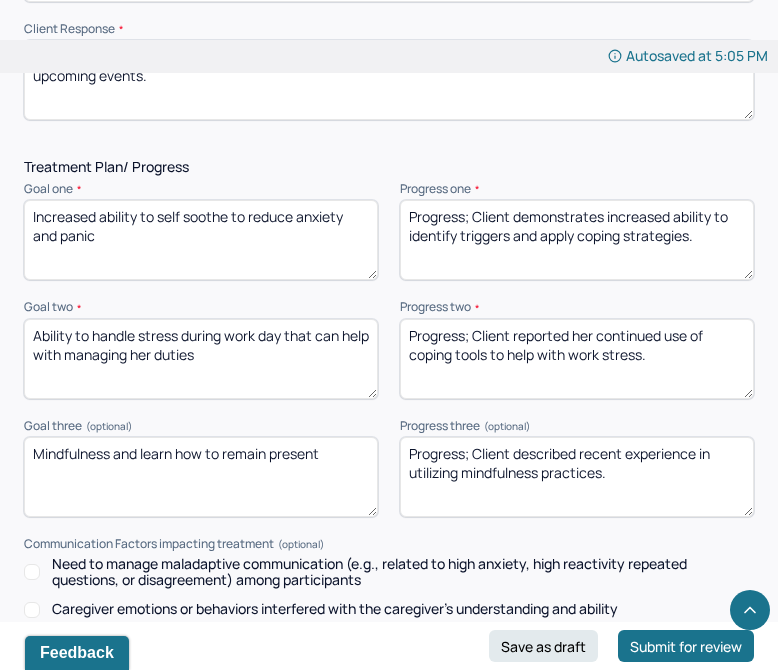 drag, startPoint x: 727, startPoint y: 241, endPoint x: 516, endPoint y: 224, distance: 211.68373 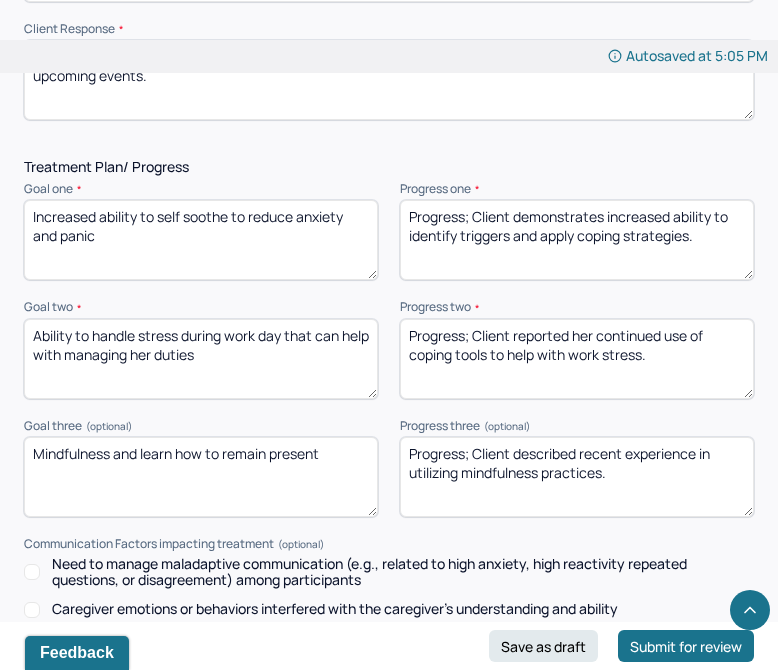 click on "Progress; Client demonstrates increased ability to identify triggers and apply coping strategies." at bounding box center [577, 240] 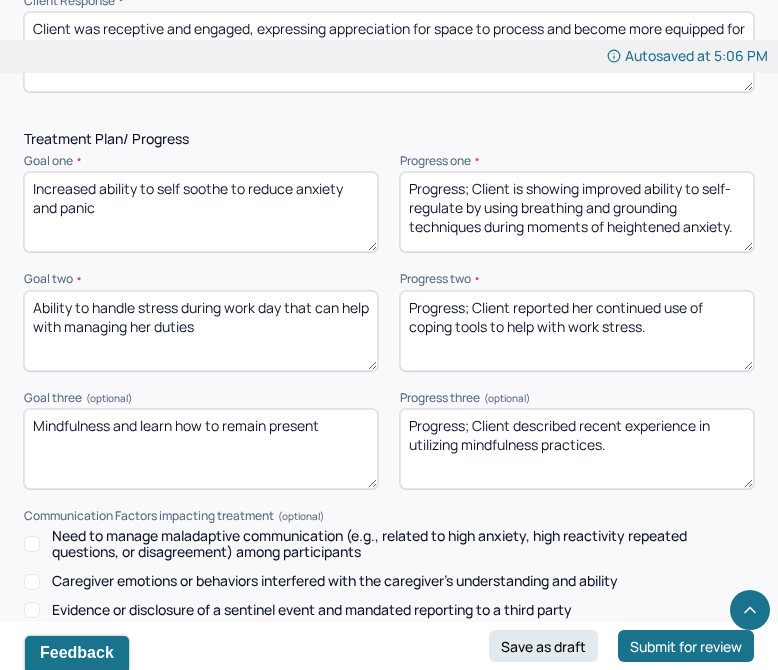 scroll, scrollTop: 2742, scrollLeft: 0, axis: vertical 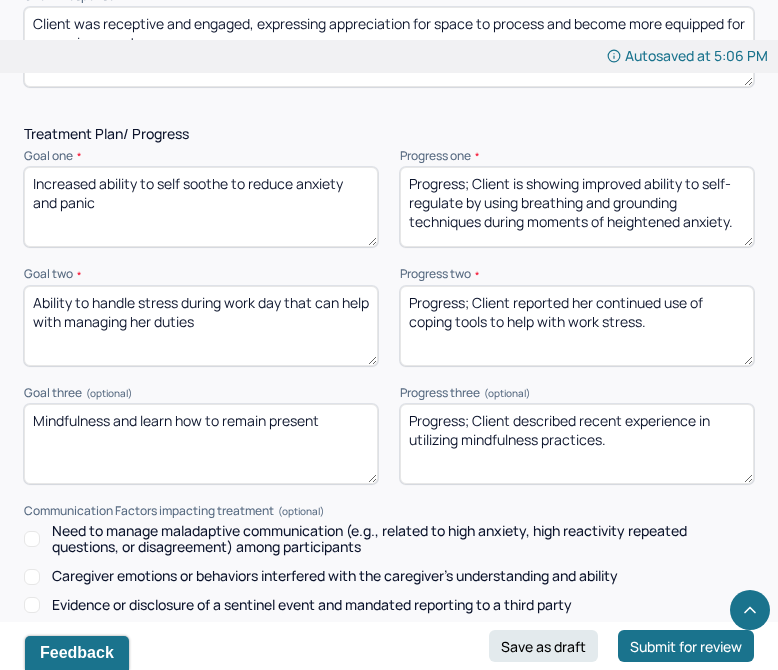 type on "Progress; Client is showing improved ability to self-regulate by using breathing and grounding techniques during moments of heightened anxiety." 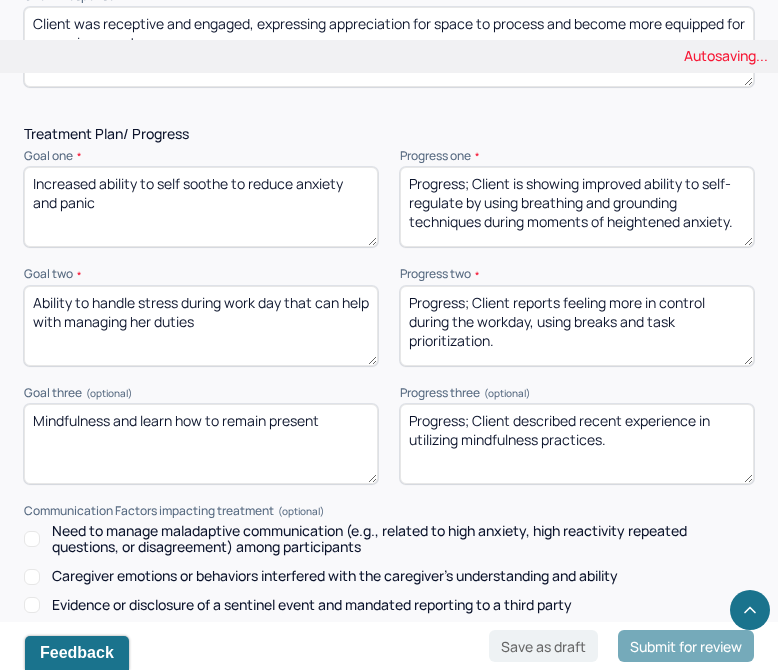 type on "Progress; Client reports feeling more in control during the workday, using breaks and task prioritization." 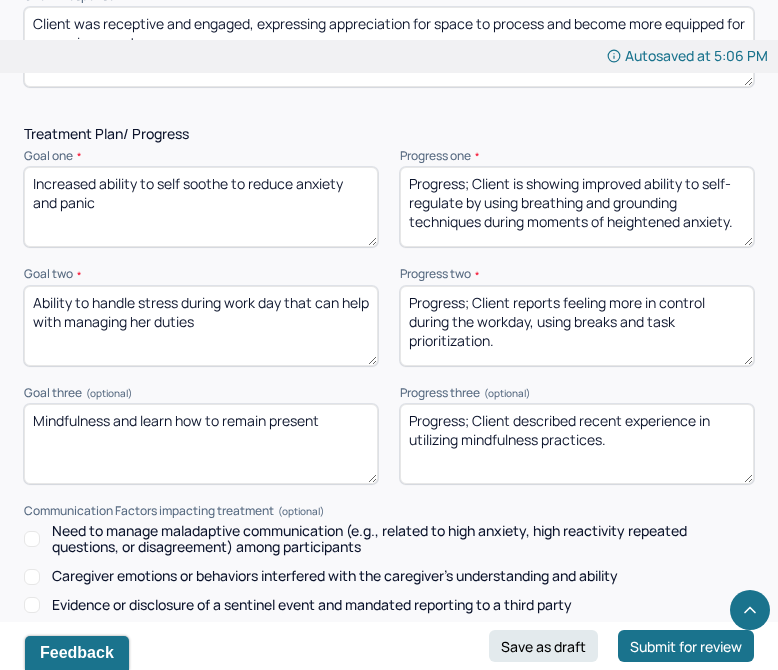 drag, startPoint x: 647, startPoint y: 457, endPoint x: 515, endPoint y: 429, distance: 134.93703 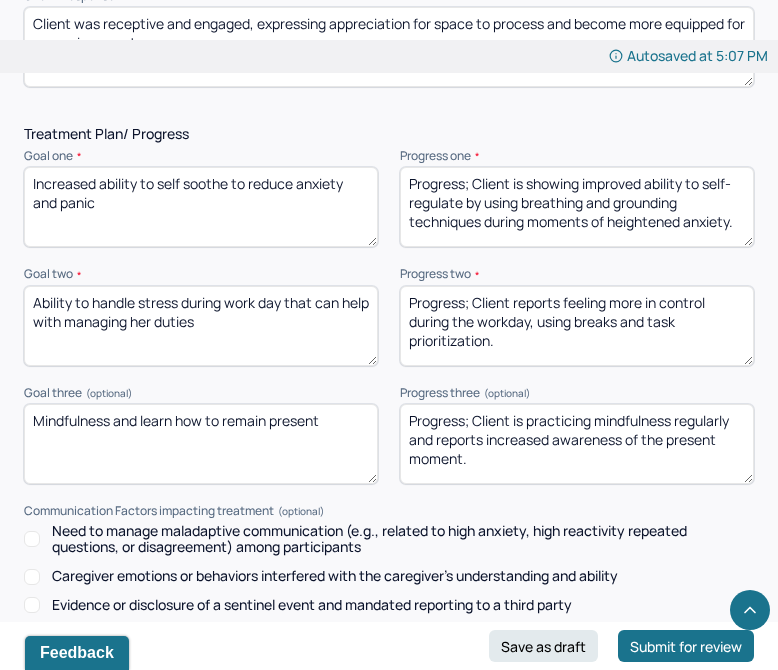 type on "Progress; Client is practicing mindfulness regularly and reports increased awareness of the present moment." 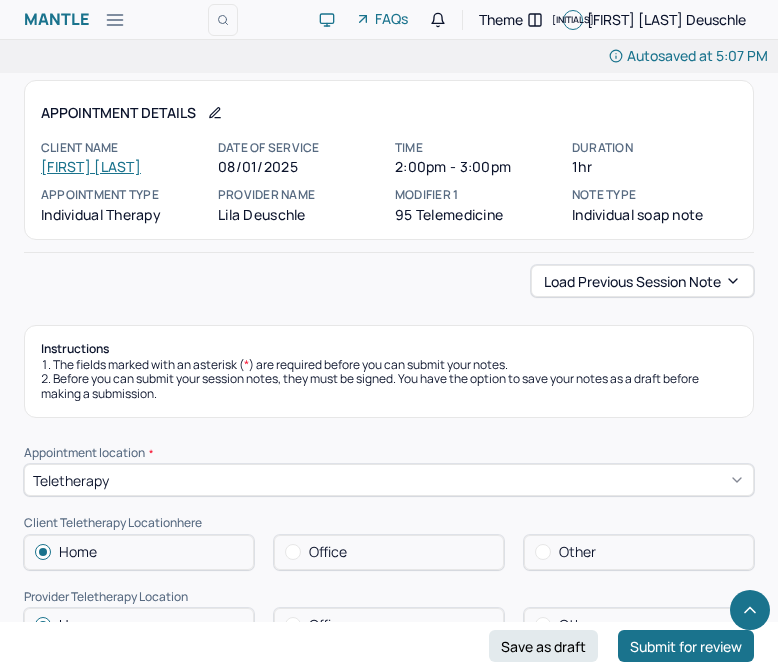 scroll, scrollTop: 2742, scrollLeft: 0, axis: vertical 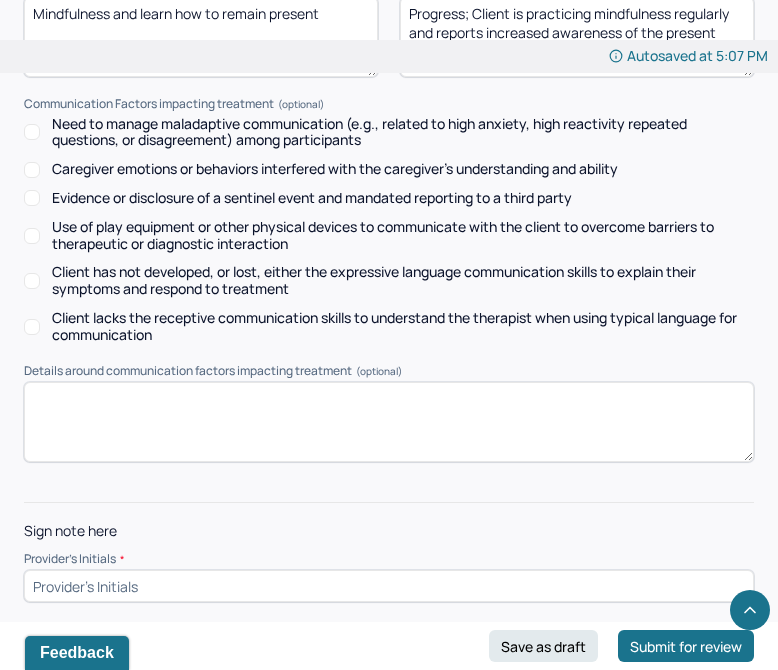 type on "Progress; Client is practicing mindfulness regularly and reports increased awareness of the present moment." 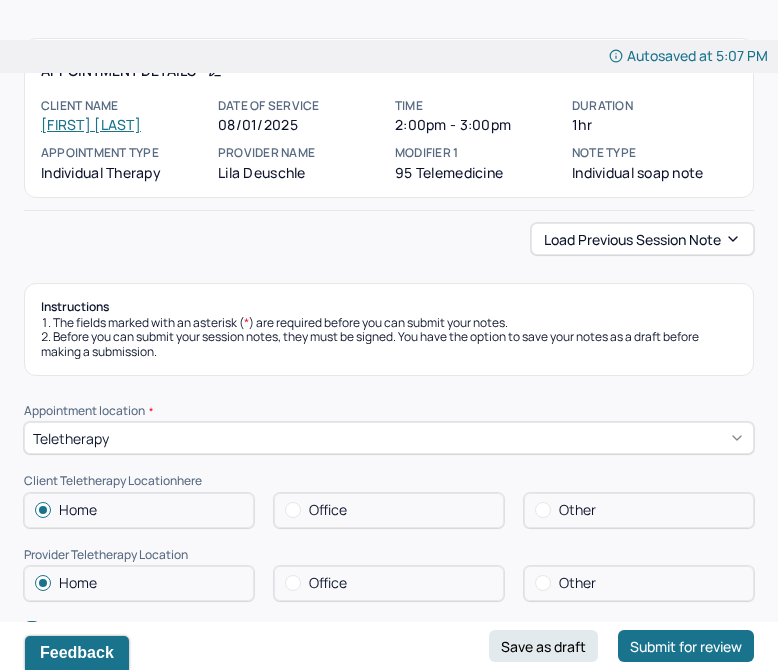 scroll, scrollTop: 0, scrollLeft: 0, axis: both 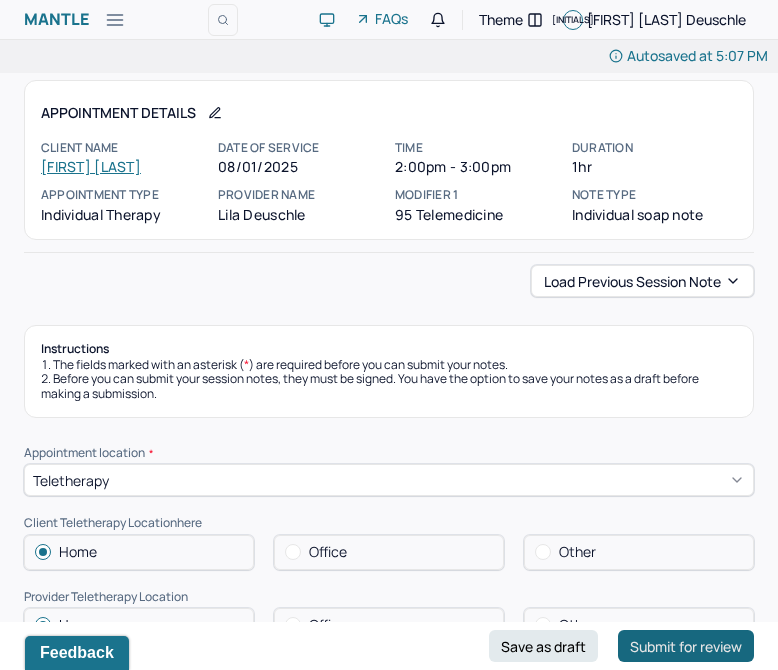 type on "[INITIALS]" 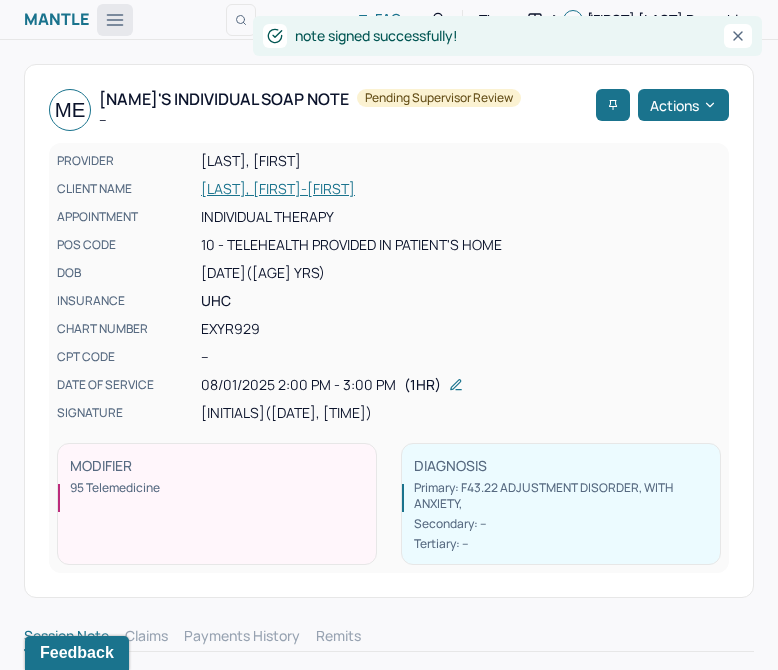 click 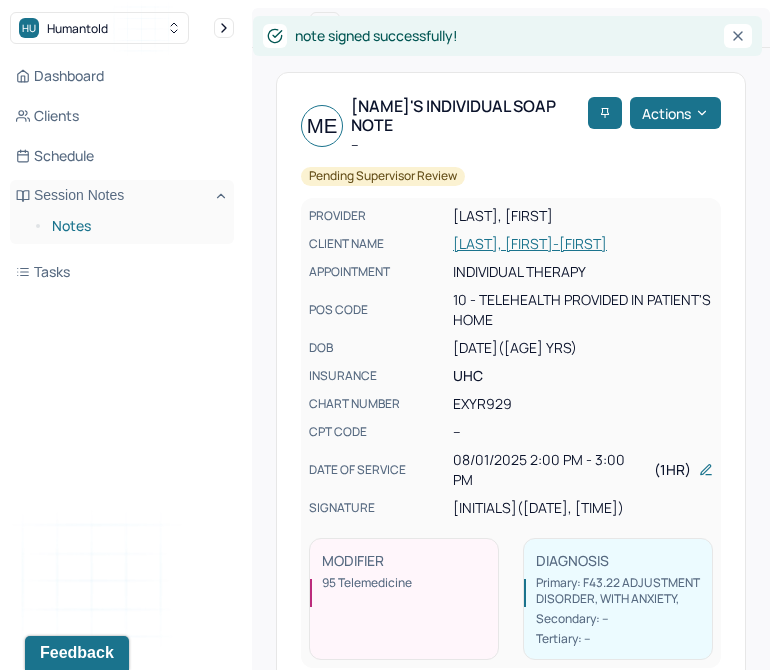 click on "Notes" at bounding box center [135, 226] 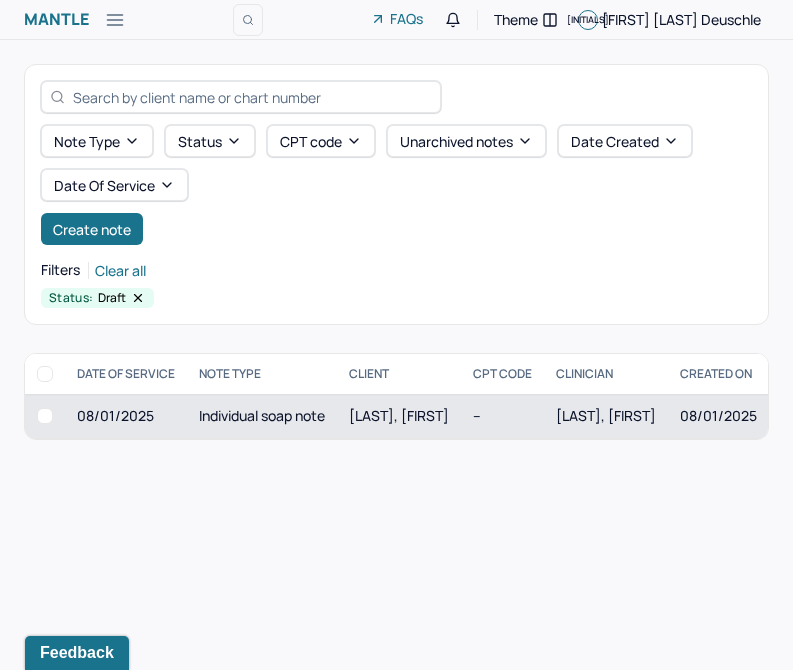 click on "Individual soap note" at bounding box center [262, 416] 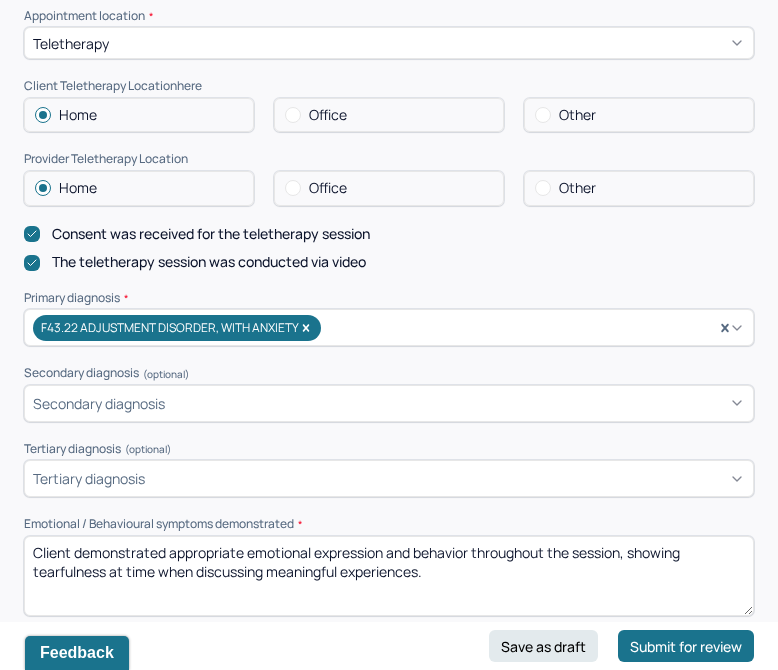scroll, scrollTop: 457, scrollLeft: 0, axis: vertical 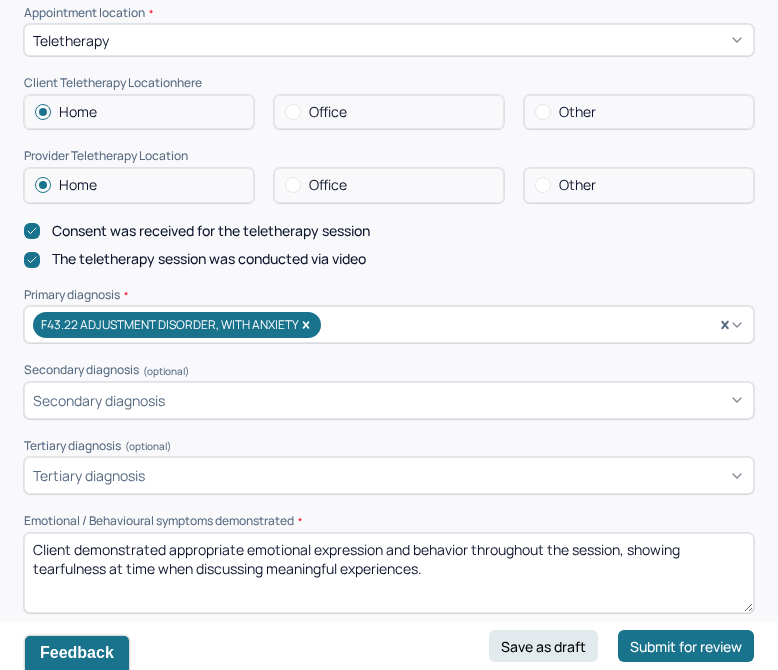 drag, startPoint x: 441, startPoint y: 542, endPoint x: 78, endPoint y: 539, distance: 363.0124 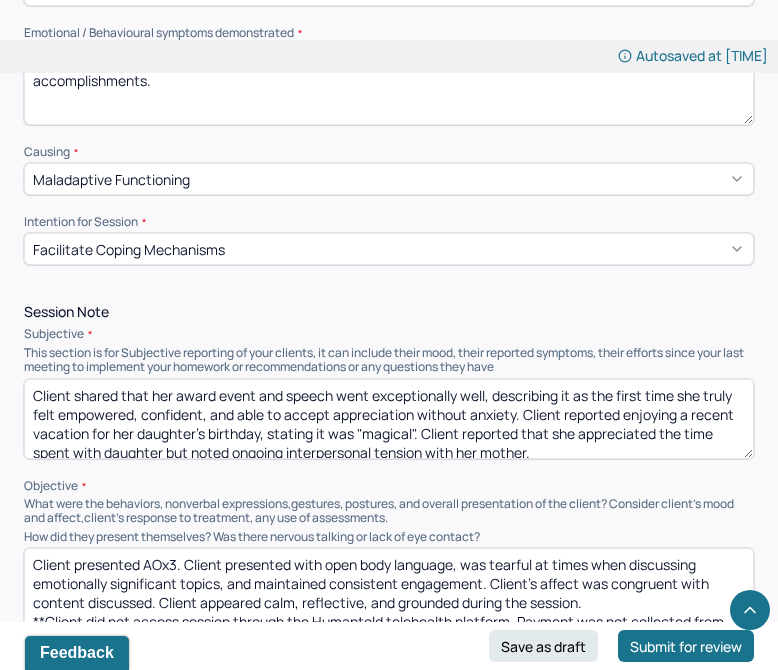 scroll, scrollTop: 968, scrollLeft: 0, axis: vertical 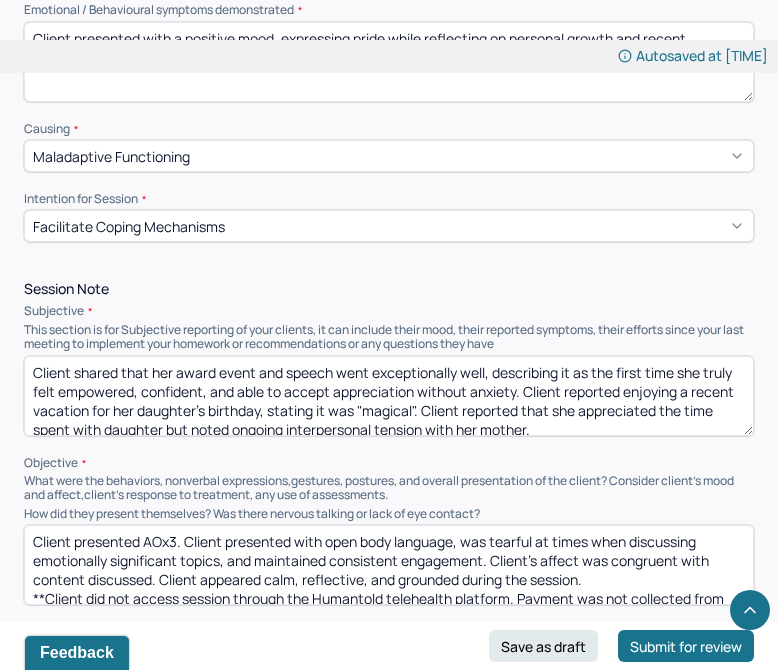 type on "Client presented with a positive mood, expressing pride while reflecting on personal growth and recent accomplishments." 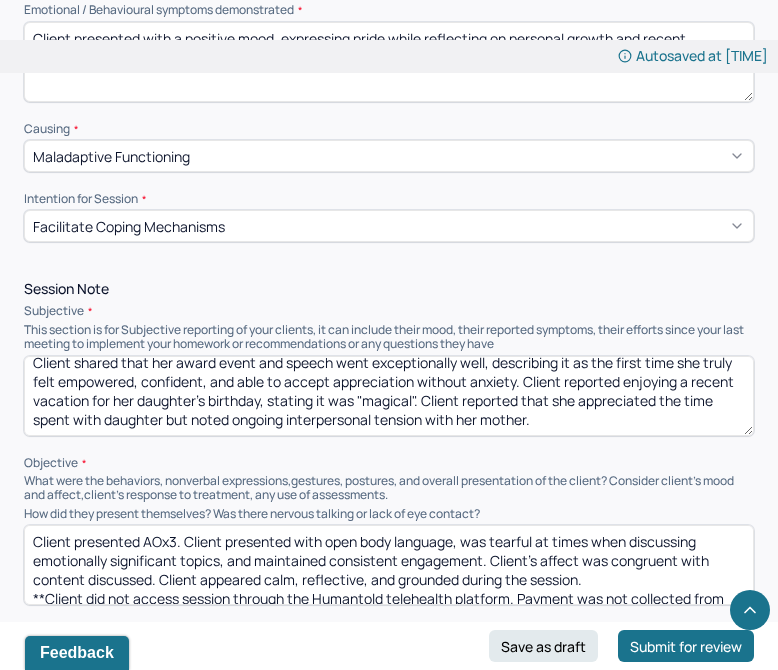 scroll, scrollTop: 0, scrollLeft: 0, axis: both 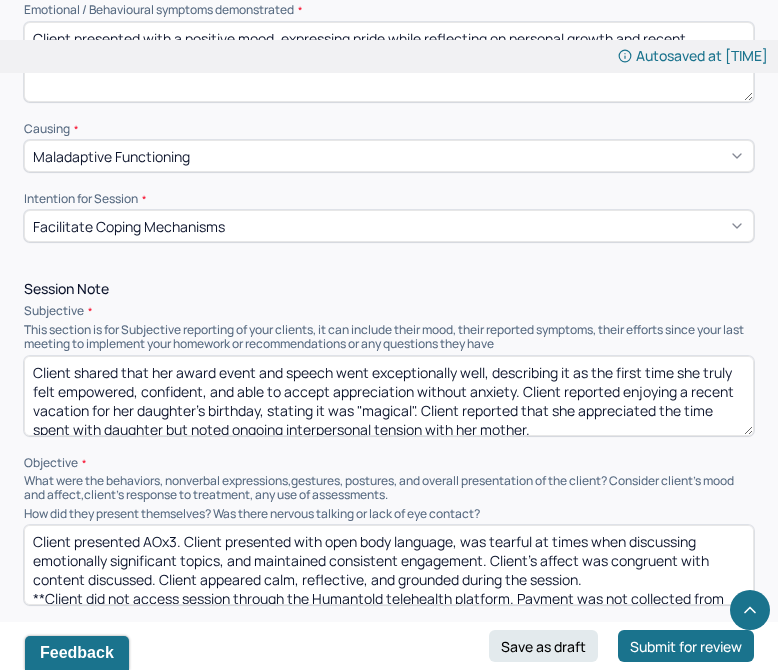 drag, startPoint x: 597, startPoint y: 408, endPoint x: 123, endPoint y: 356, distance: 476.84378 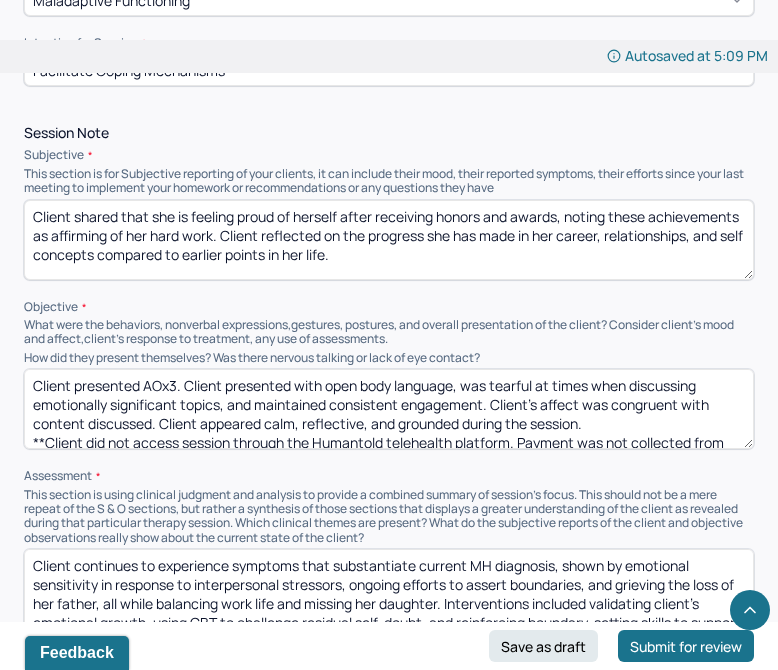scroll, scrollTop: 1197, scrollLeft: 0, axis: vertical 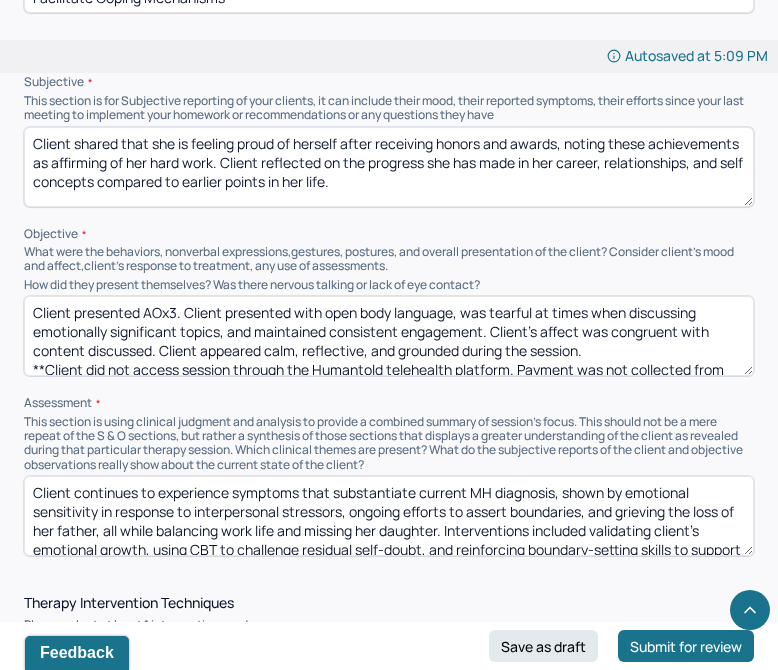 type on "Client shared that she is feeling proud of herself after receiving honors and awards, noting these achievements as affirming of her hard work. Client reflected on the progress she has made in her career, relationships, and self concepts compared to earlier points in her life." 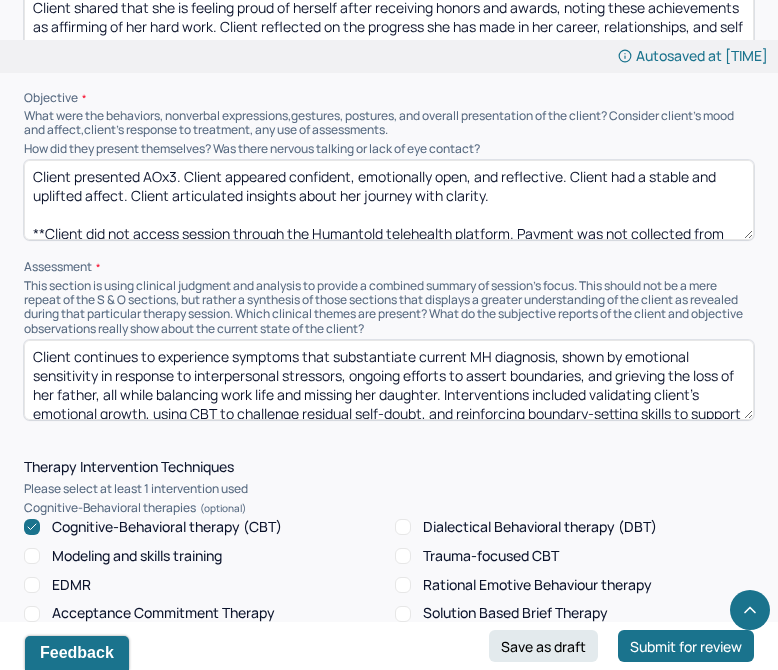scroll, scrollTop: 1328, scrollLeft: 0, axis: vertical 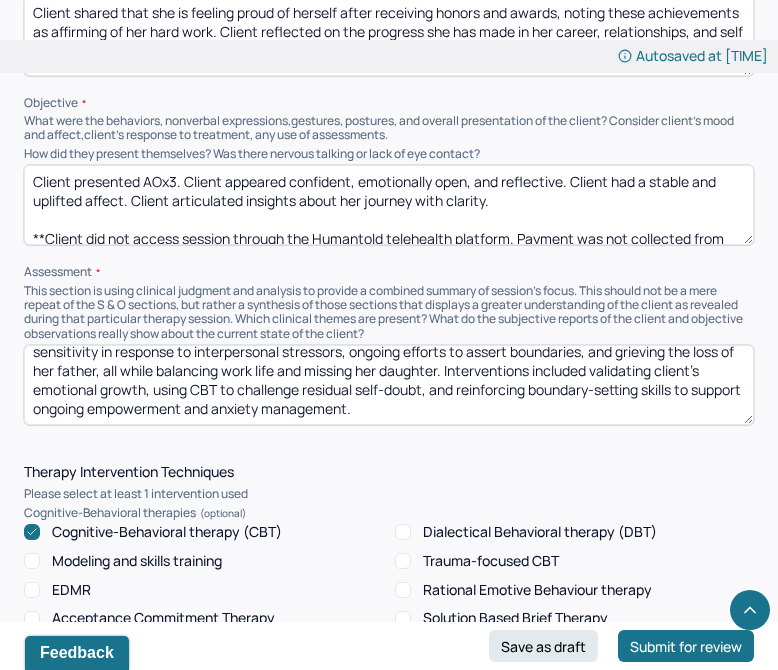 type on "Client presented AOx3. Client appeared confident, emotionally open, and reflective. Client had a stable and uplifted affect. Client articulated insights about her journey with clarity.
**Client did not access session through the Humantold telehealth platform. Payment was not collected from client. Google meet was used as telehealth platform would not allow her to log on to submit payment. Payment was not collected. Client clicked "contact us" button as Humantold telehealth site is still not working for her." 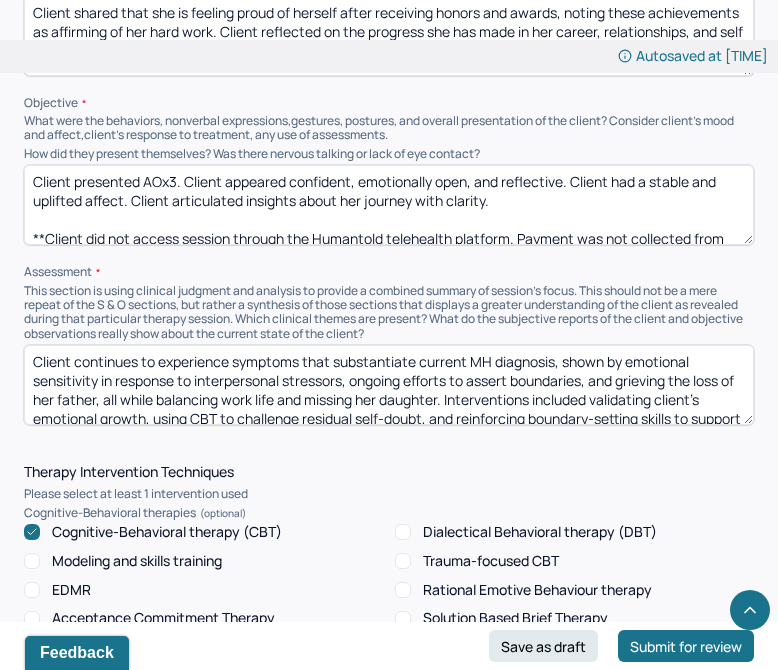 drag, startPoint x: 581, startPoint y: 392, endPoint x: 40, endPoint y: 287, distance: 551.0953 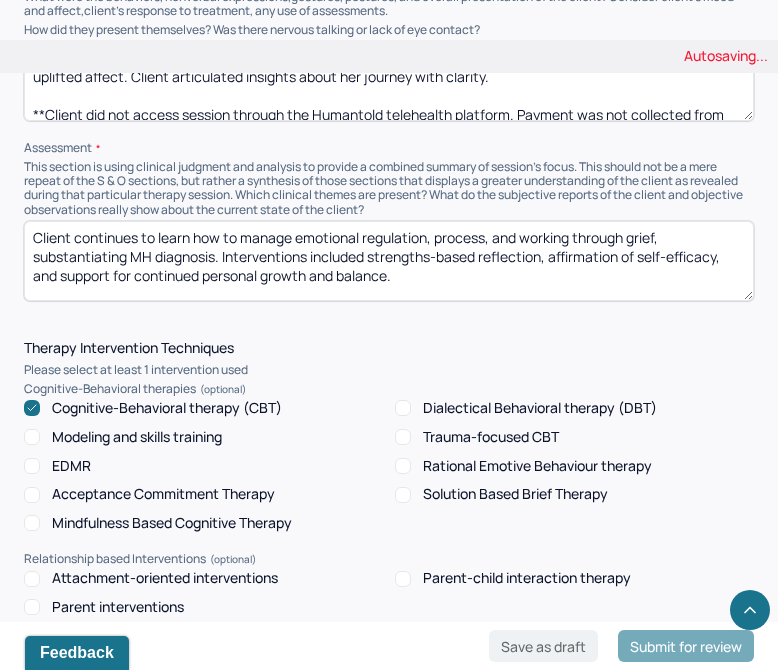 scroll, scrollTop: 1456, scrollLeft: 0, axis: vertical 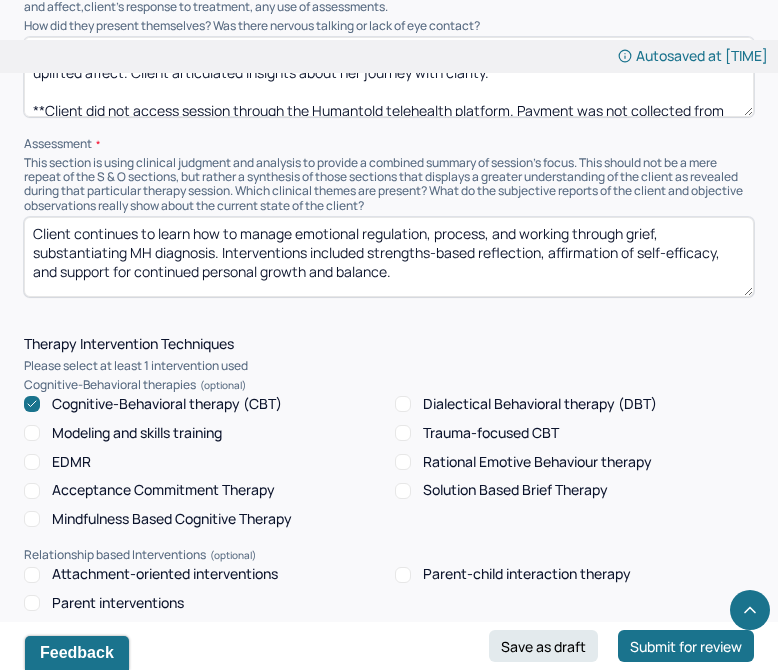 type on "Client continues to learn how to manage emotional regulation, process, and working through grief, substantiating MH diagnosis. Interventions included strengths-based reflection, affirmation of self-efficacy, and support for continued personal growth and balance." 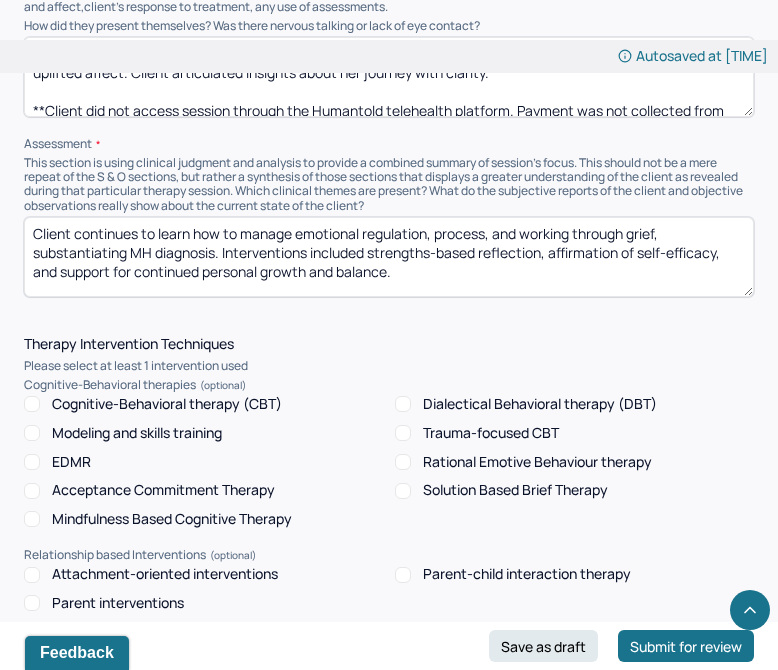 click on "Mindfulness Based Cognitive Therapy" at bounding box center [172, 519] 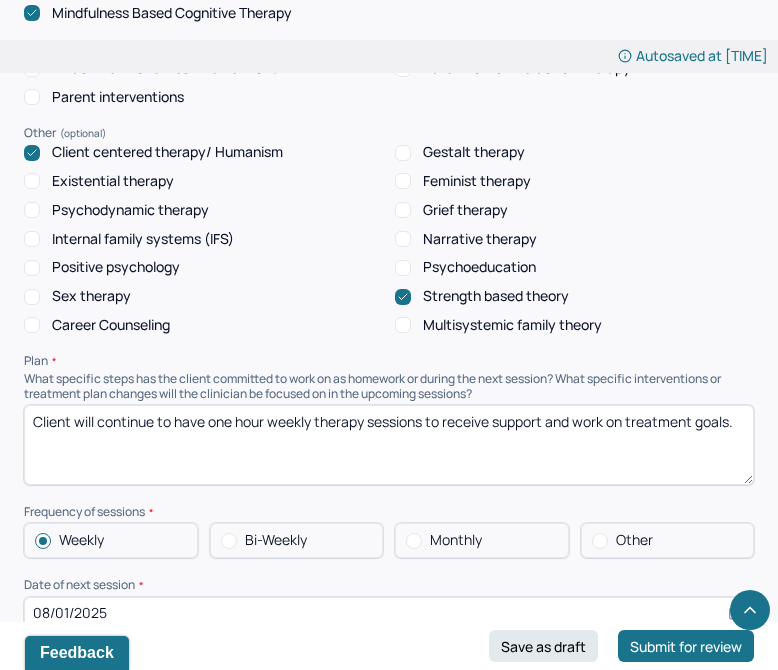 scroll, scrollTop: 1997, scrollLeft: 0, axis: vertical 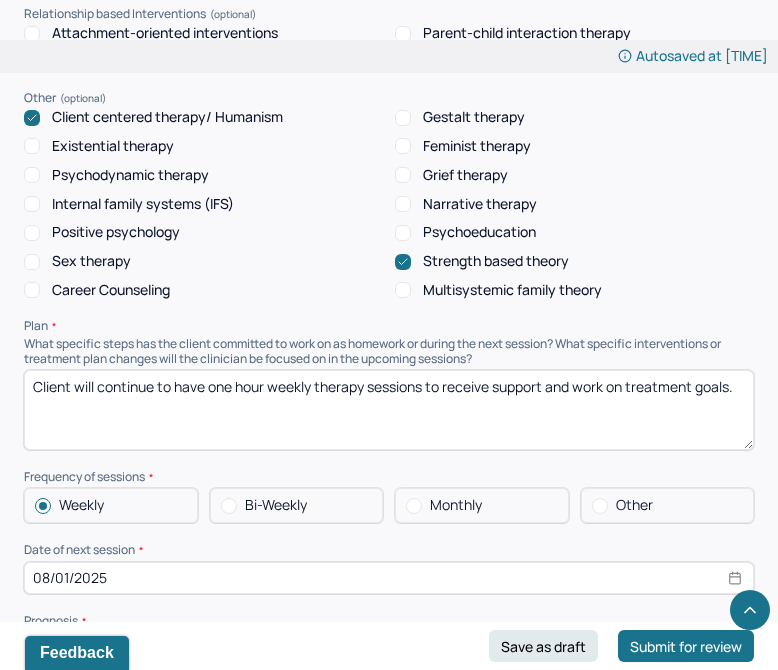 drag, startPoint x: 736, startPoint y: 373, endPoint x: -2, endPoint y: 332, distance: 739.138 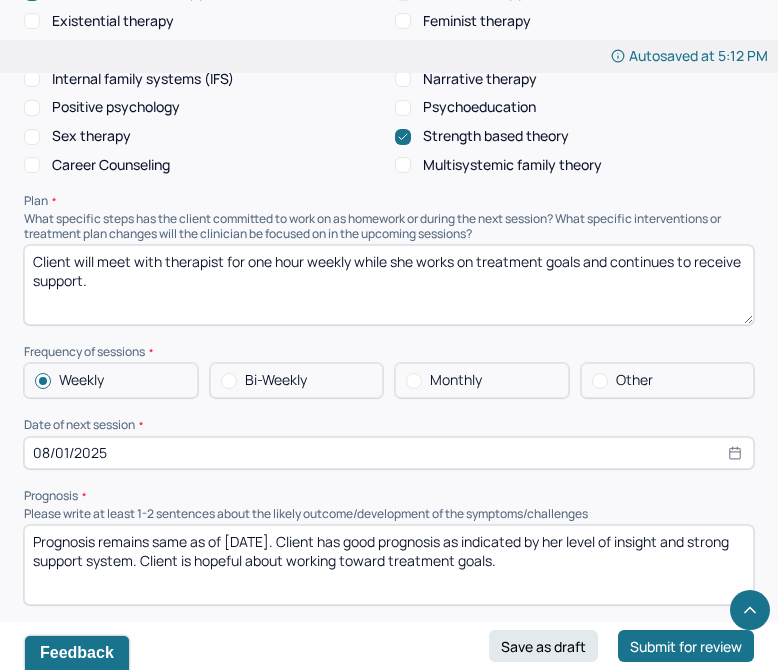 scroll, scrollTop: 2123, scrollLeft: 0, axis: vertical 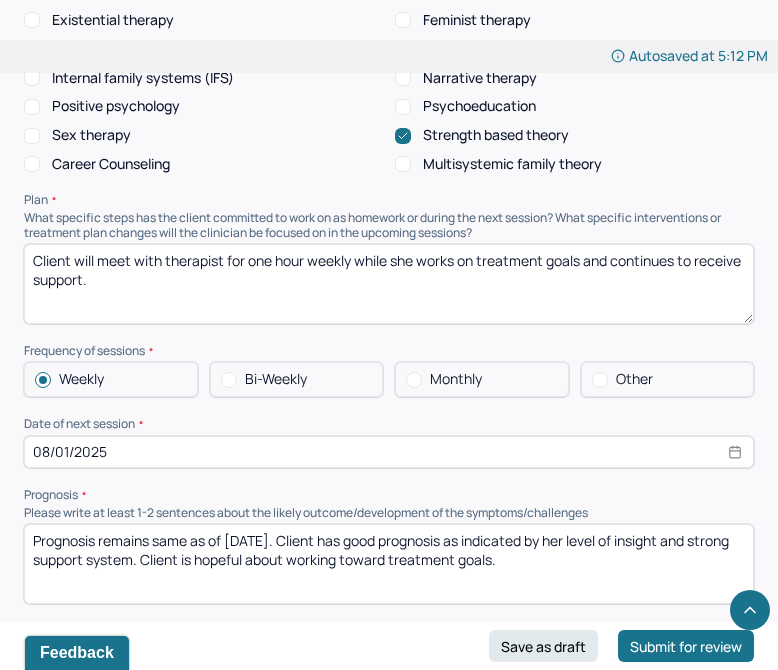 type on "Client will meet with therapist for one hour weekly while she works on treatment goals and continues to receive support." 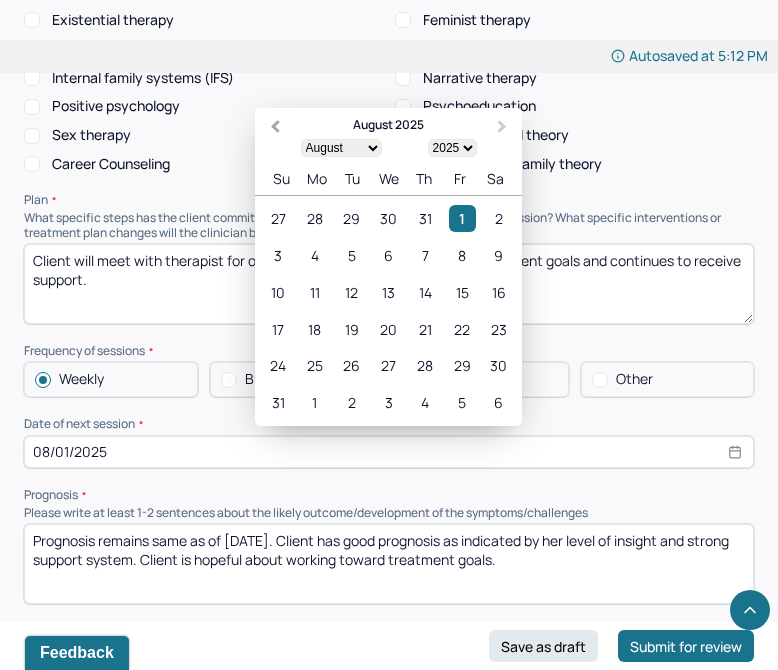 click on "Previous Month" at bounding box center [275, 127] 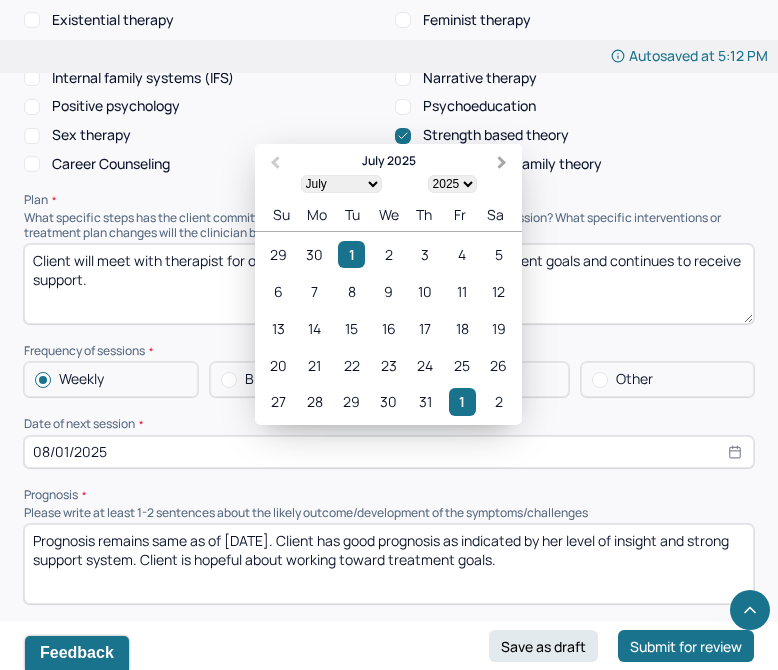 click on "Next Month" at bounding box center [502, 163] 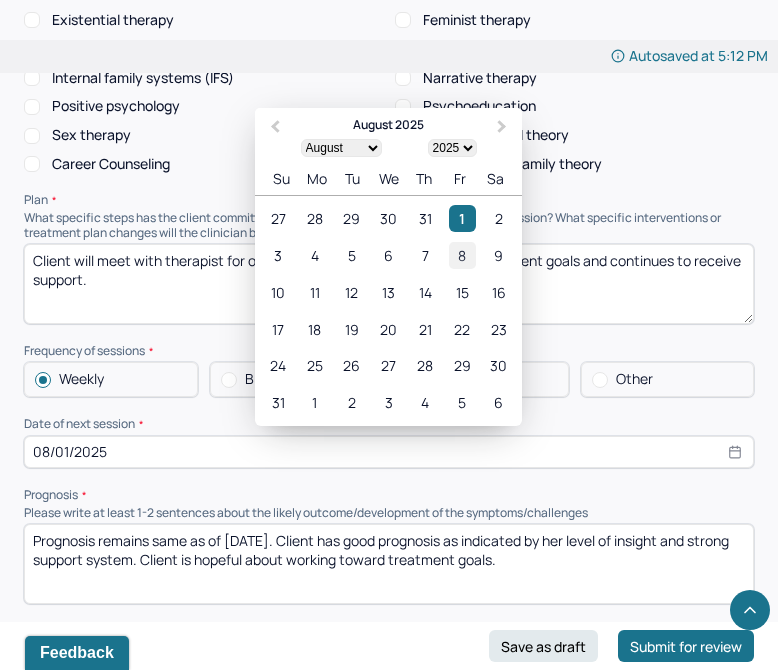click on "8" at bounding box center (462, 255) 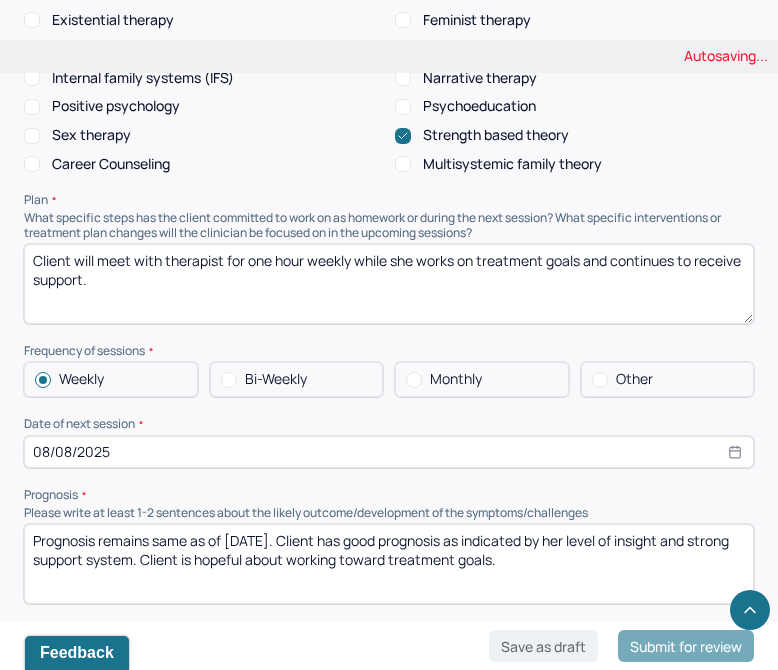 click on "Prognosis remains same as of [DATE]. Client has good prognosis as indicated by her level of insight and strong support system. Client is hopeful about working toward treatment goals." at bounding box center [389, 564] 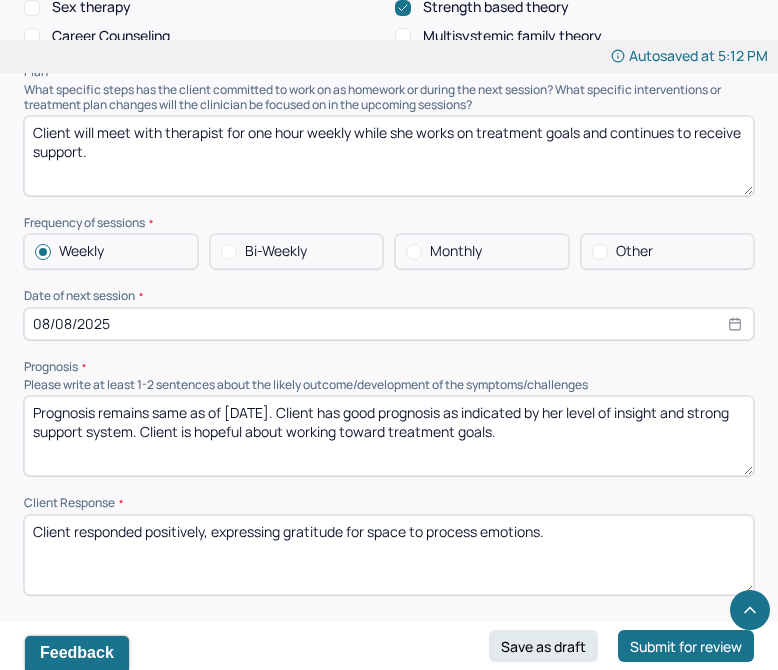 scroll, scrollTop: 2258, scrollLeft: 0, axis: vertical 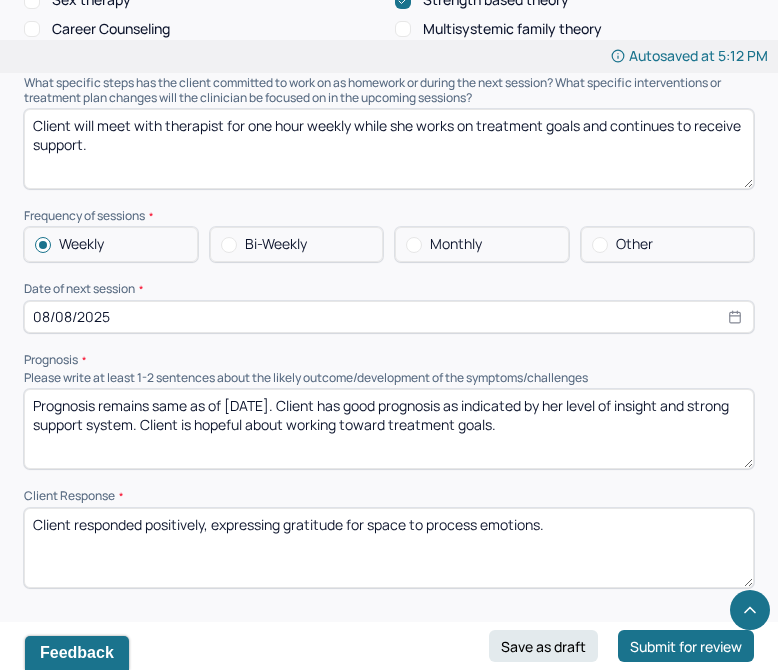 type on "Prognosis remains same as of [DATE]. Client has good prognosis as indicated by her level of insight and strong support system. Client is hopeful about working toward treatment goals." 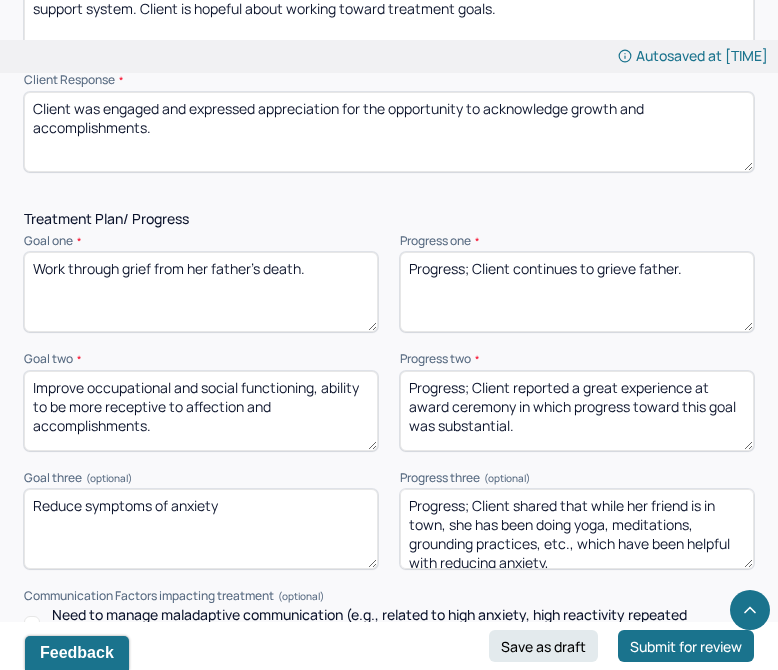scroll, scrollTop: 2687, scrollLeft: 0, axis: vertical 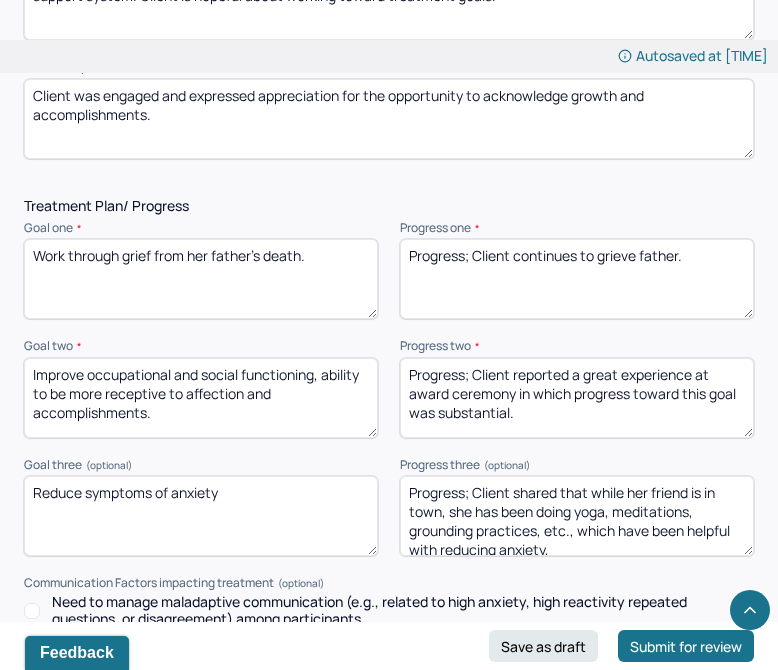 type on "Client was engaged and expressed appreciation for the opportunity to acknowledge growth and accomplishments." 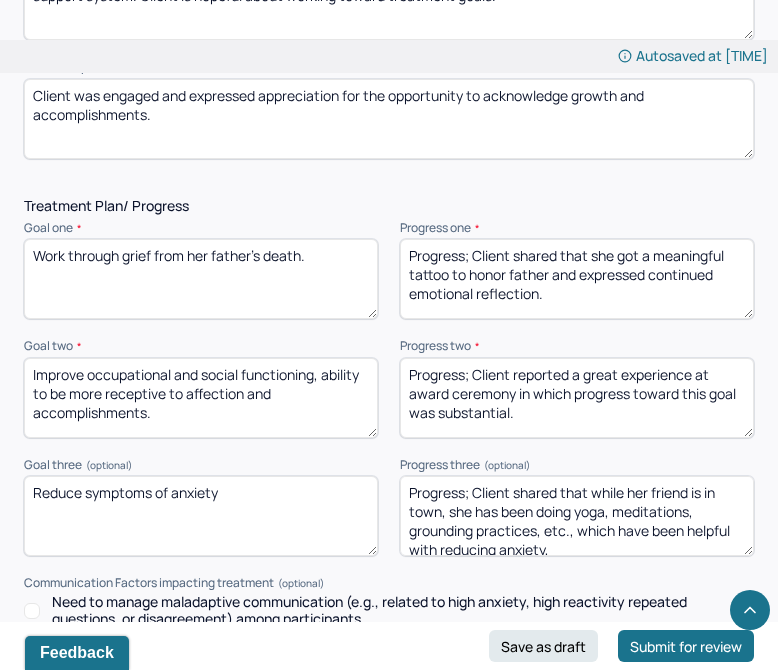 type on "Progress; Client shared that she got a meaningful tattoo to honor father and expressed continued emotional reflection." 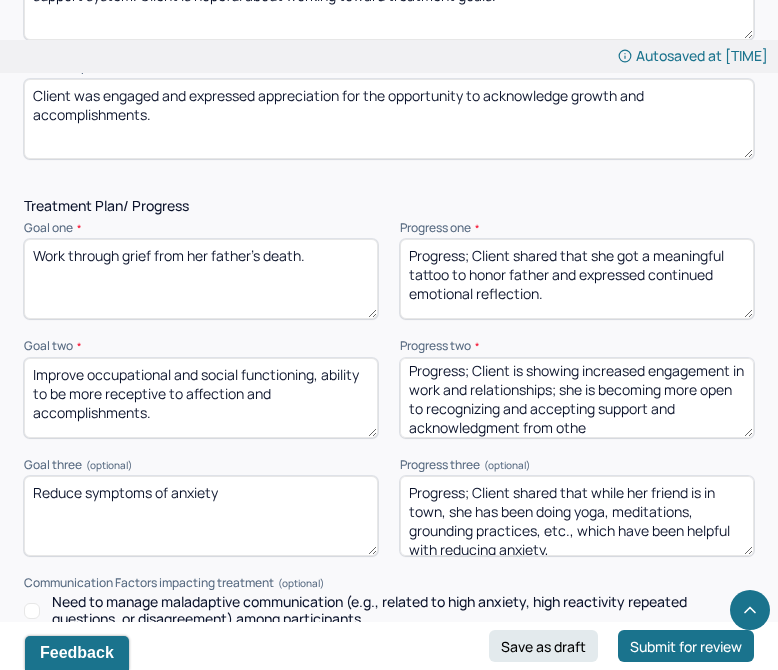 scroll, scrollTop: 23, scrollLeft: 0, axis: vertical 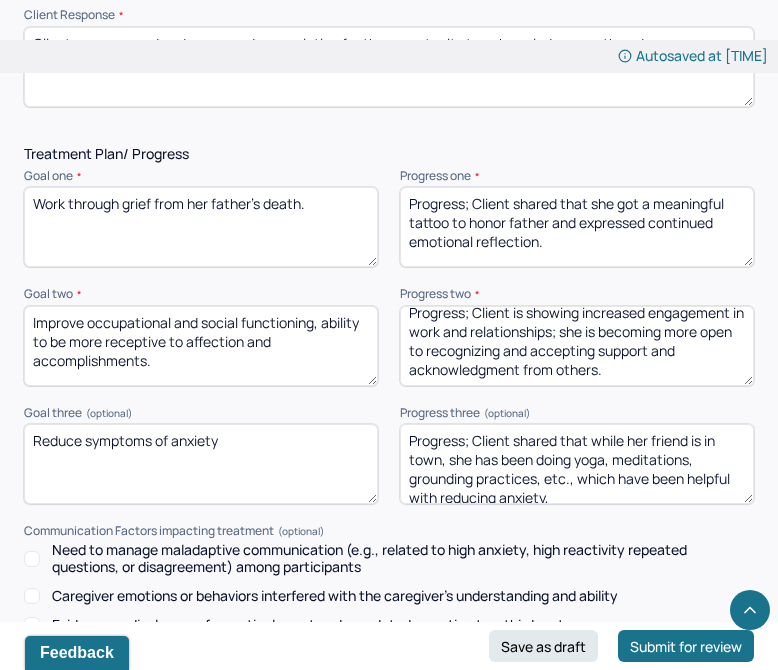 type on "Progress; Client is showing increased engagement in work and relationships; she is becoming more open to recognizing and accepting support and acknowledgment from others." 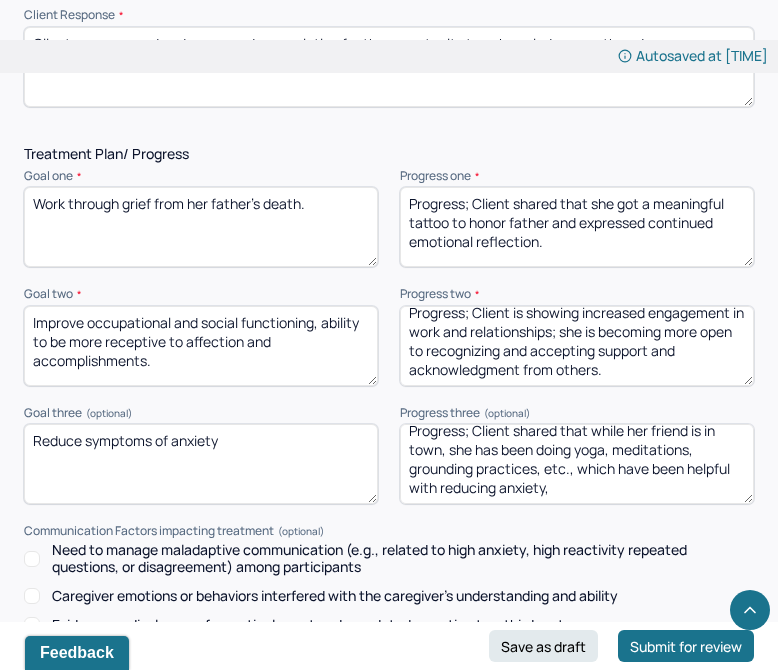 scroll, scrollTop: 0, scrollLeft: 0, axis: both 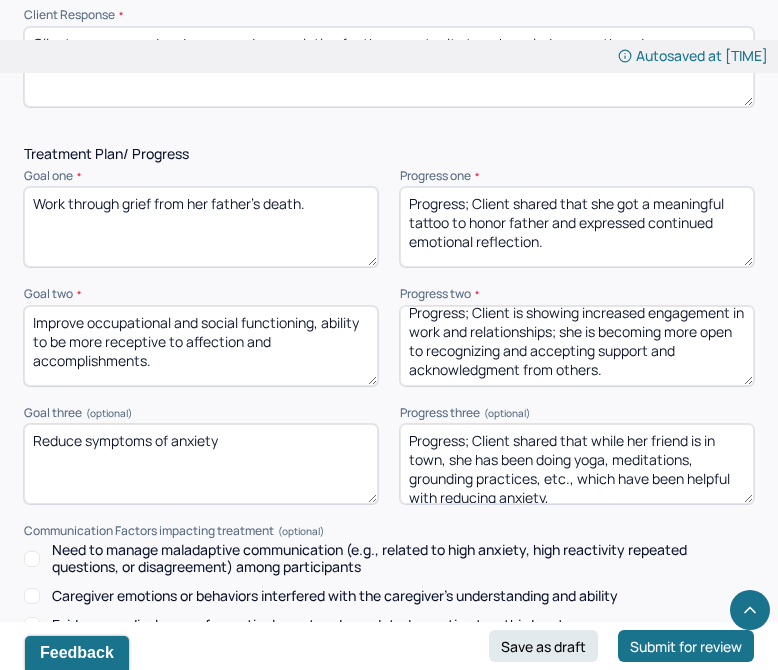 drag, startPoint x: 632, startPoint y: 477, endPoint x: 525, endPoint y: 420, distance: 121.235306 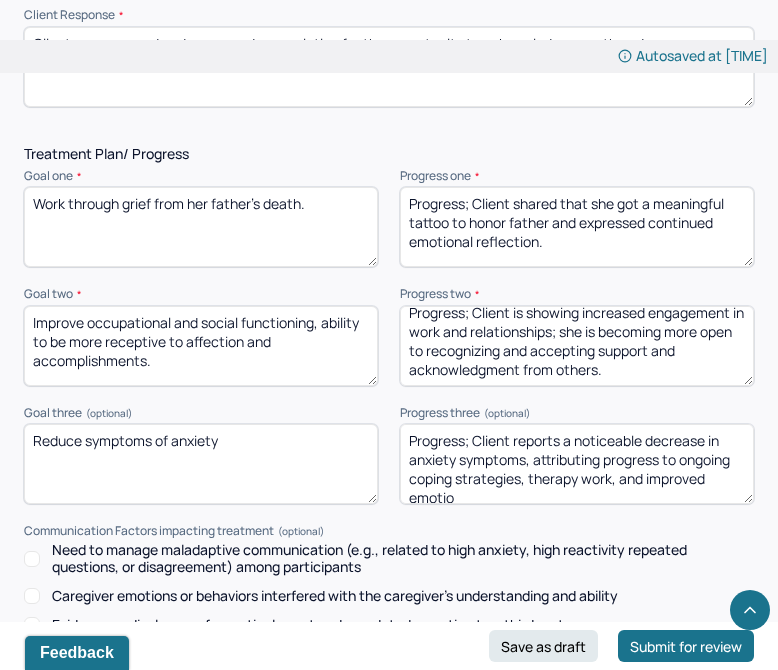 scroll, scrollTop: 5, scrollLeft: 0, axis: vertical 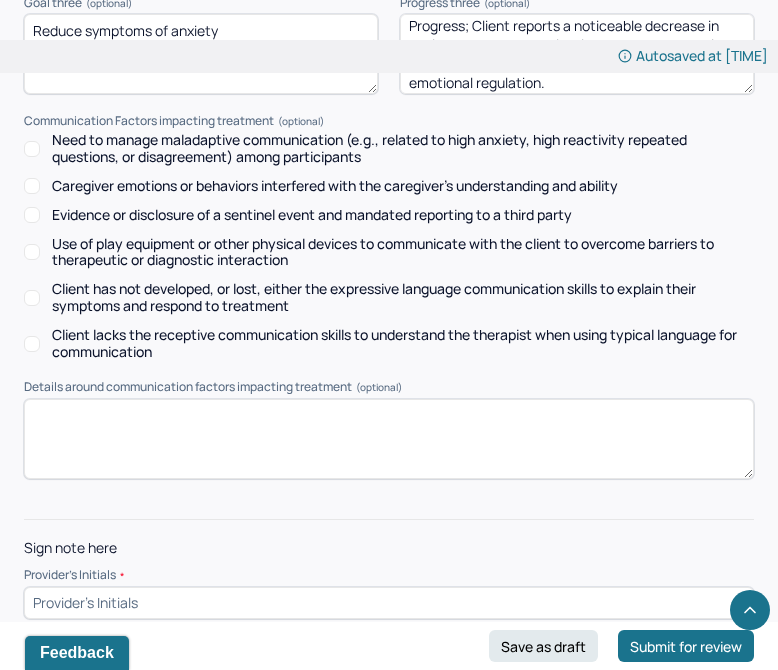 type on "Progress; Client reports a noticeable decrease in anxiety symptoms, attributing progress to ongoing coping strategies, therapy work, and improved emotional regulation." 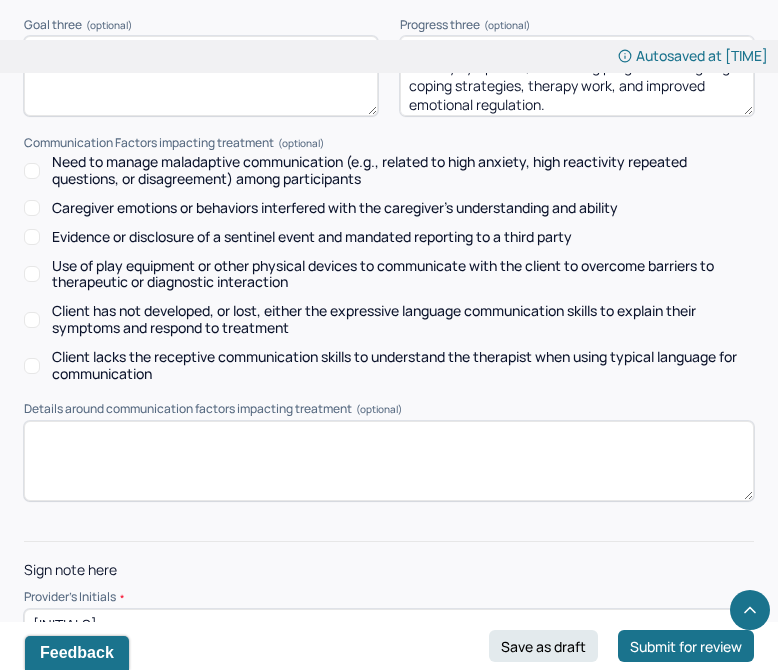 scroll, scrollTop: 3149, scrollLeft: 0, axis: vertical 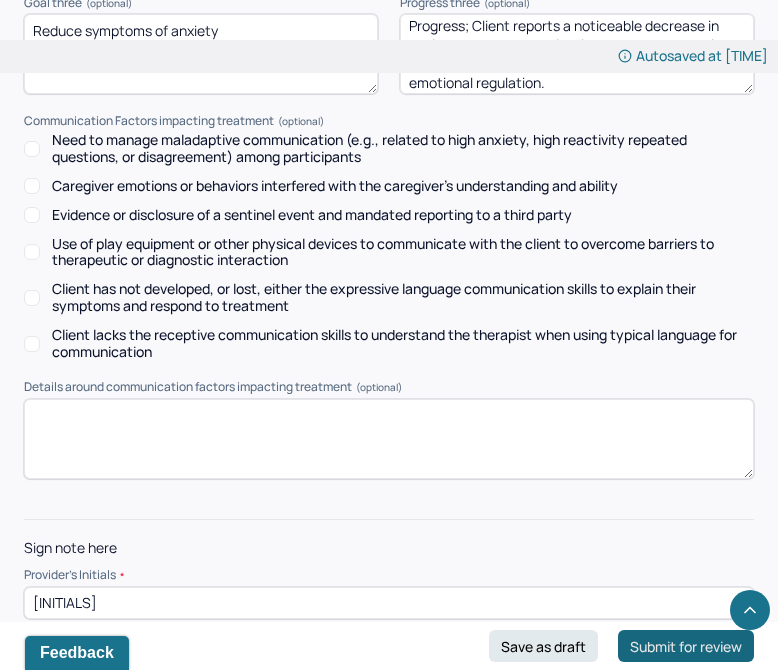 type on "[INITIALS]" 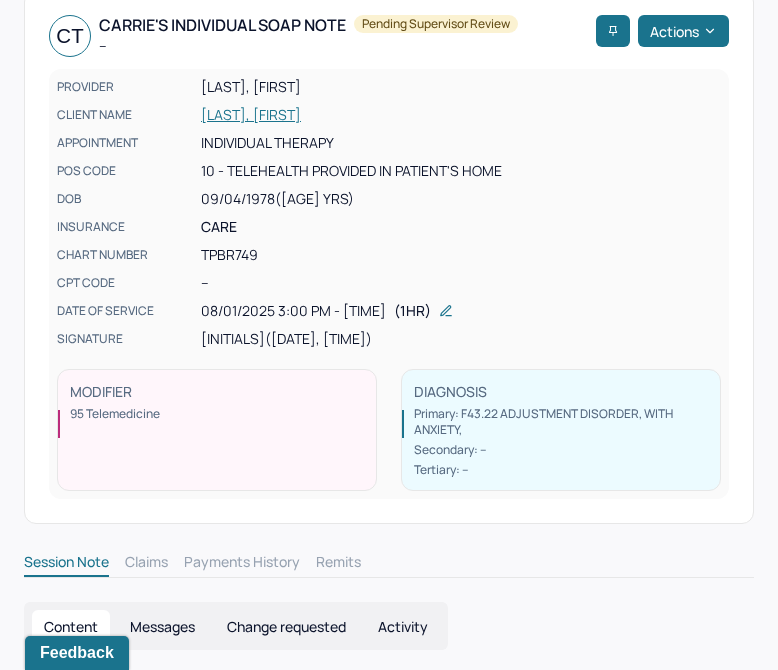 scroll, scrollTop: 0, scrollLeft: 0, axis: both 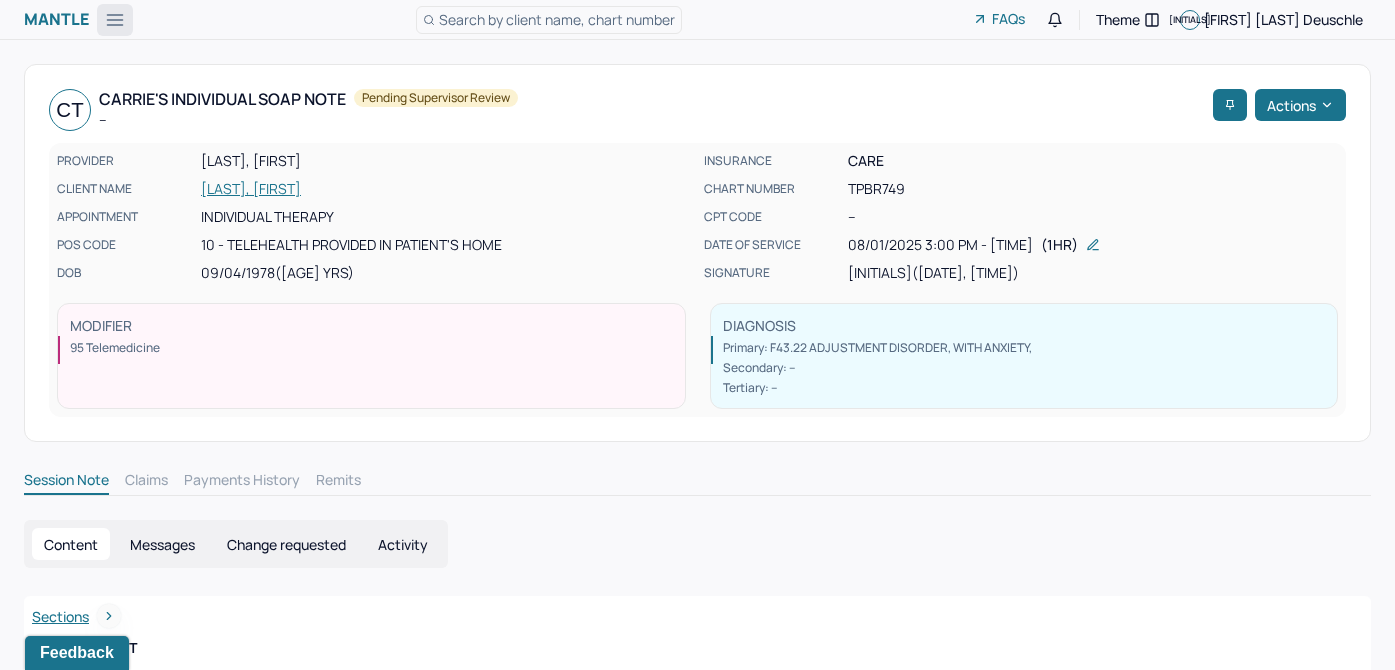 click at bounding box center [115, 20] 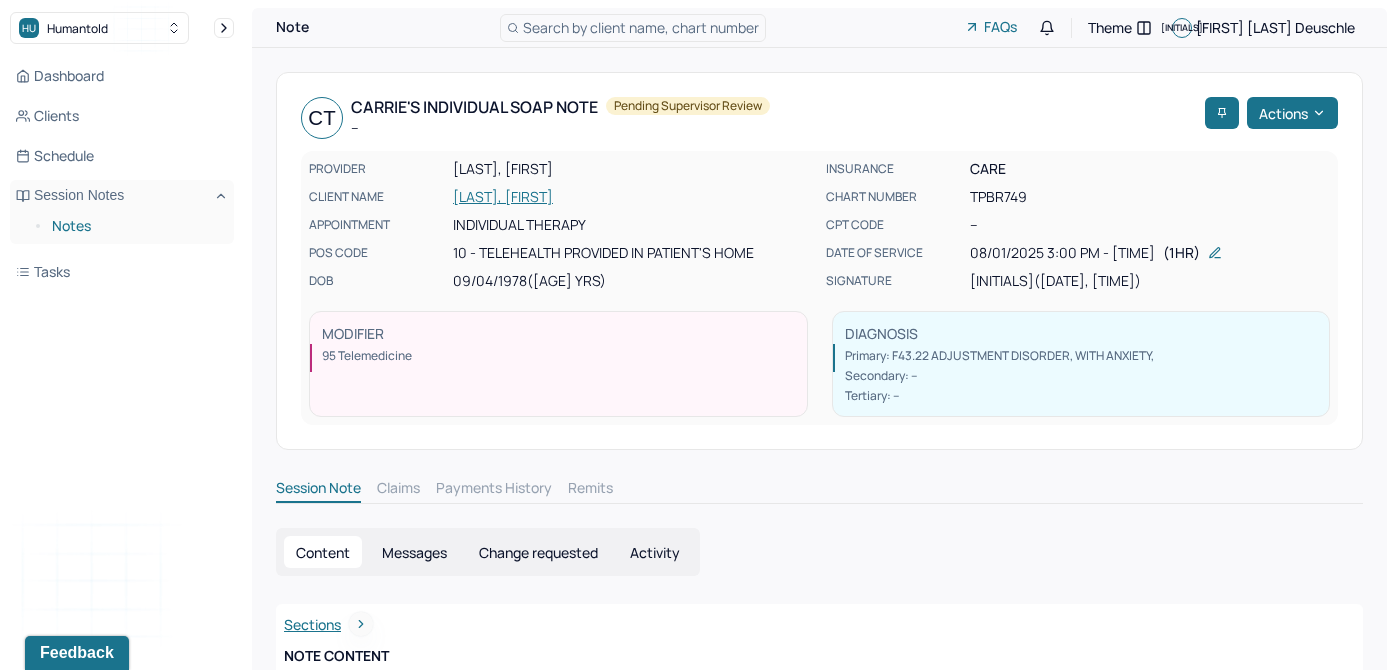 click on "Notes" at bounding box center [135, 226] 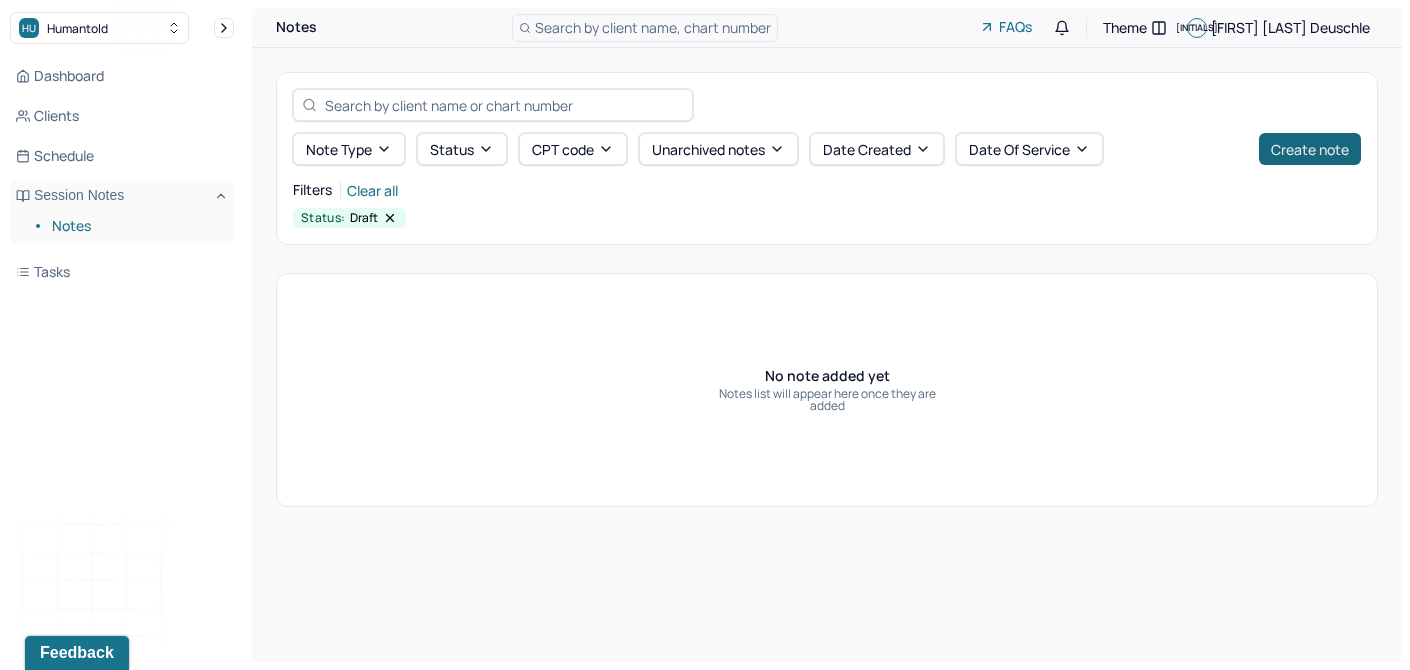 click on "Create note" at bounding box center (1310, 149) 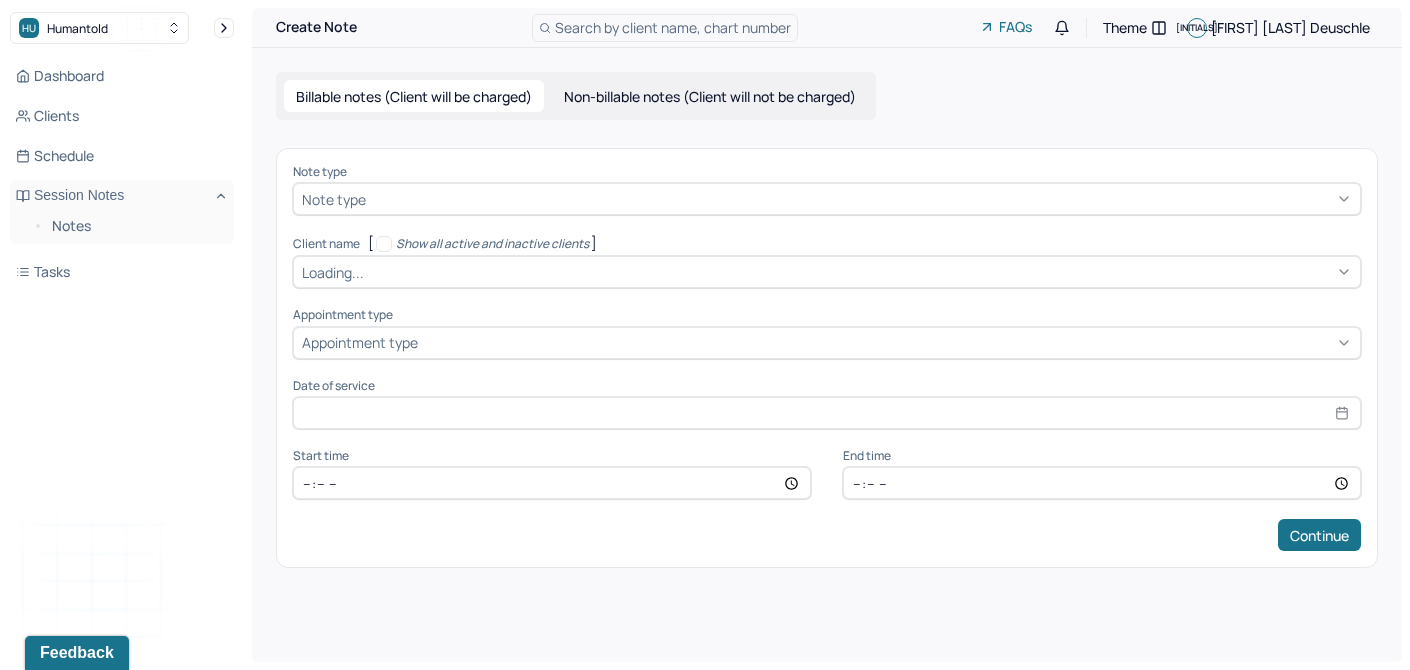 click at bounding box center (861, 199) 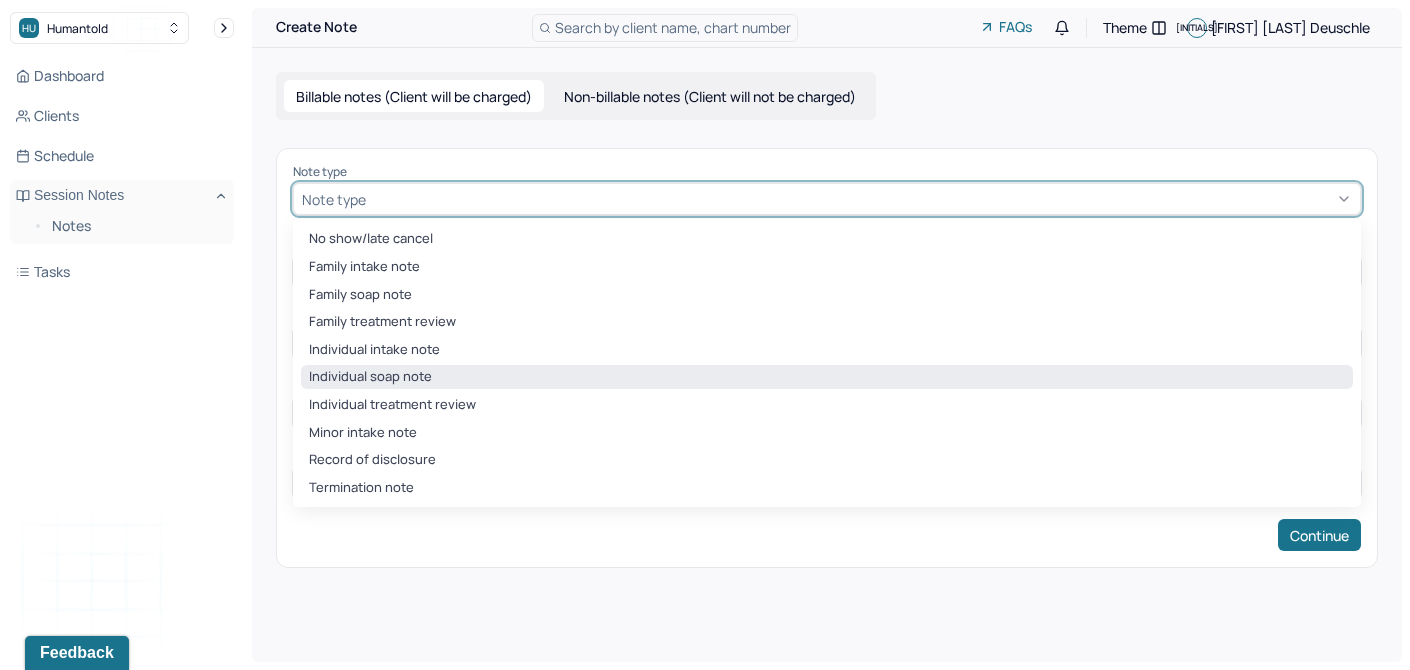 click on "Individual soap note" at bounding box center (827, 377) 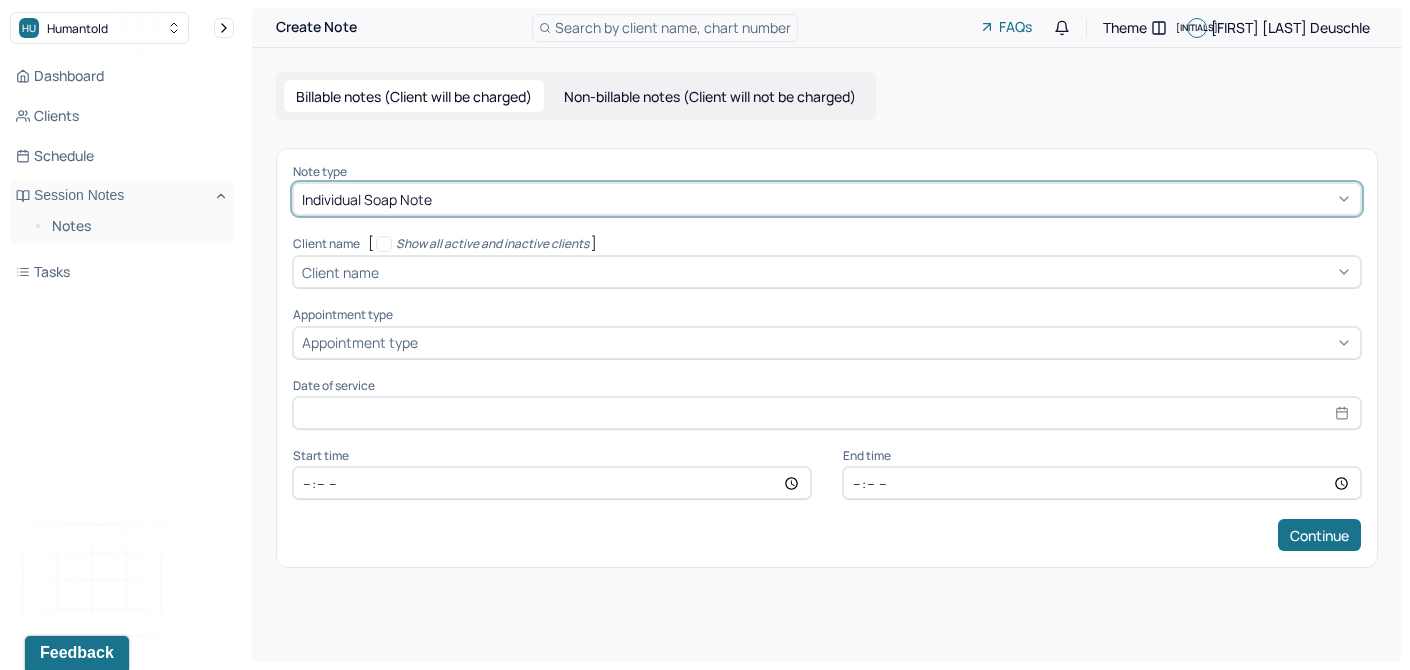 click at bounding box center (867, 272) 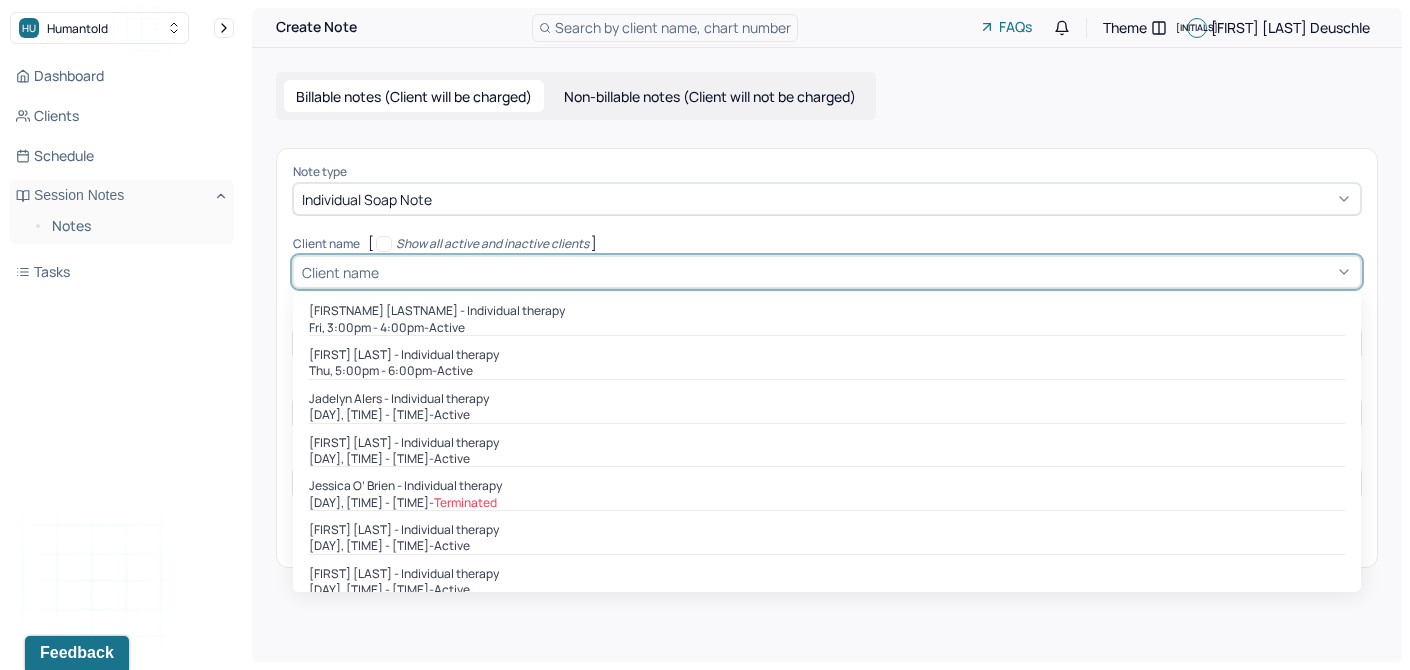 type on "j" 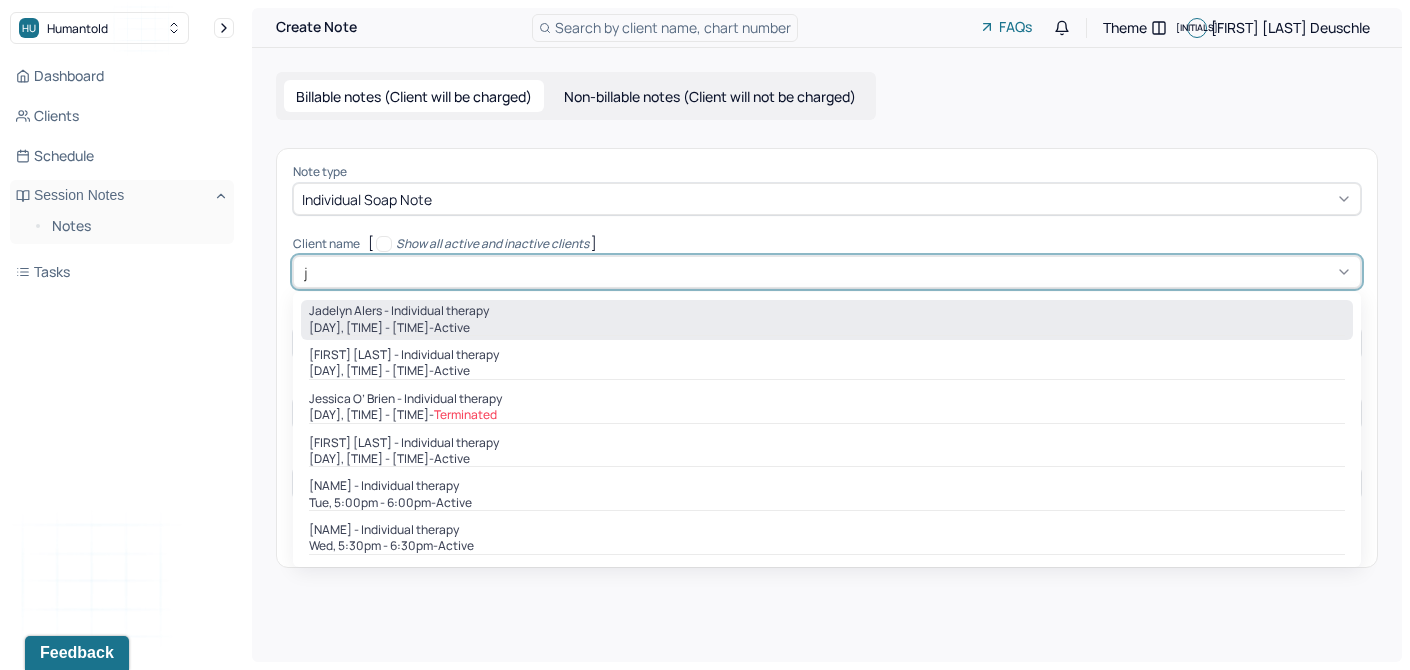 click on "Sat, 11:30am - 12:30pm  -  active" at bounding box center [827, 328] 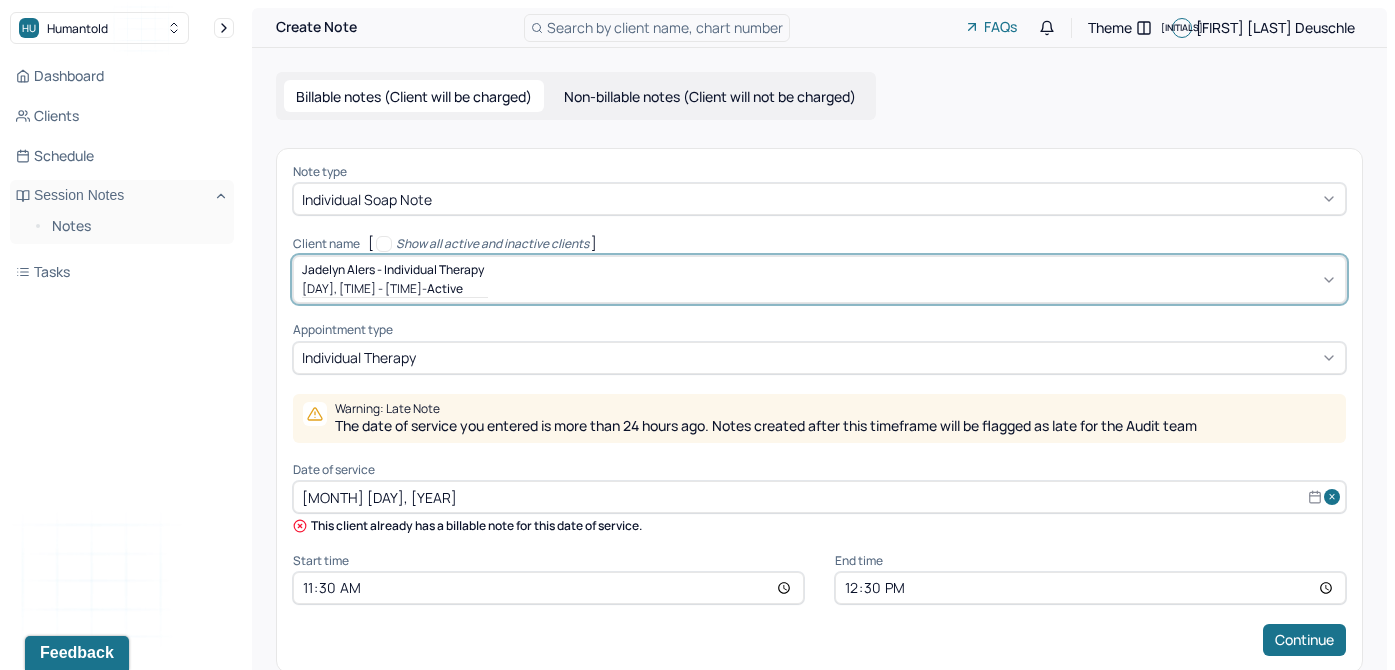 click on "[MONTH] [DAY], [YEAR]" at bounding box center (819, 497) 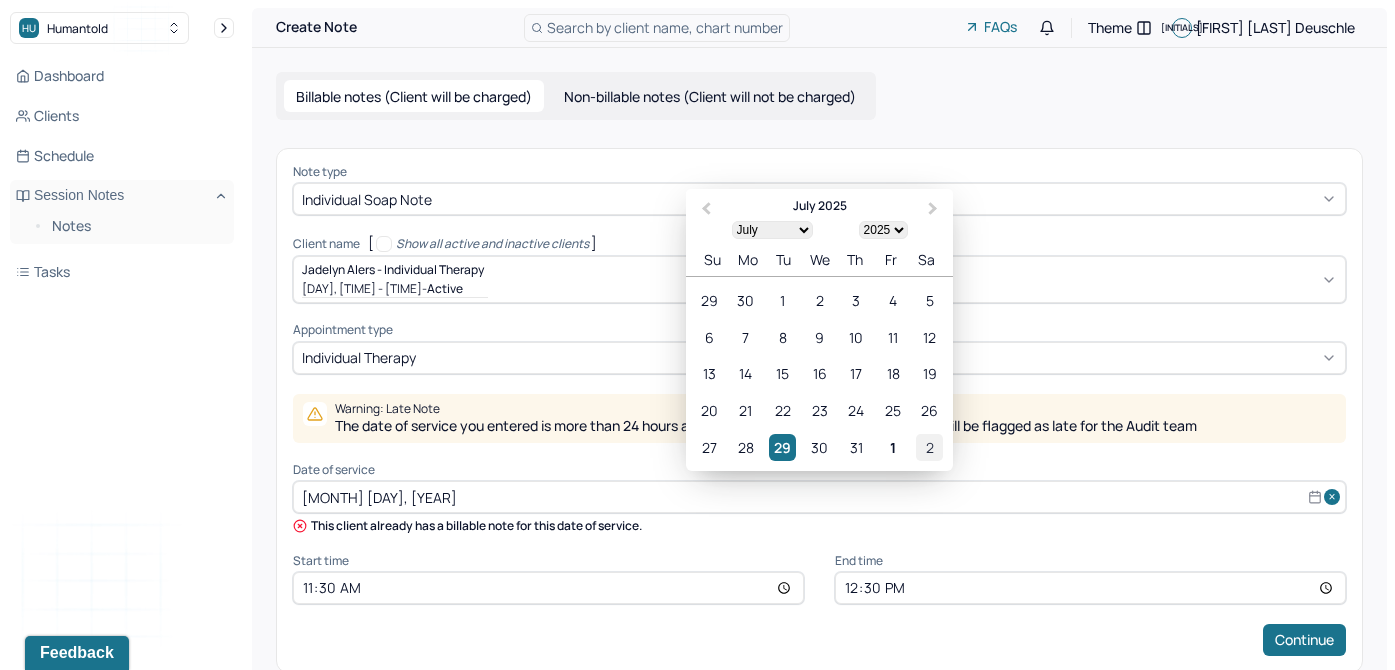 click on "2" at bounding box center (929, 447) 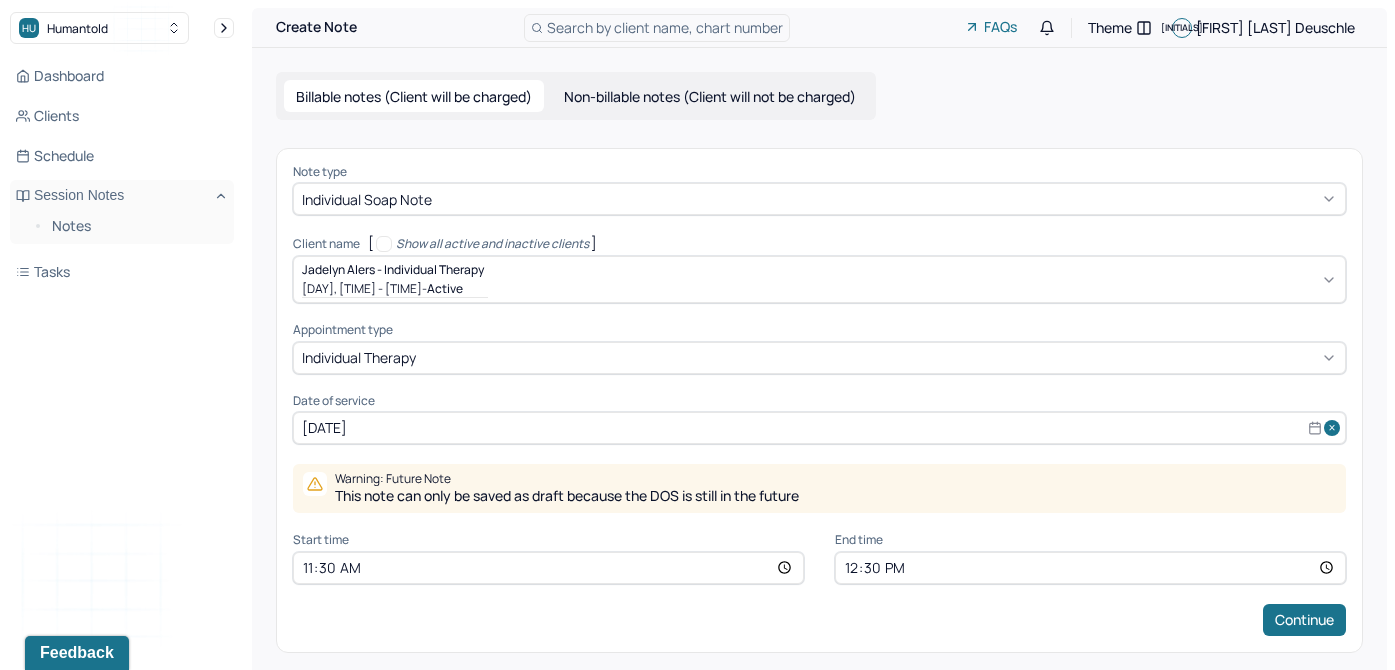 click on "11:30" at bounding box center [548, 568] 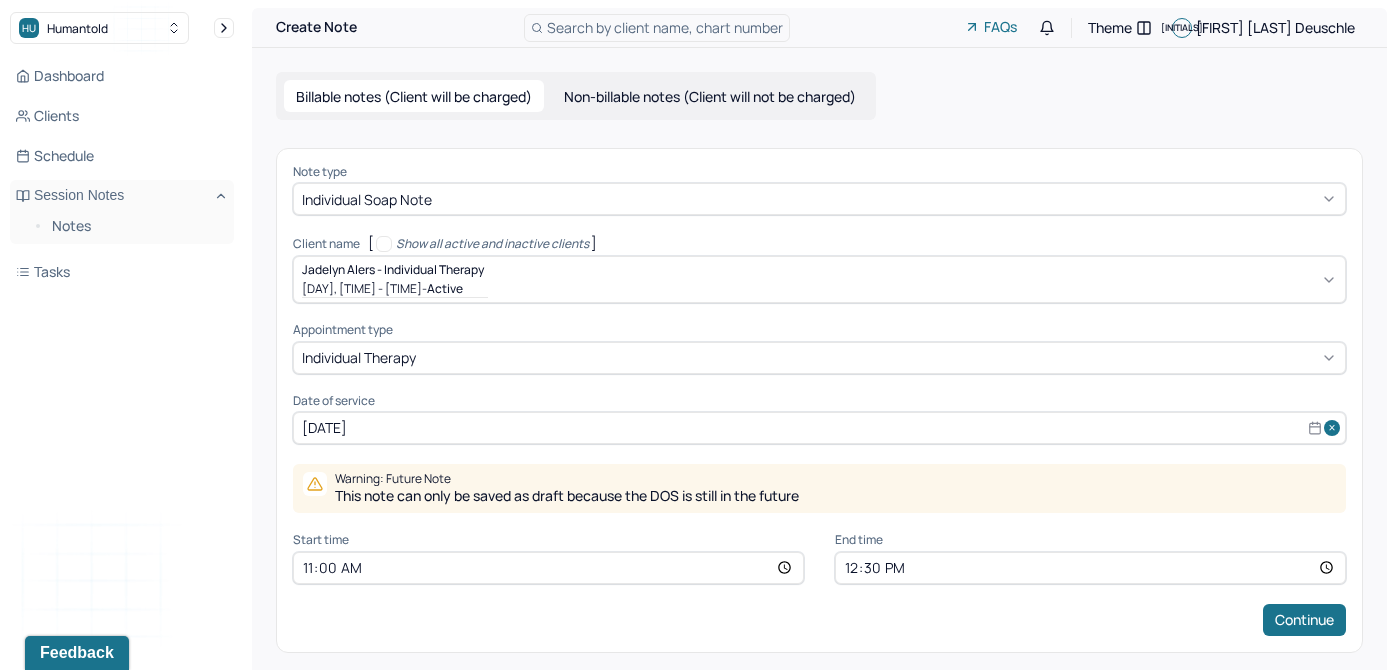 click on "12:30" at bounding box center [1090, 568] 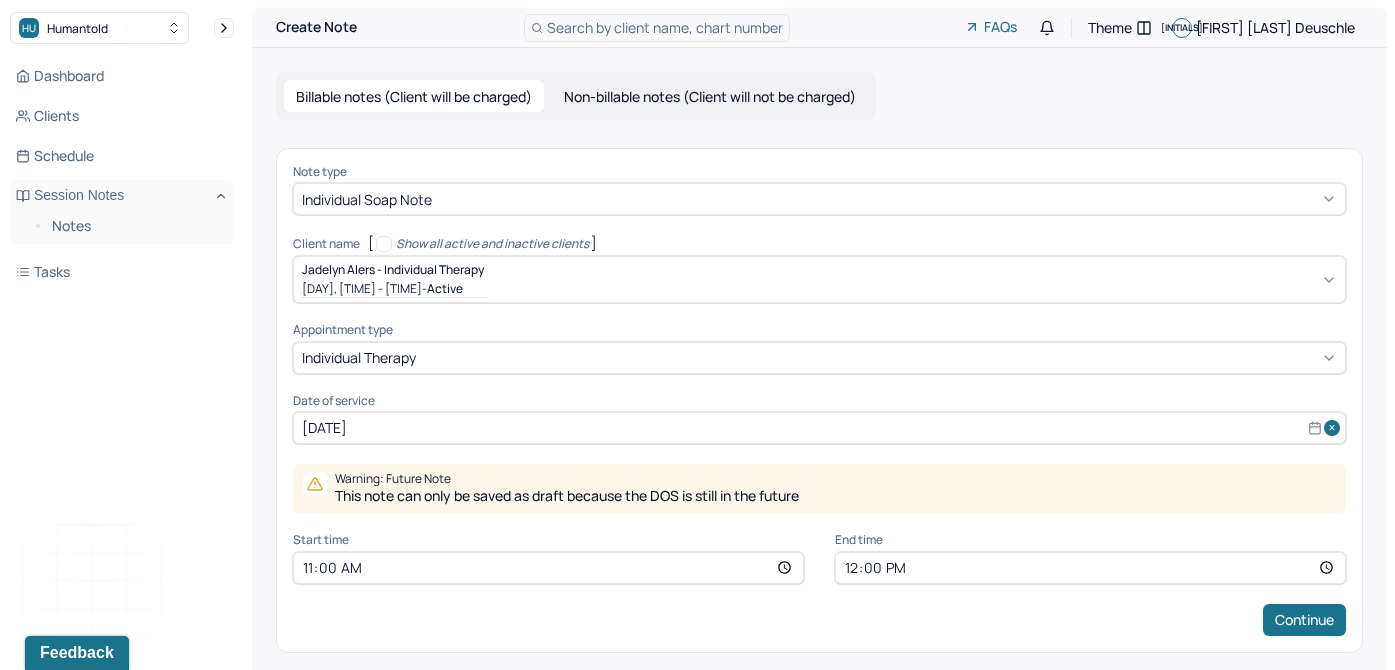 click on "End time" at bounding box center (1090, 540) 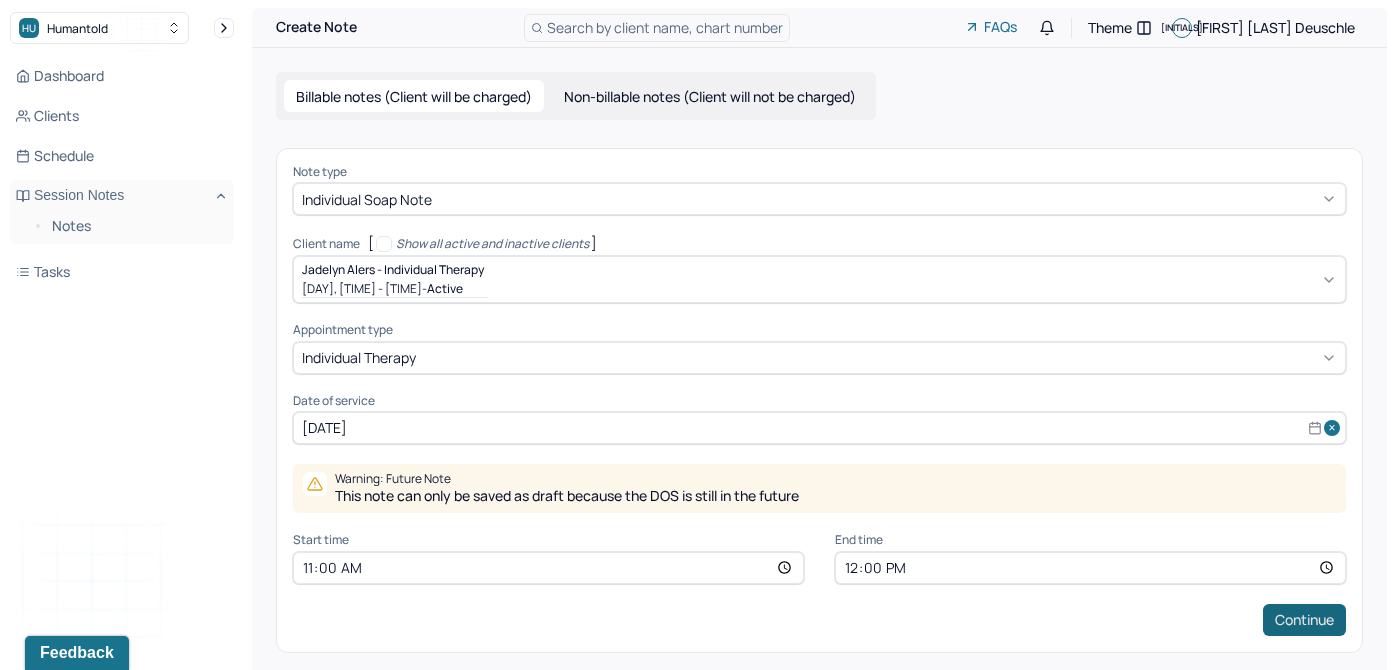 click on "Continue" at bounding box center (1304, 620) 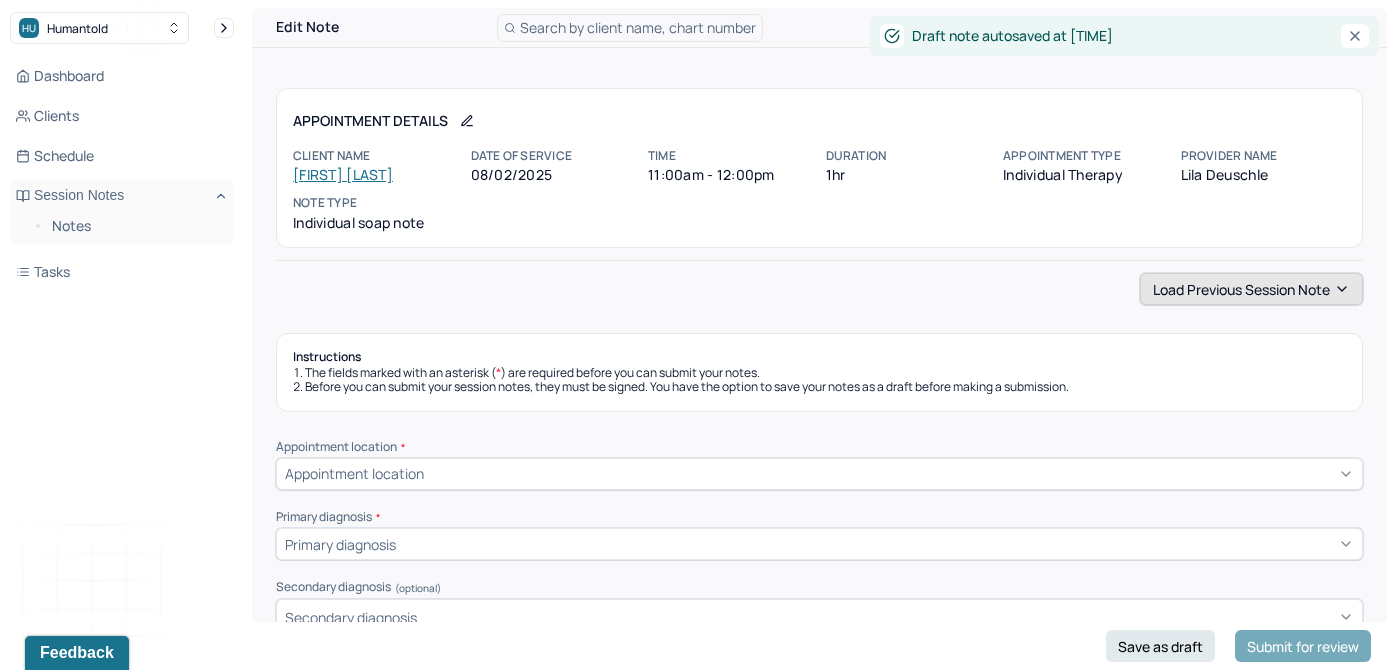click on "Load previous session note" at bounding box center [1251, 289] 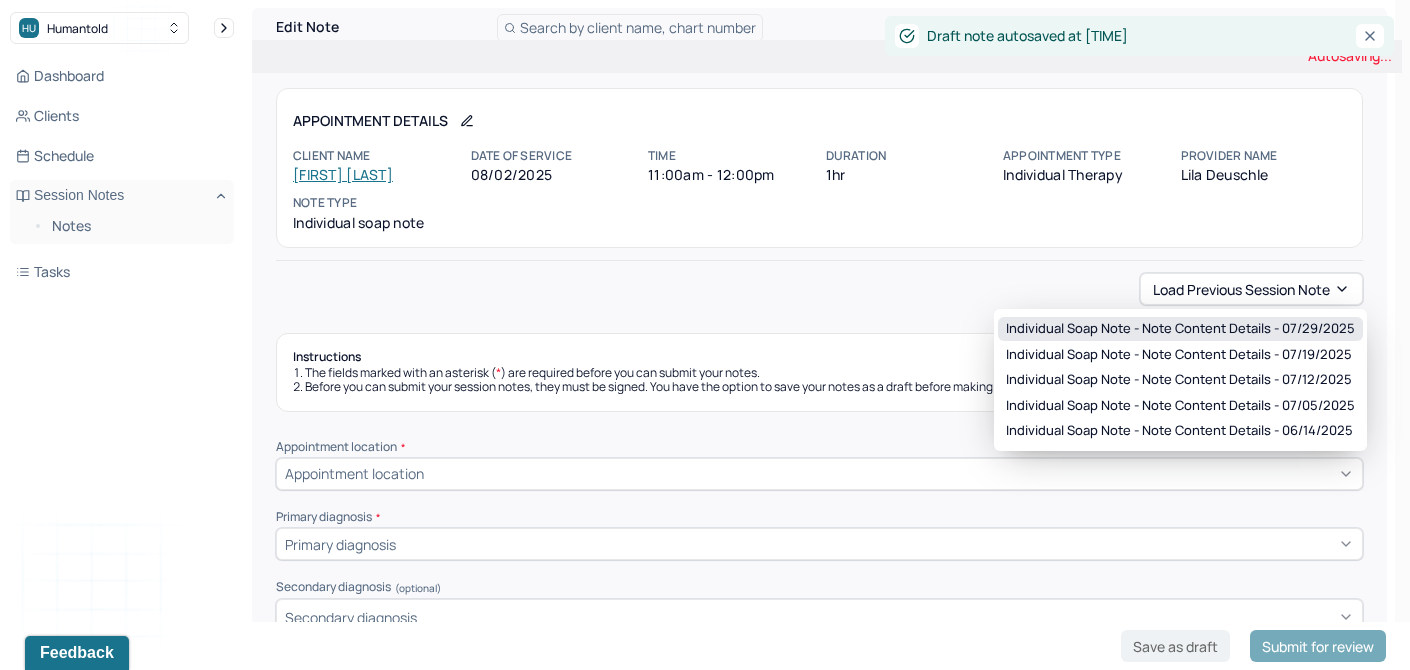 click on "Individual soap note   - Note content Details -   [DATE]" at bounding box center (1180, 329) 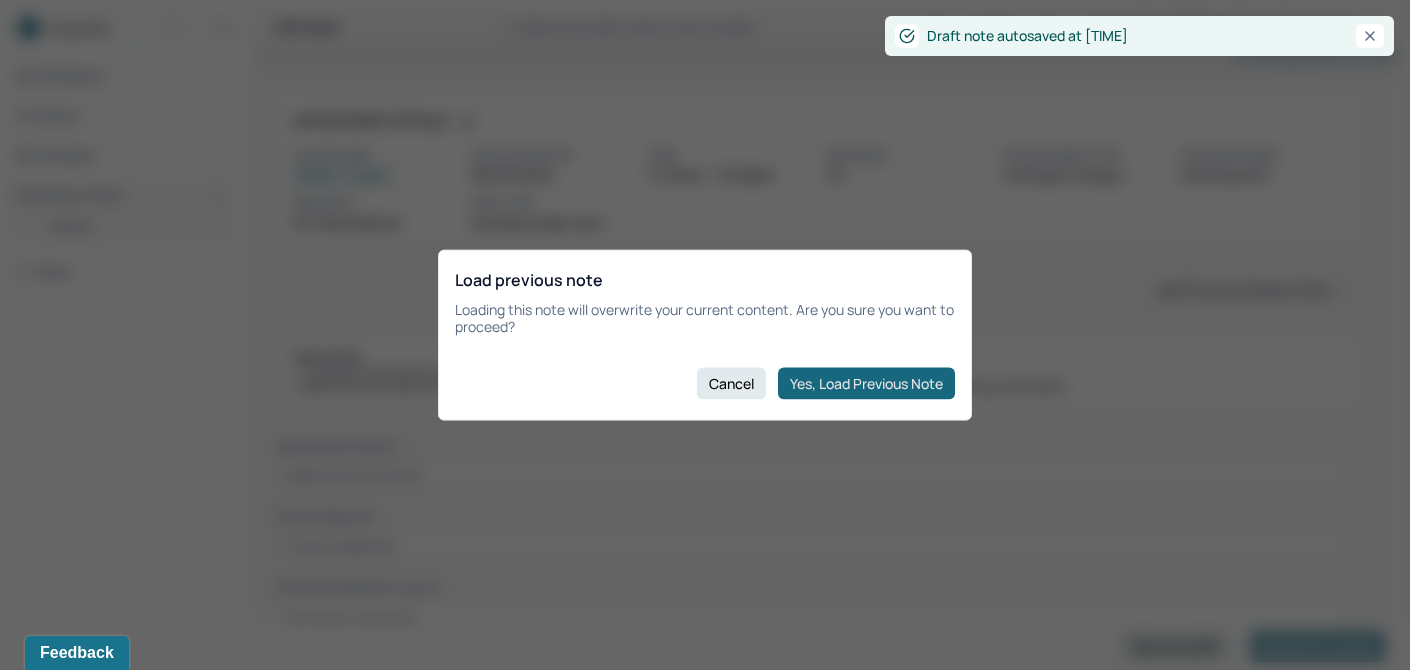 click on "Yes, Load Previous Note" at bounding box center [866, 383] 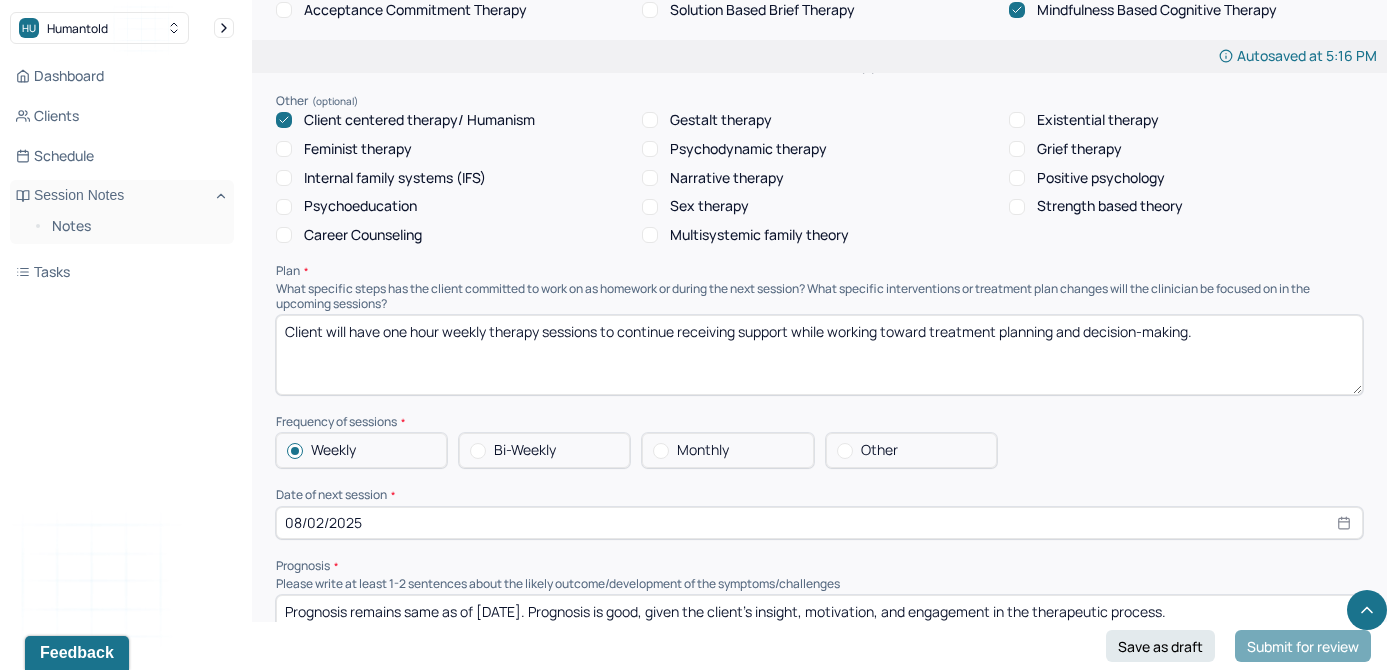scroll, scrollTop: 0, scrollLeft: 0, axis: both 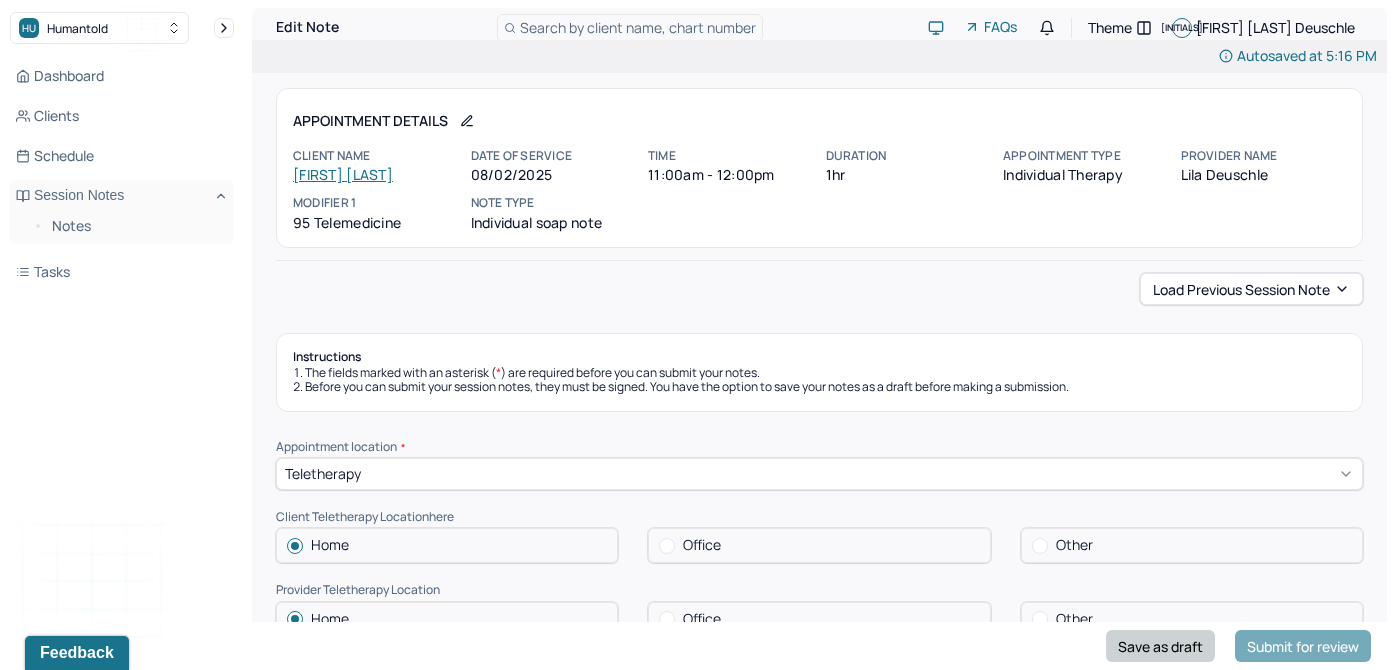 click on "Save as draft" at bounding box center [1160, 646] 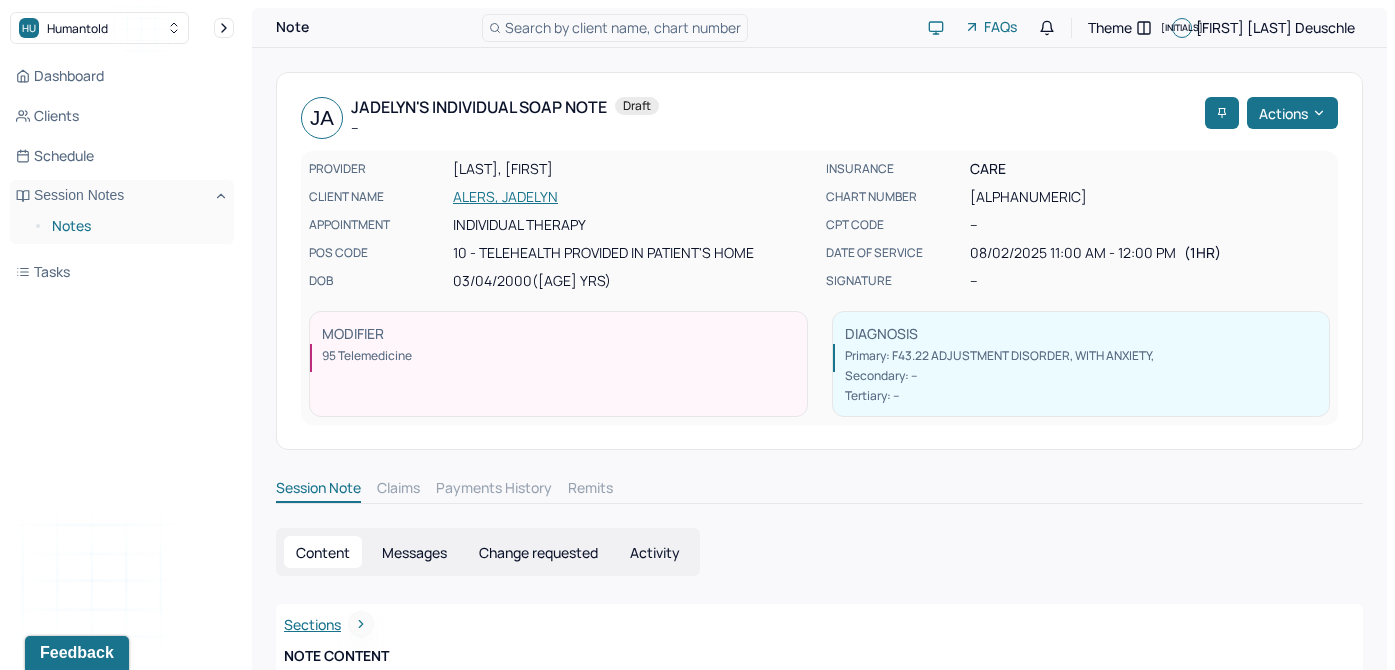 click on "Notes" at bounding box center [135, 226] 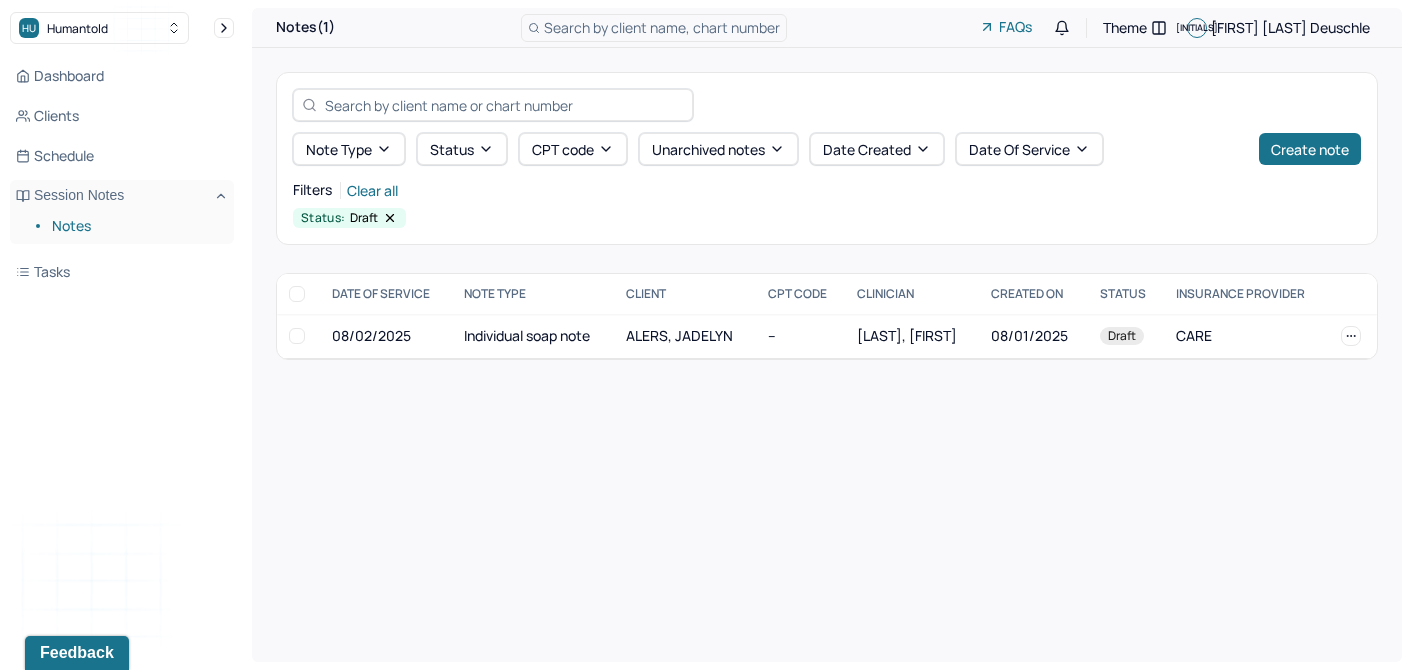 click 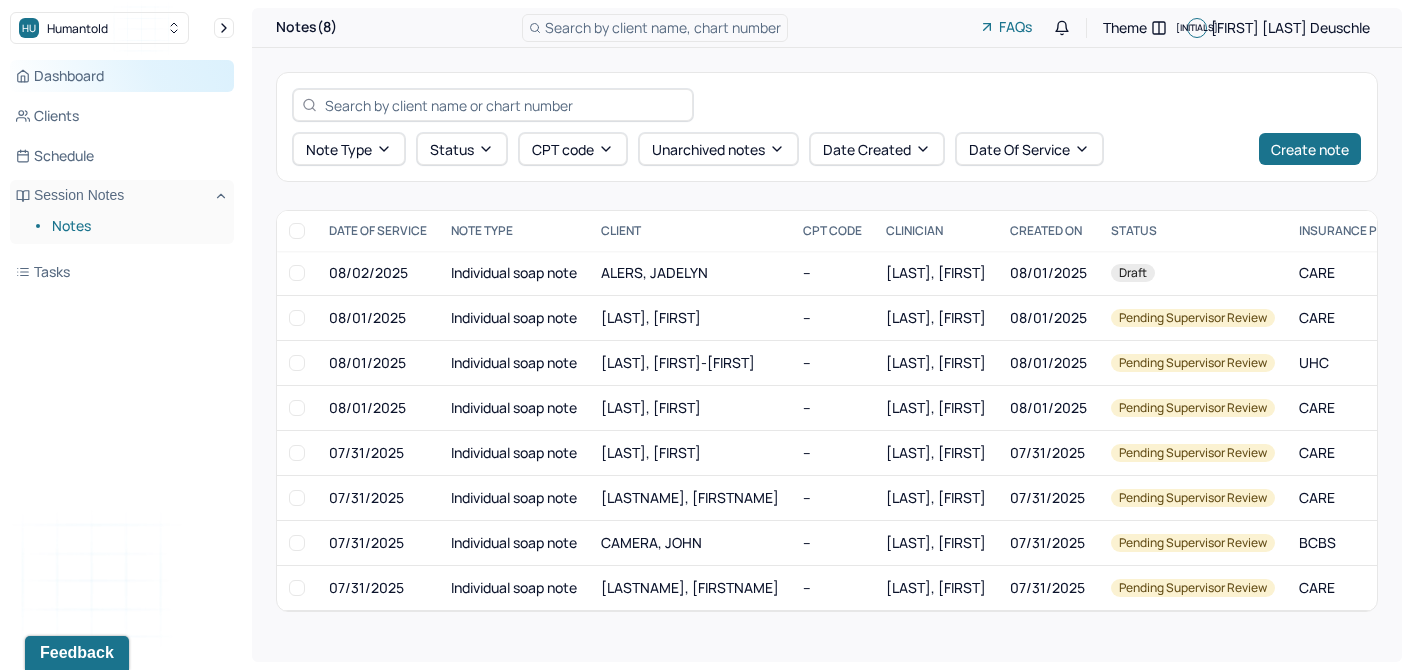 click on "Dashboard" at bounding box center [122, 76] 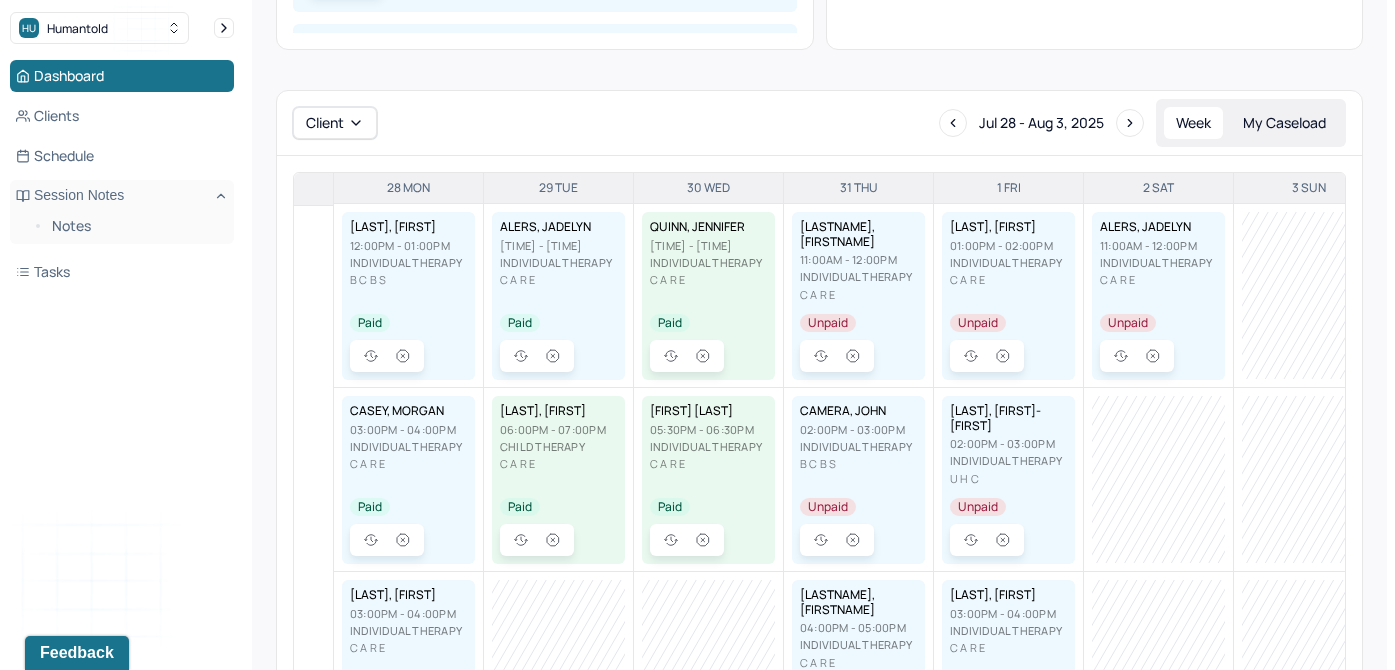 scroll, scrollTop: 0, scrollLeft: 0, axis: both 